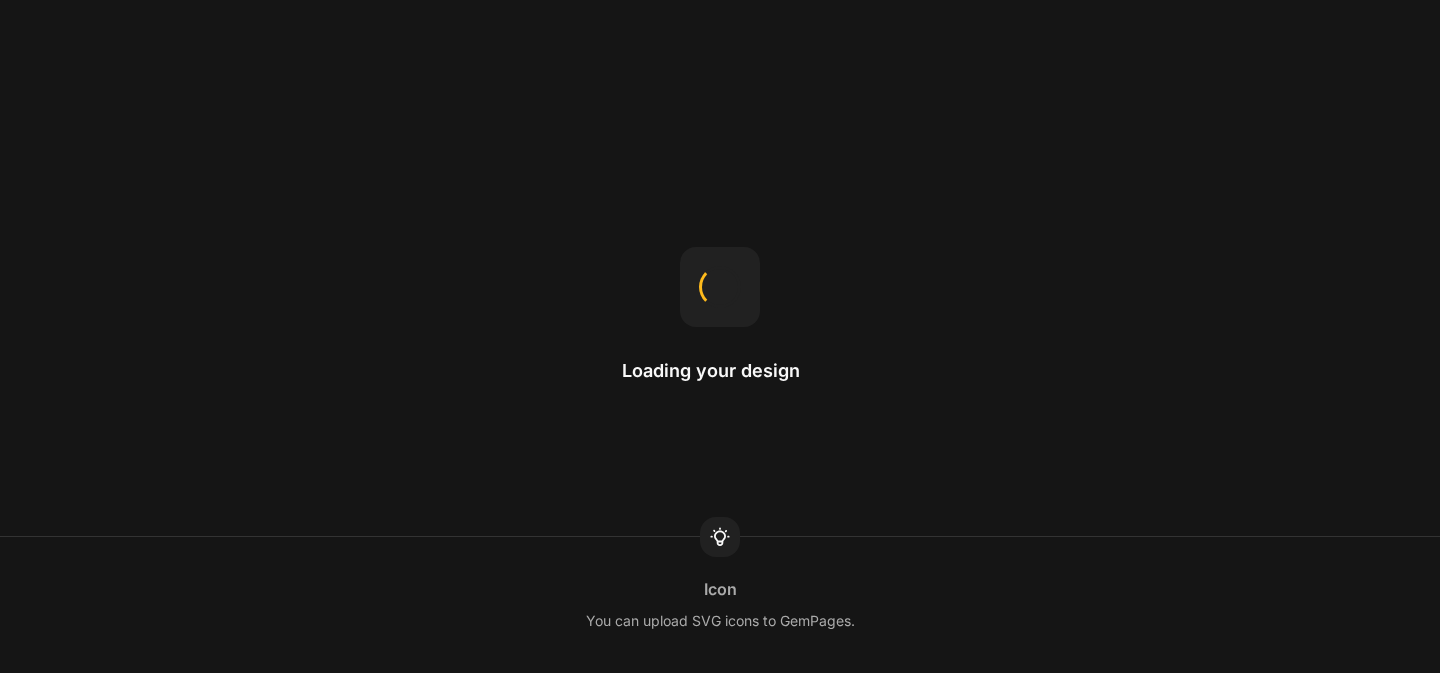 scroll, scrollTop: 0, scrollLeft: 0, axis: both 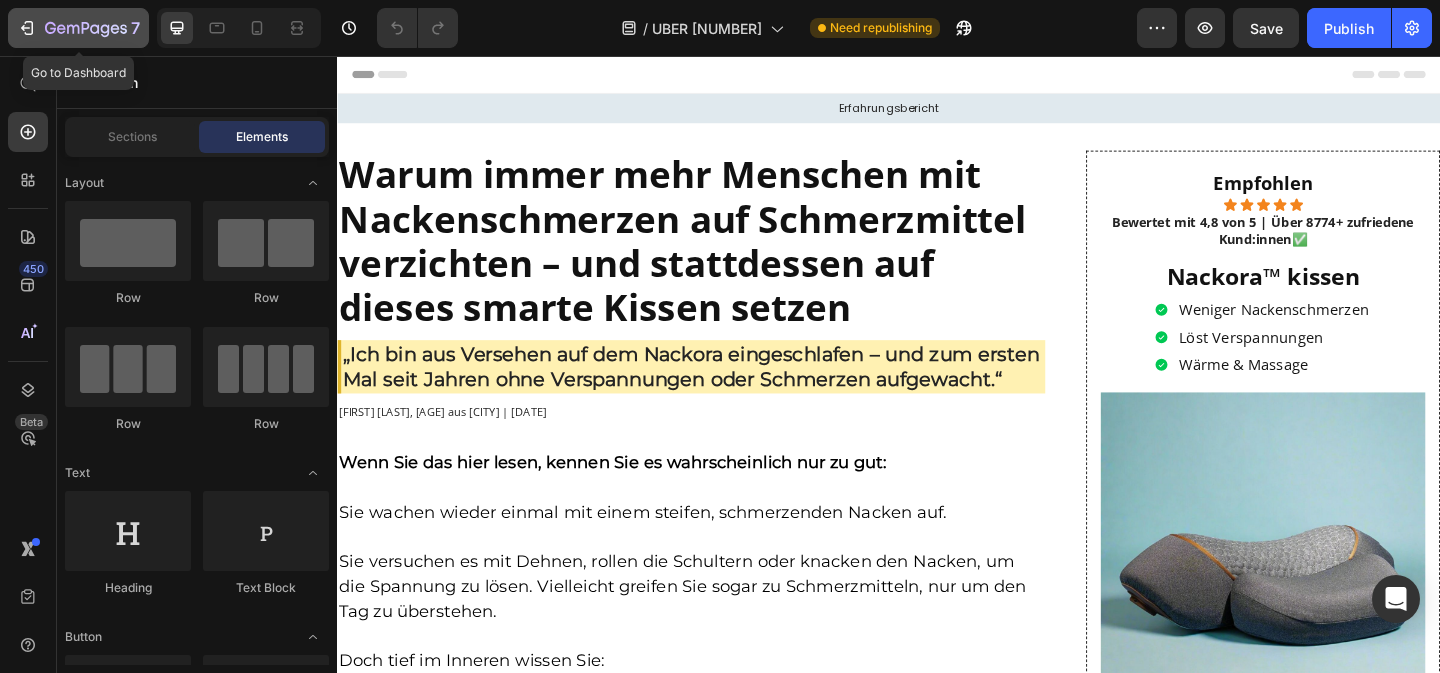 click 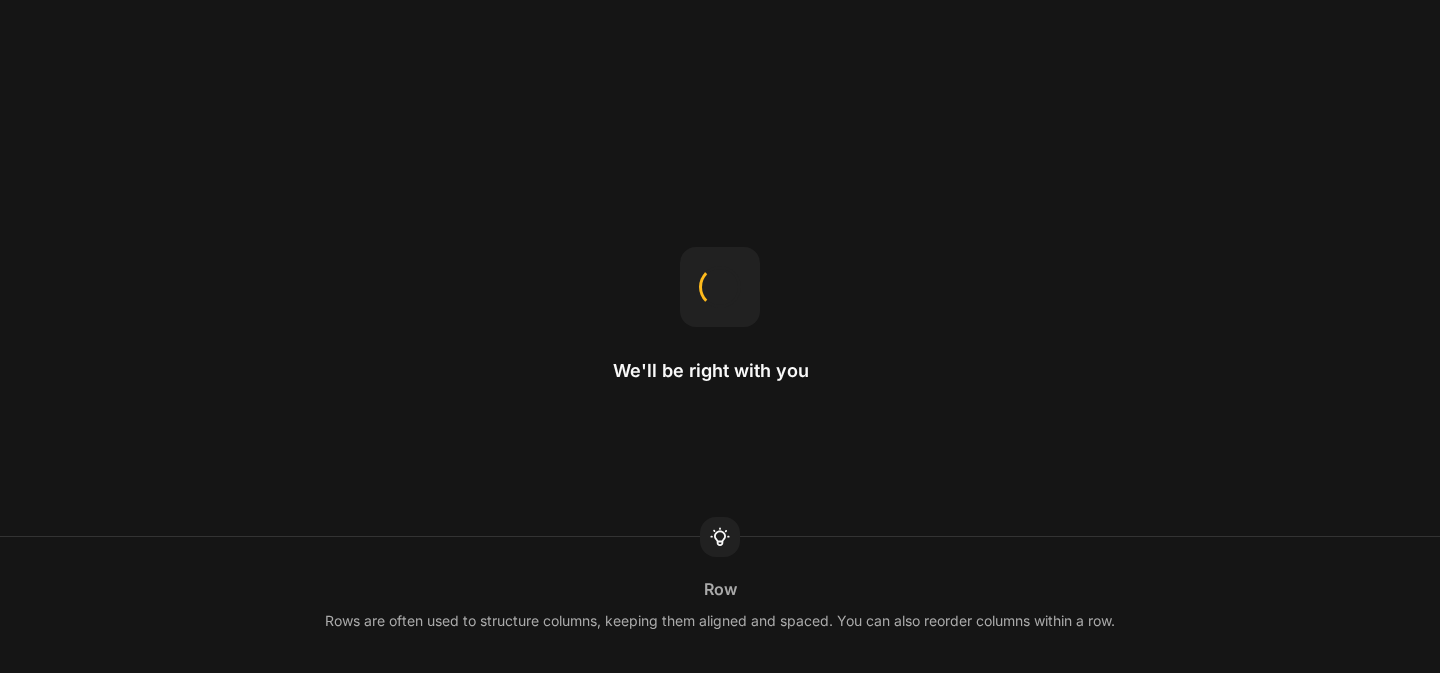 scroll, scrollTop: 0, scrollLeft: 0, axis: both 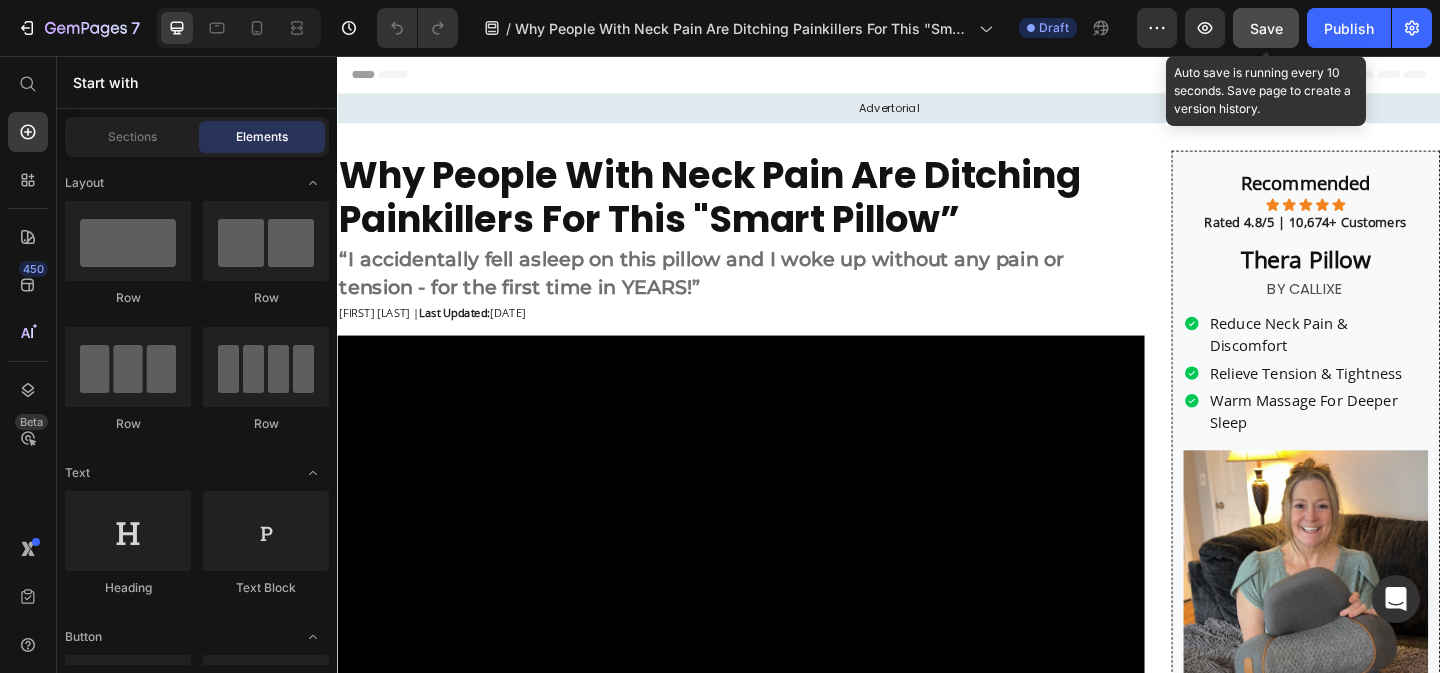click on "Save" at bounding box center [1266, 28] 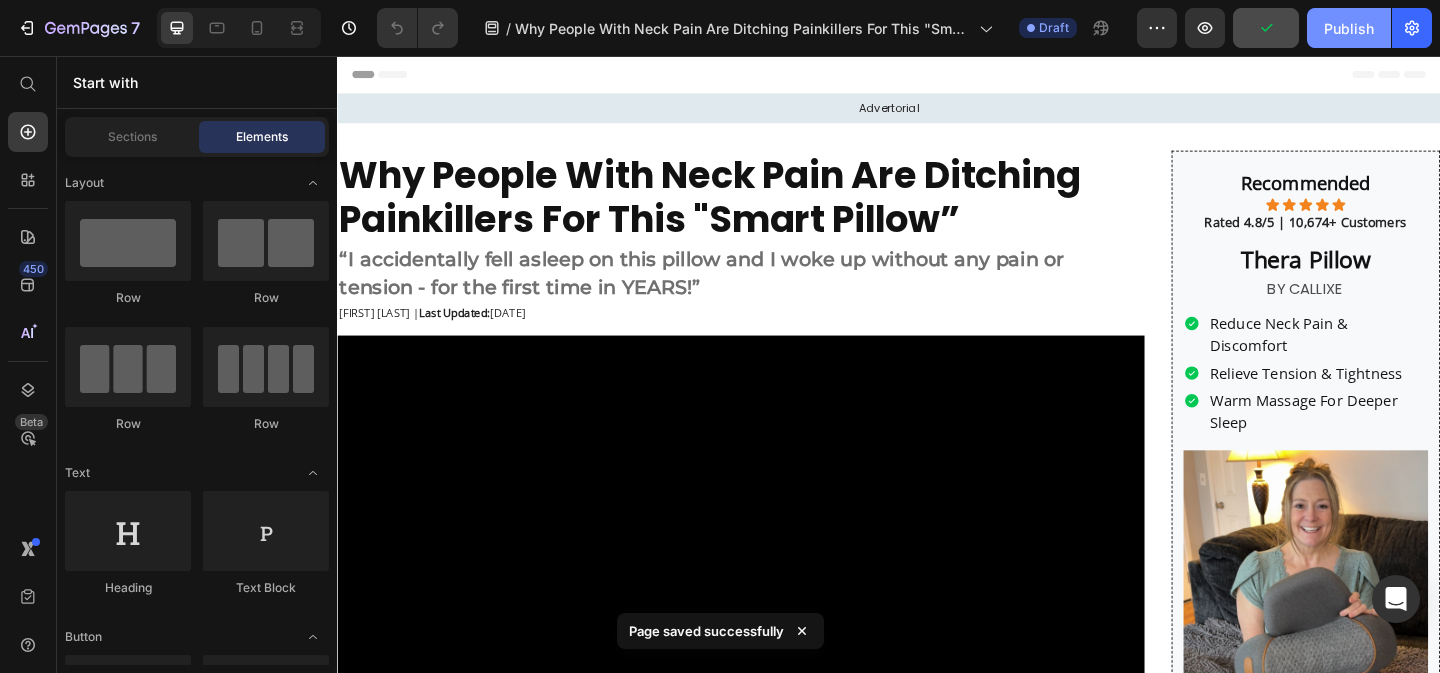 click on "Publish" at bounding box center [1349, 28] 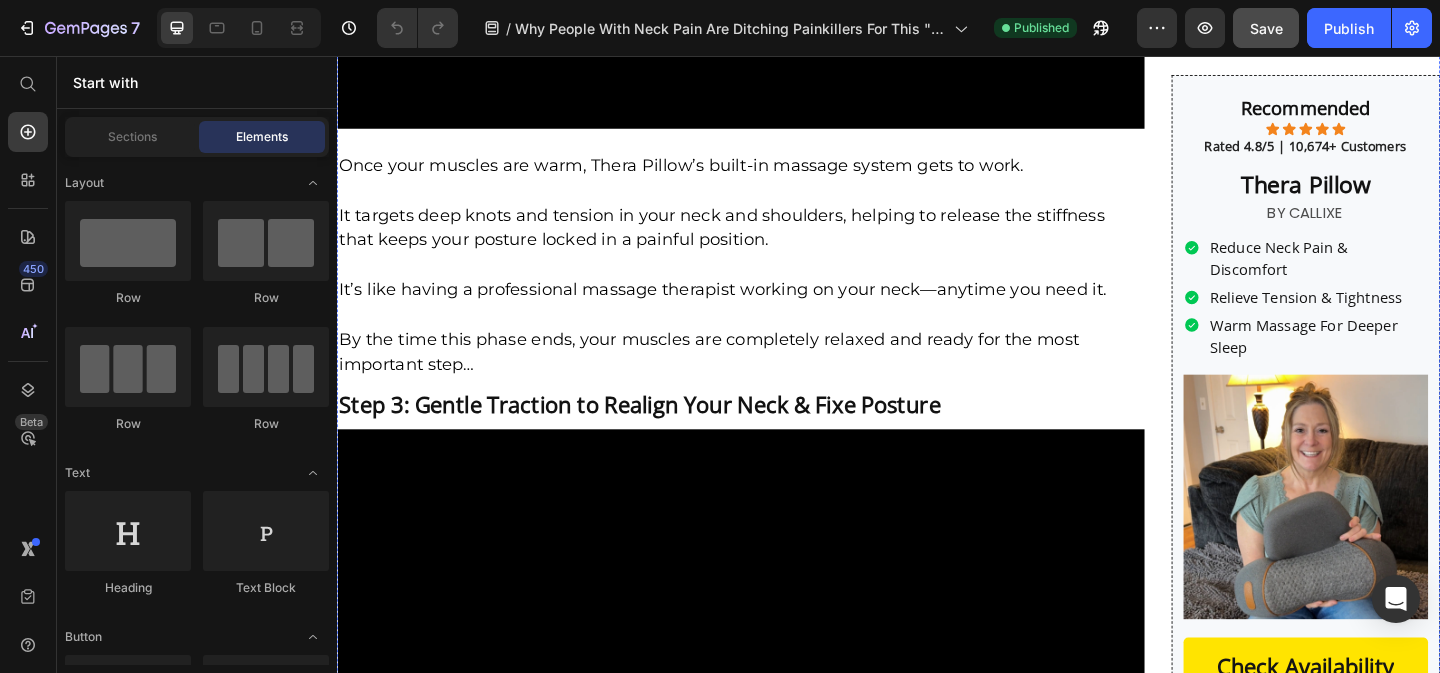 scroll, scrollTop: 5329, scrollLeft: 0, axis: vertical 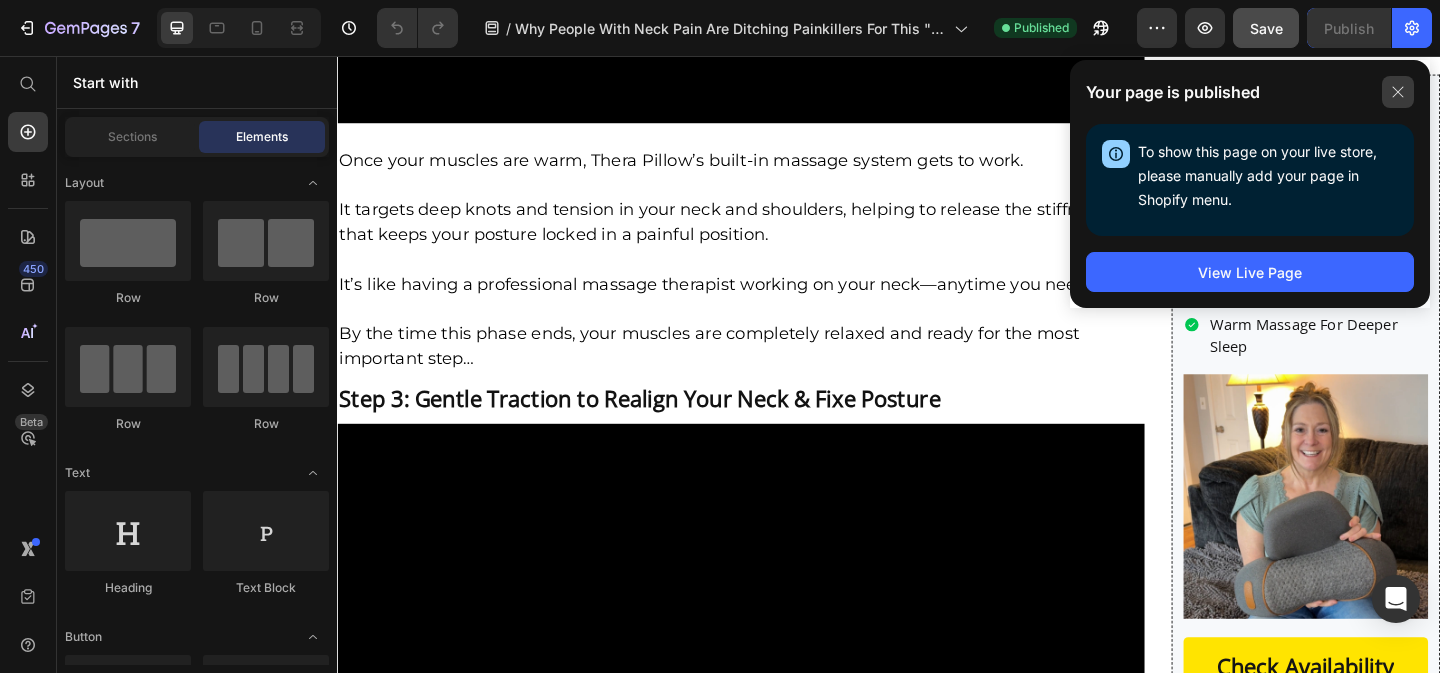 click 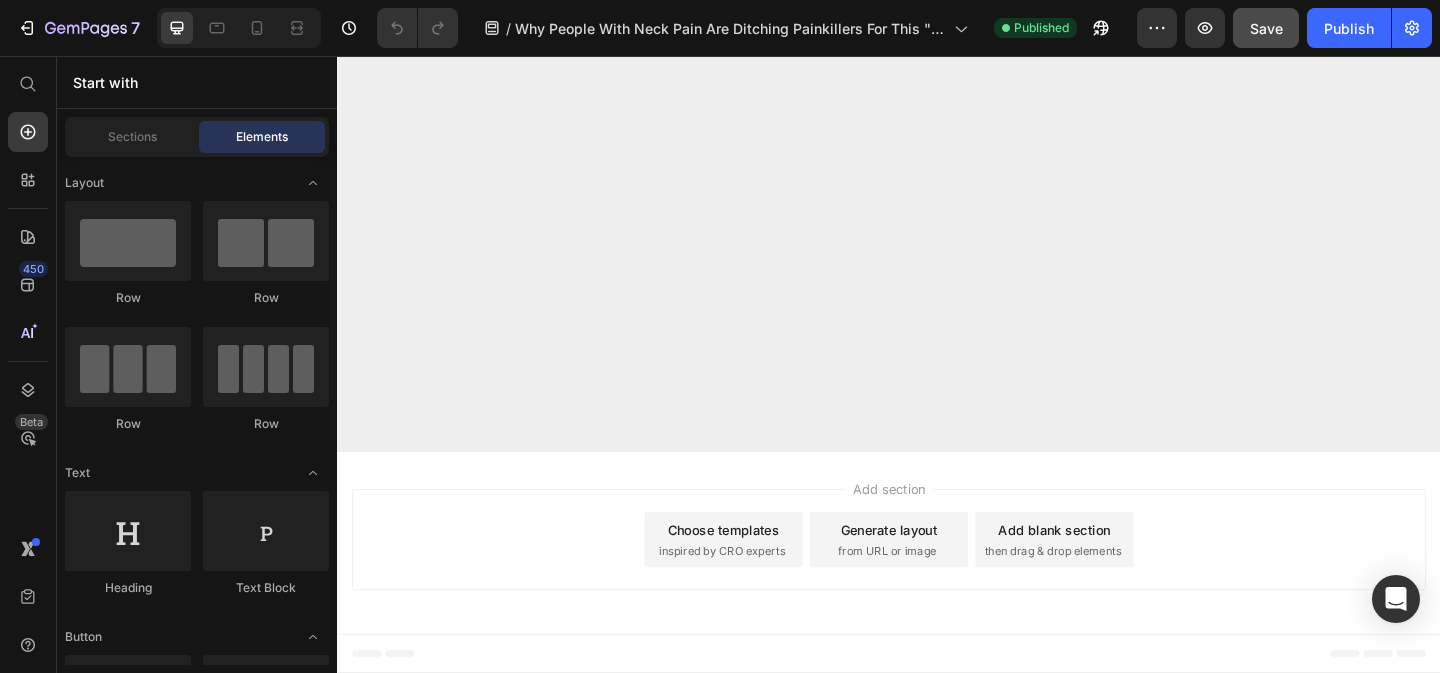 scroll, scrollTop: 12483, scrollLeft: 0, axis: vertical 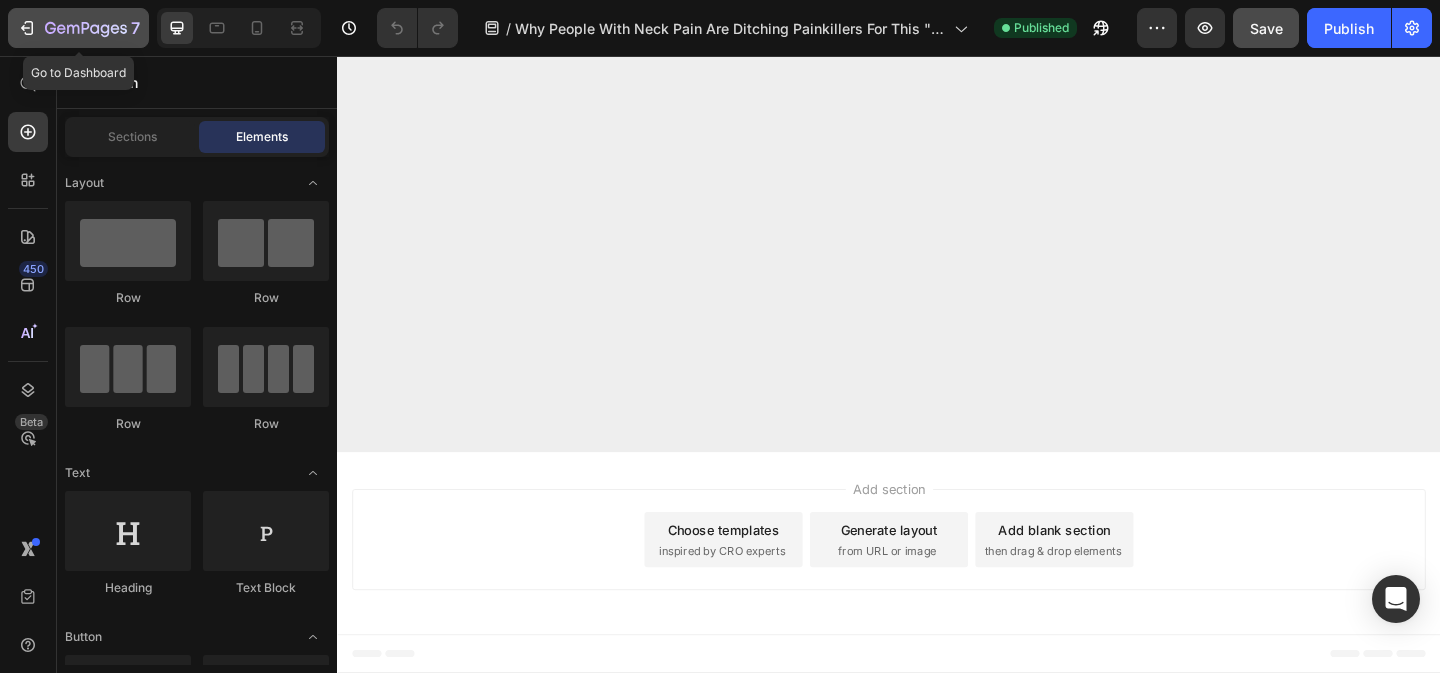 click 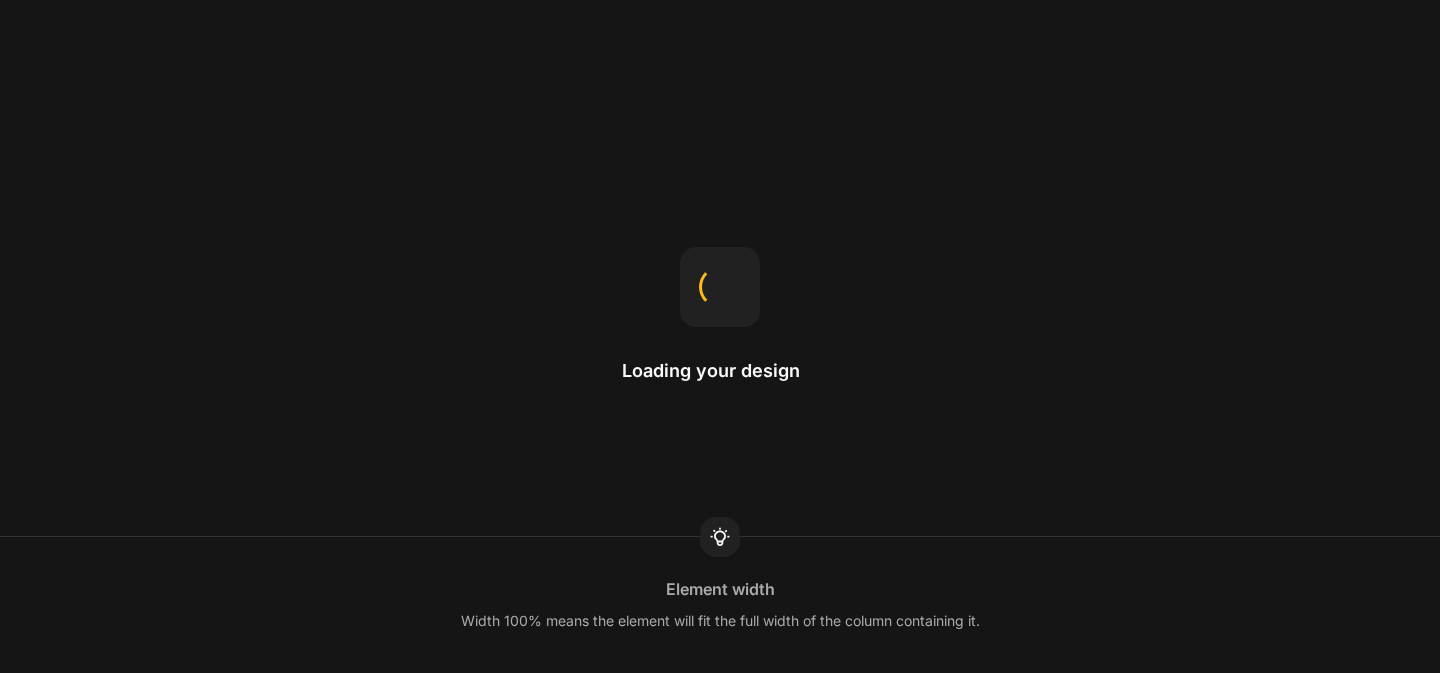 scroll, scrollTop: 0, scrollLeft: 0, axis: both 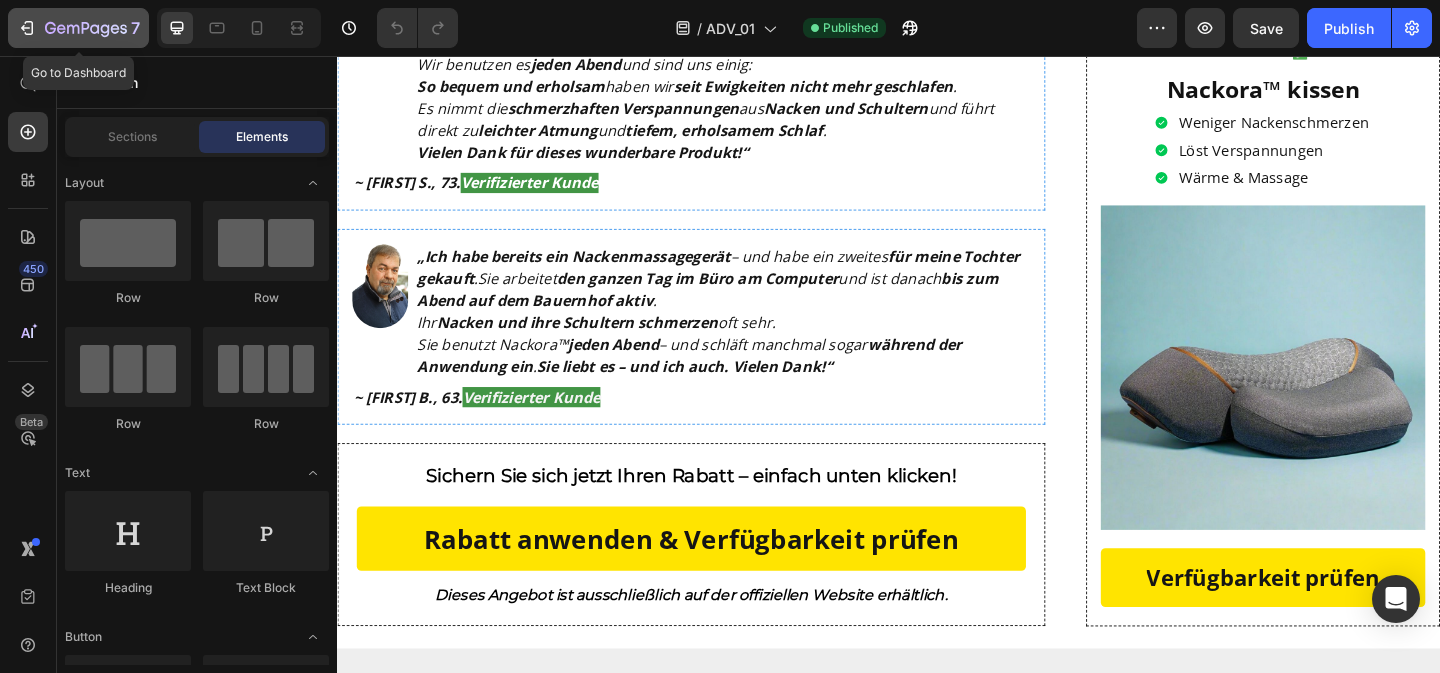 click 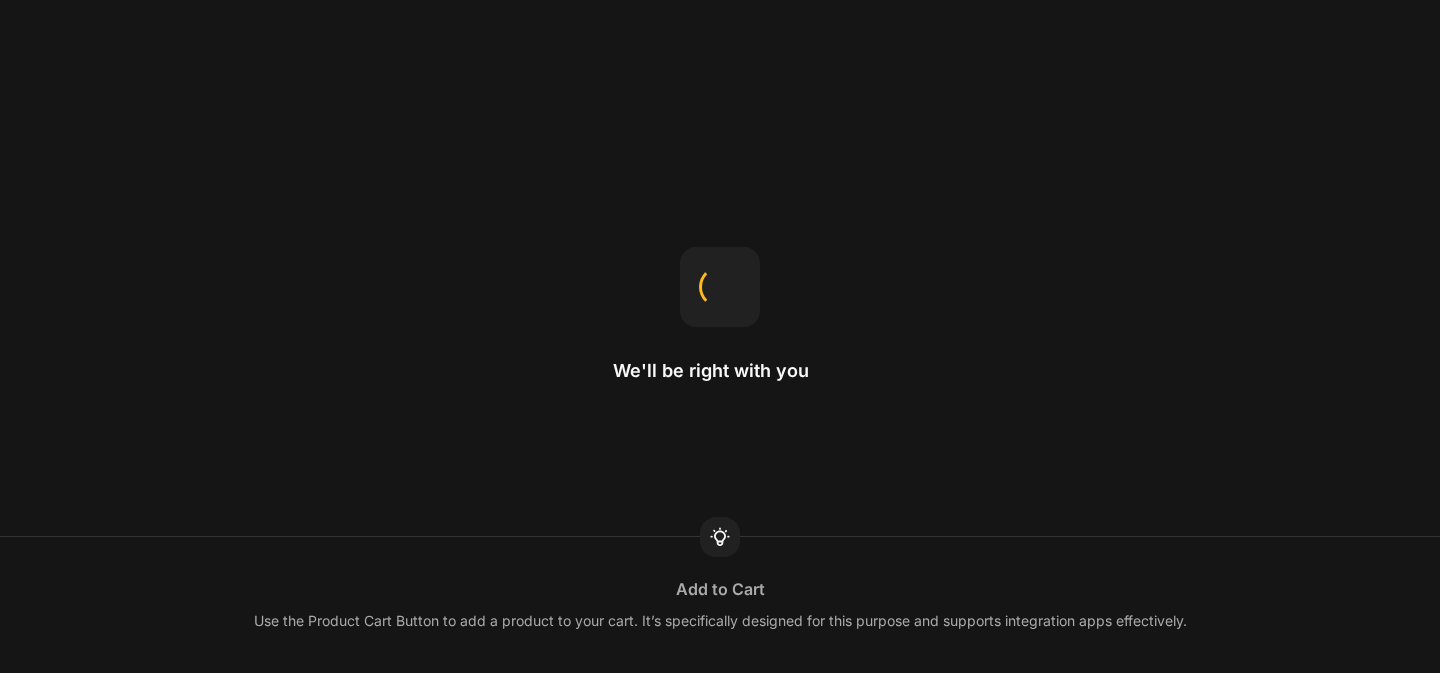 scroll, scrollTop: 0, scrollLeft: 0, axis: both 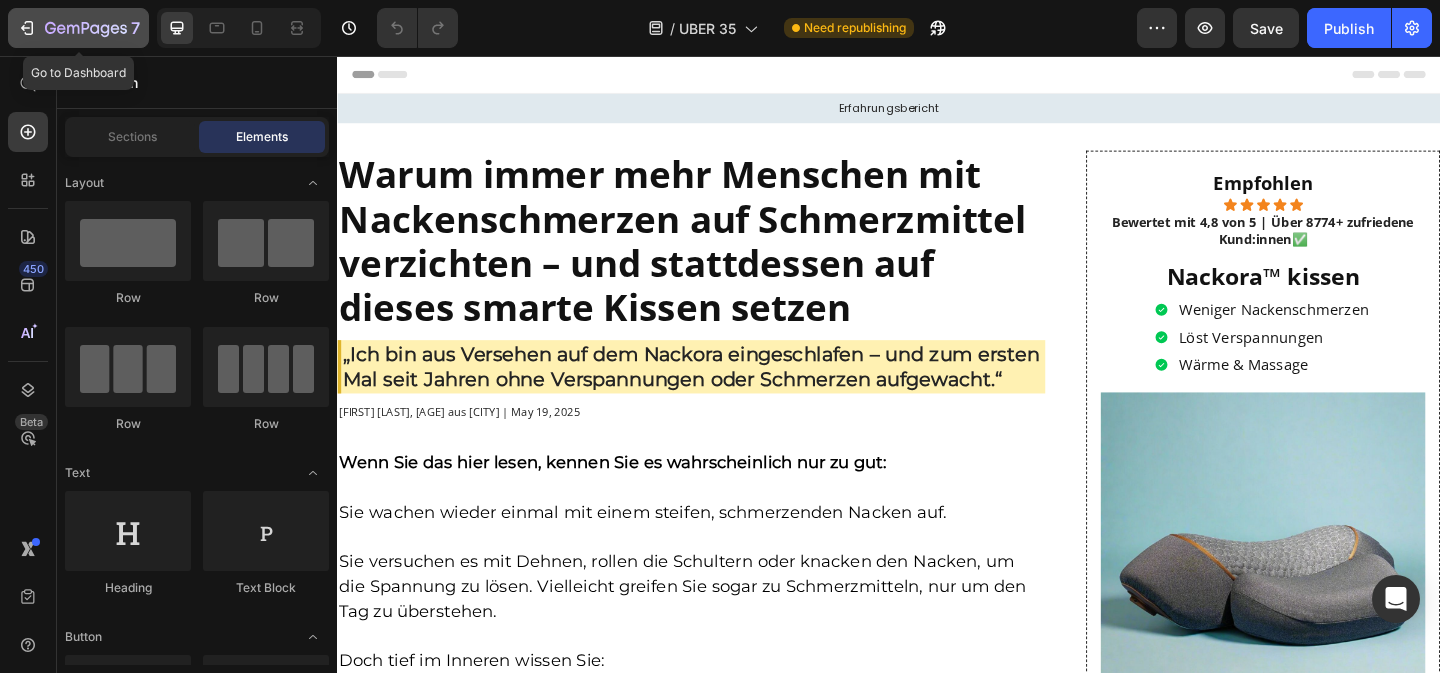 click 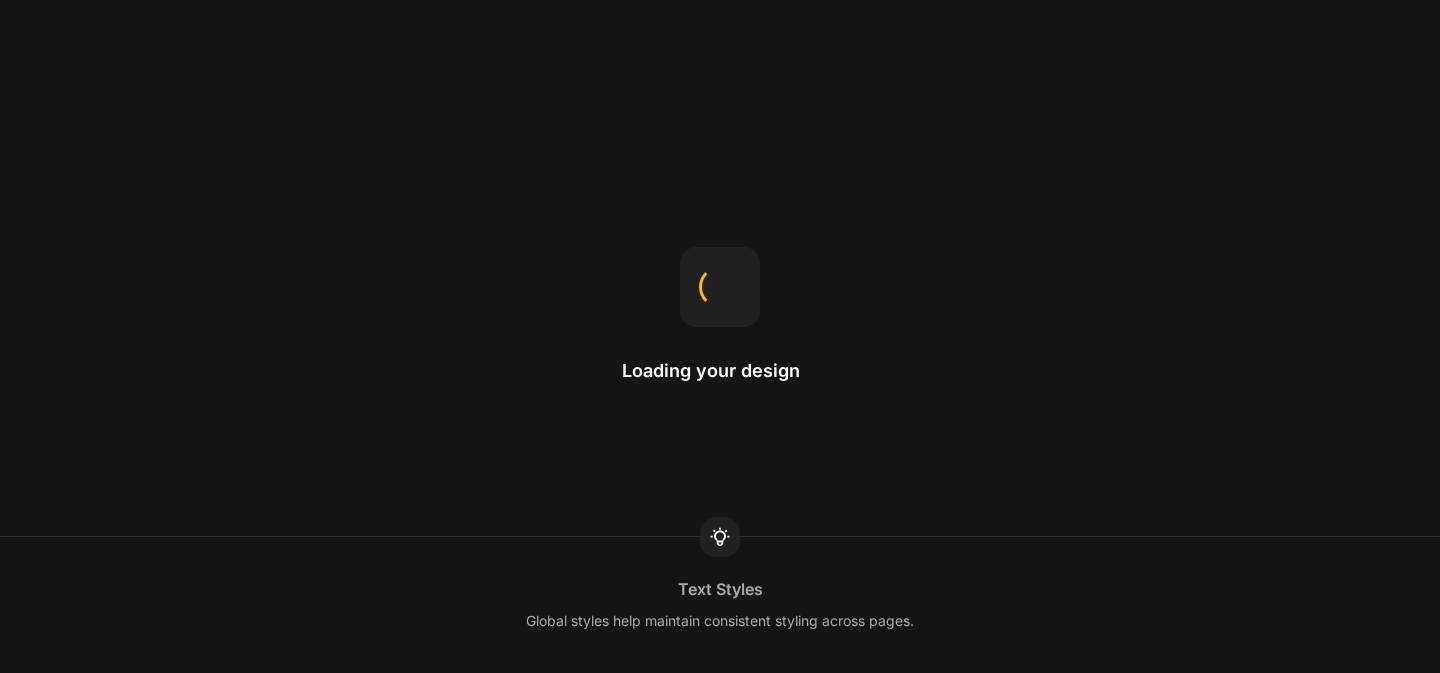 scroll, scrollTop: 0, scrollLeft: 0, axis: both 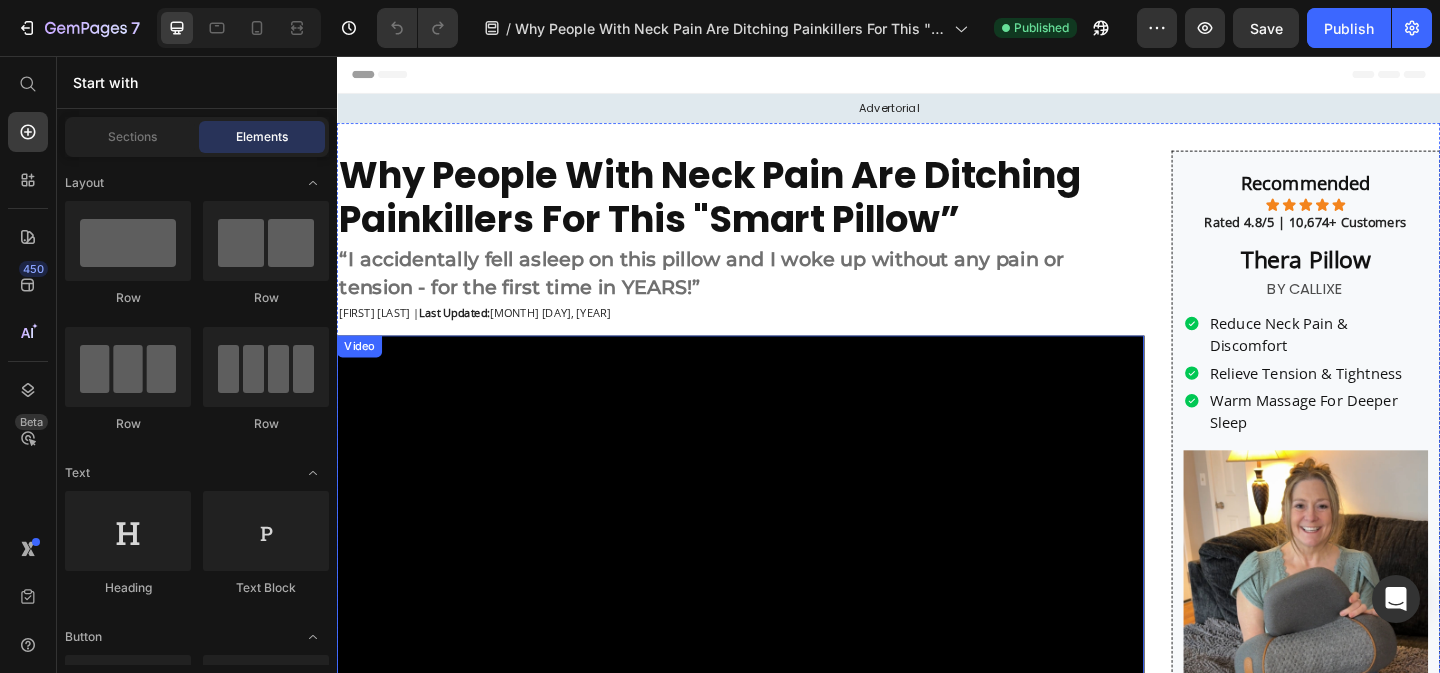 click at bounding box center [776, 579] 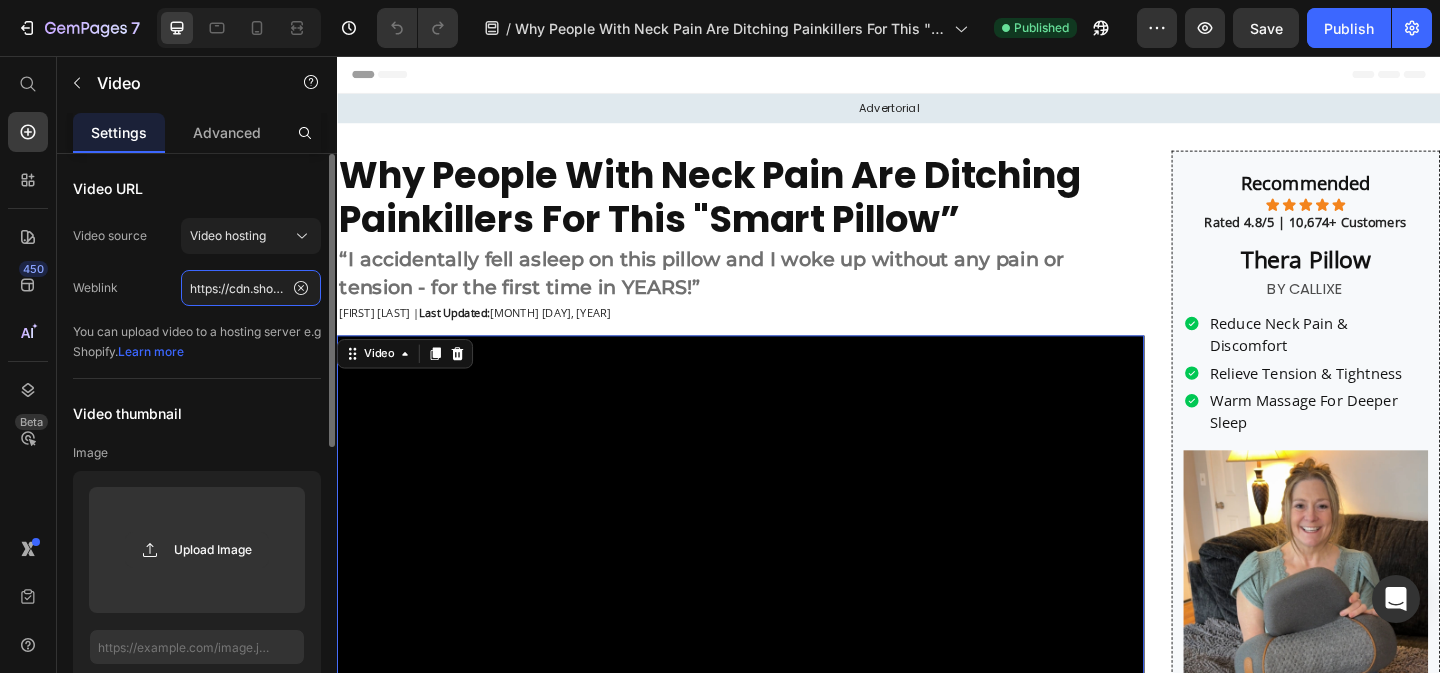 click on "https://cdn.shopify.com/videos/c/o/v/3e68ac9641ca4ba3994bee46d8c716da.mp4" 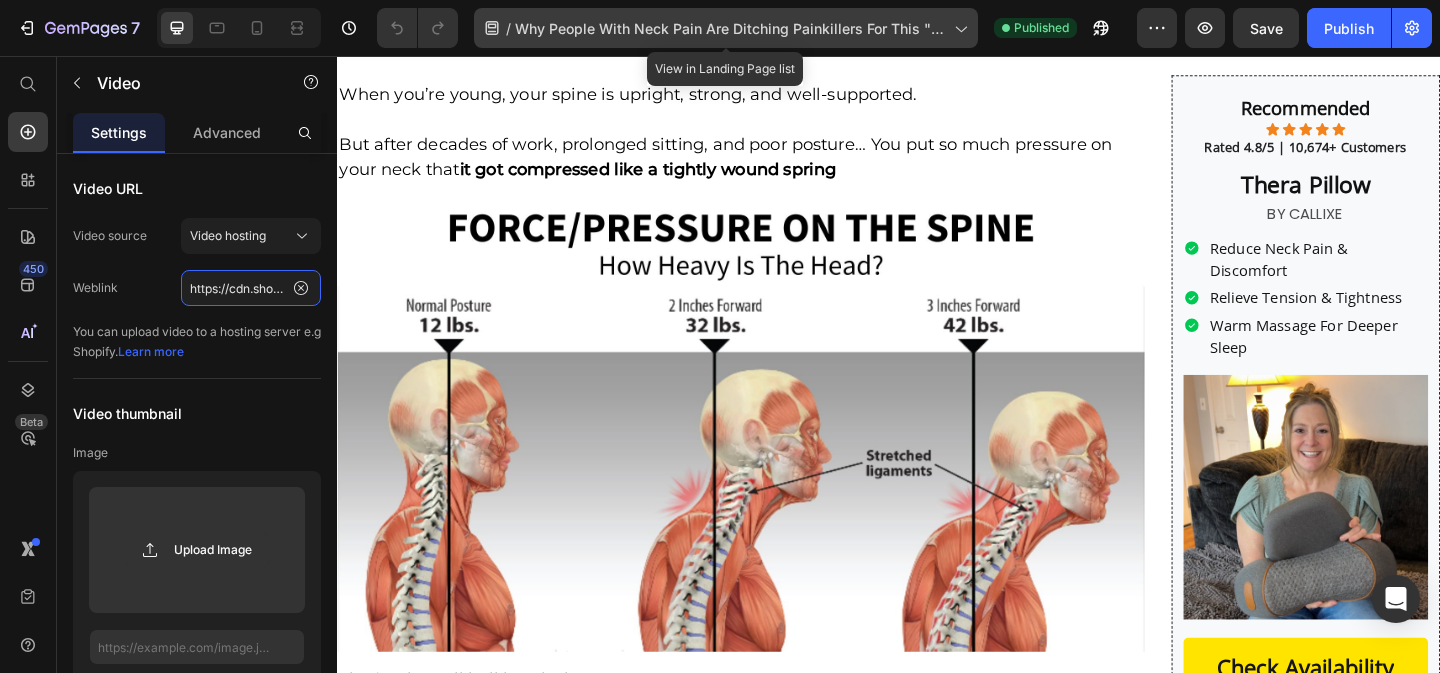 scroll, scrollTop: 1239, scrollLeft: 0, axis: vertical 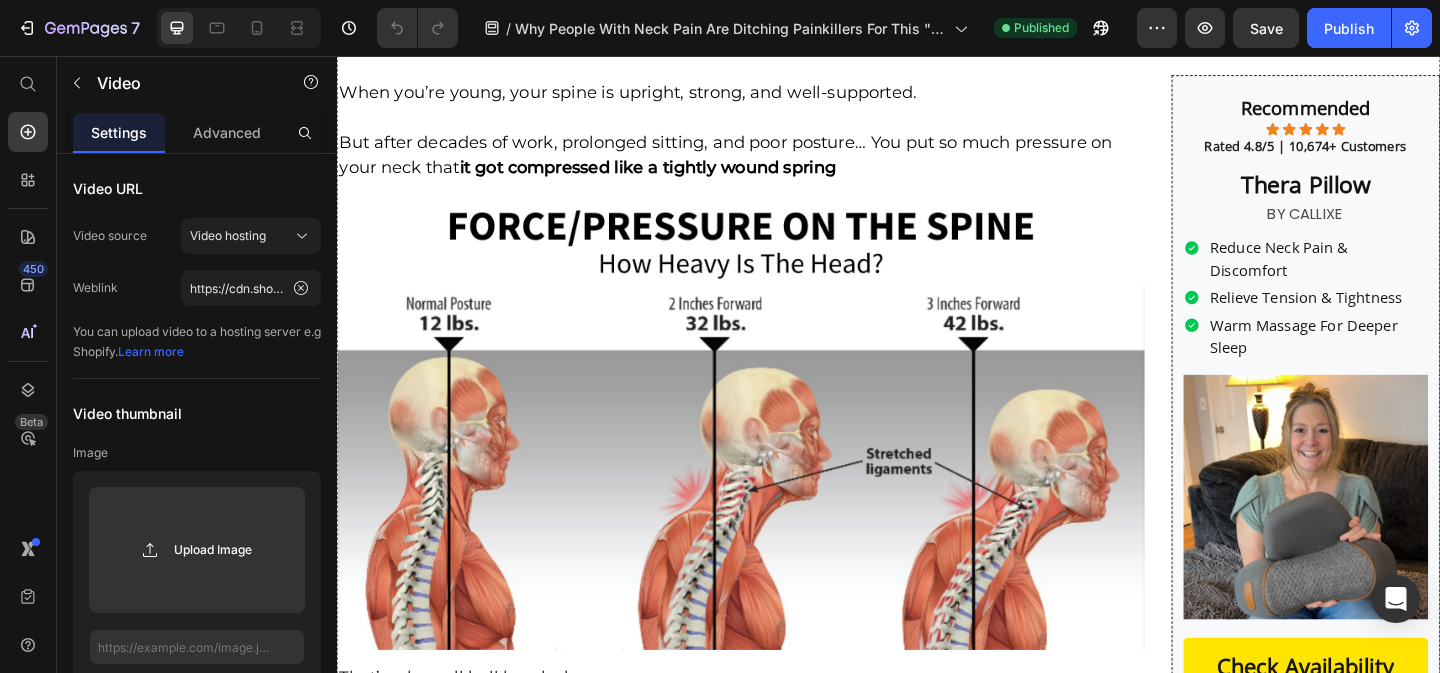 click at bounding box center [776, -33] 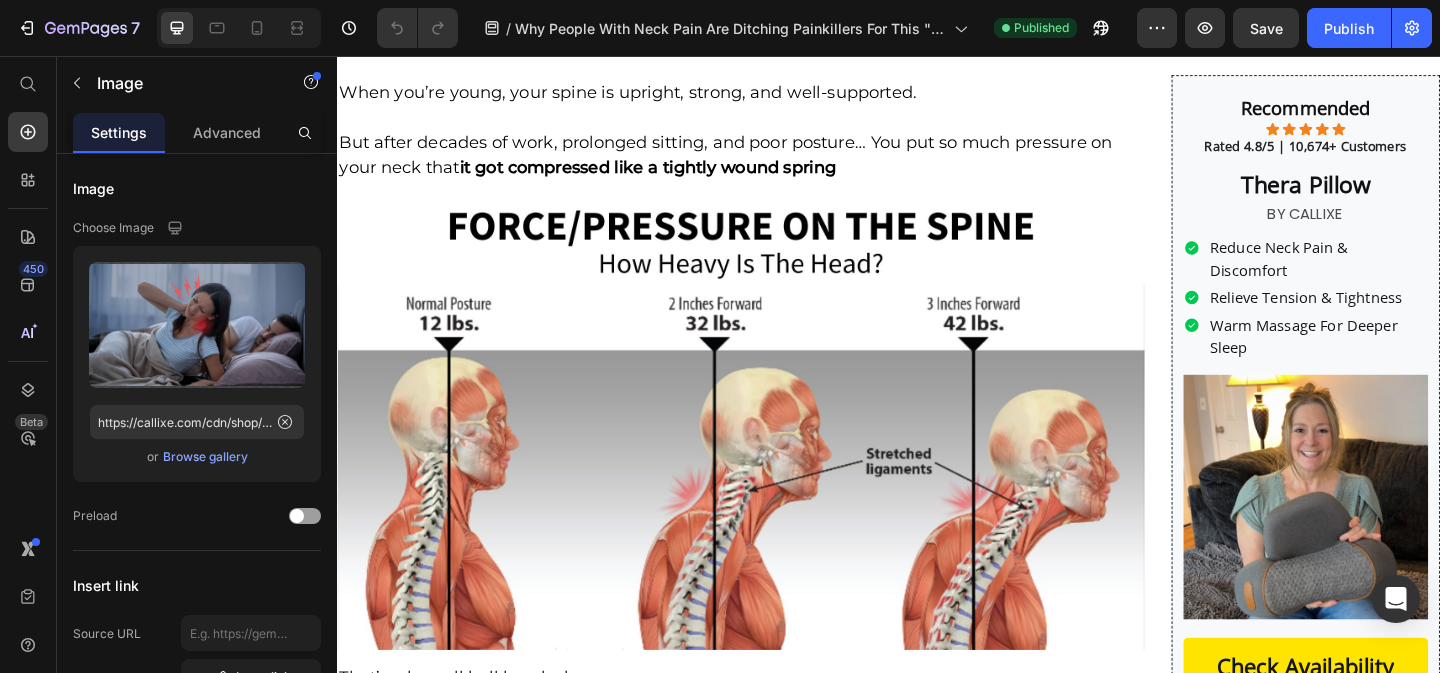 scroll, scrollTop: 1172, scrollLeft: 0, axis: vertical 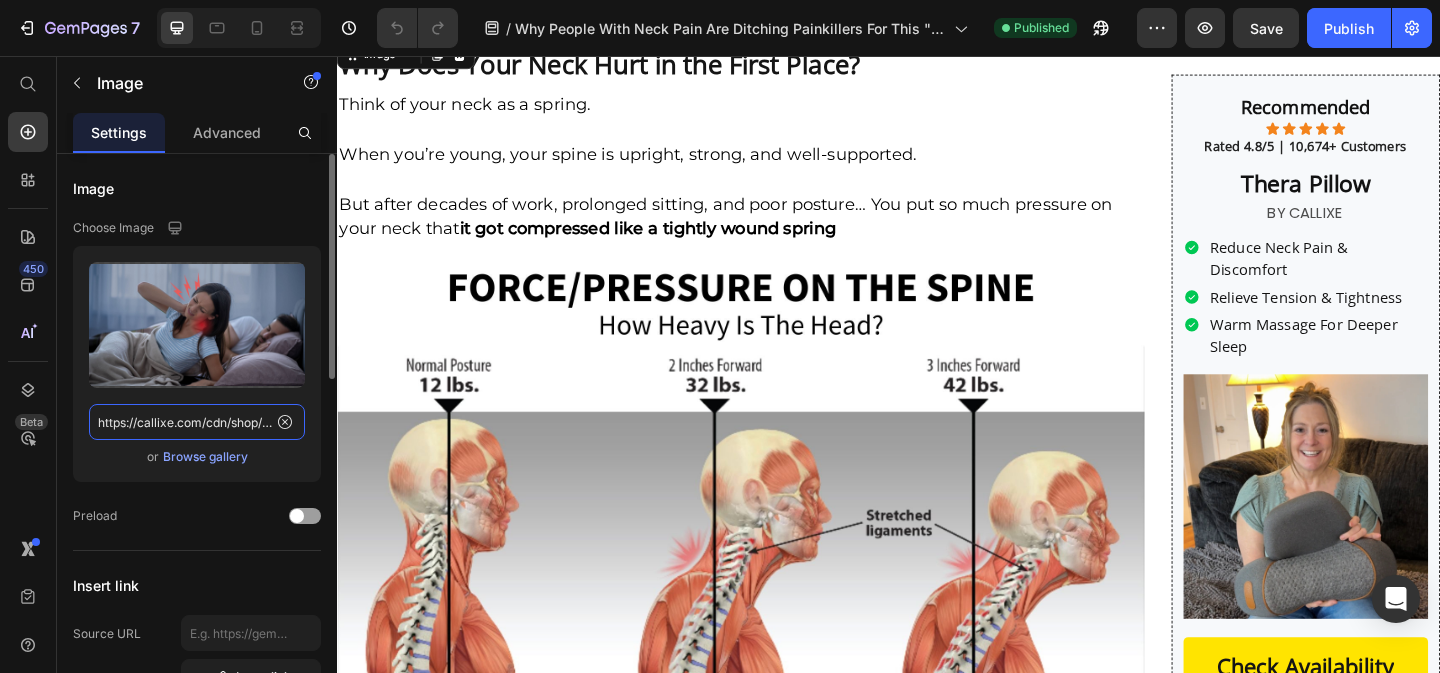 click on "https://callixe.com/cdn/shop/files/gempages_490483624978678641-58fd96c0-7acd-460d-a30d-41003b3c9176.jpg?v=10930592790007802367" 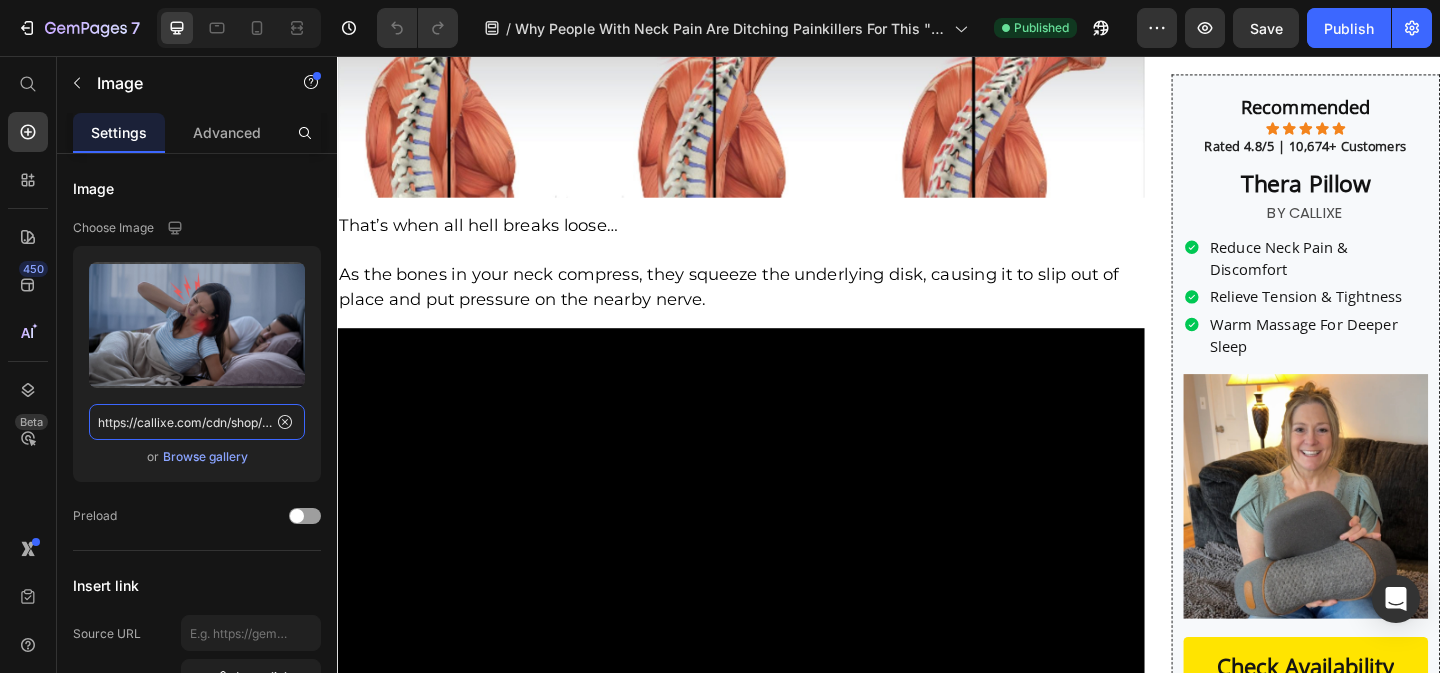 scroll, scrollTop: 1922, scrollLeft: 0, axis: vertical 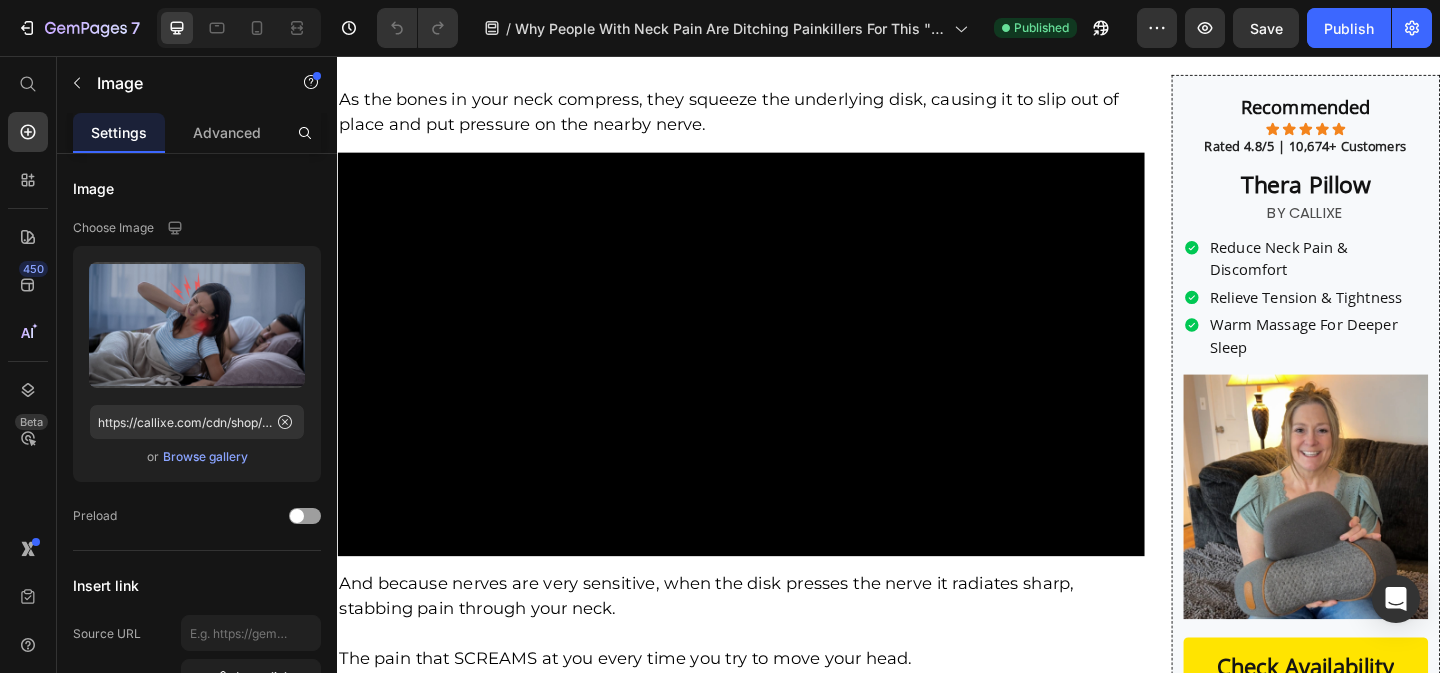 click at bounding box center (776, -228) 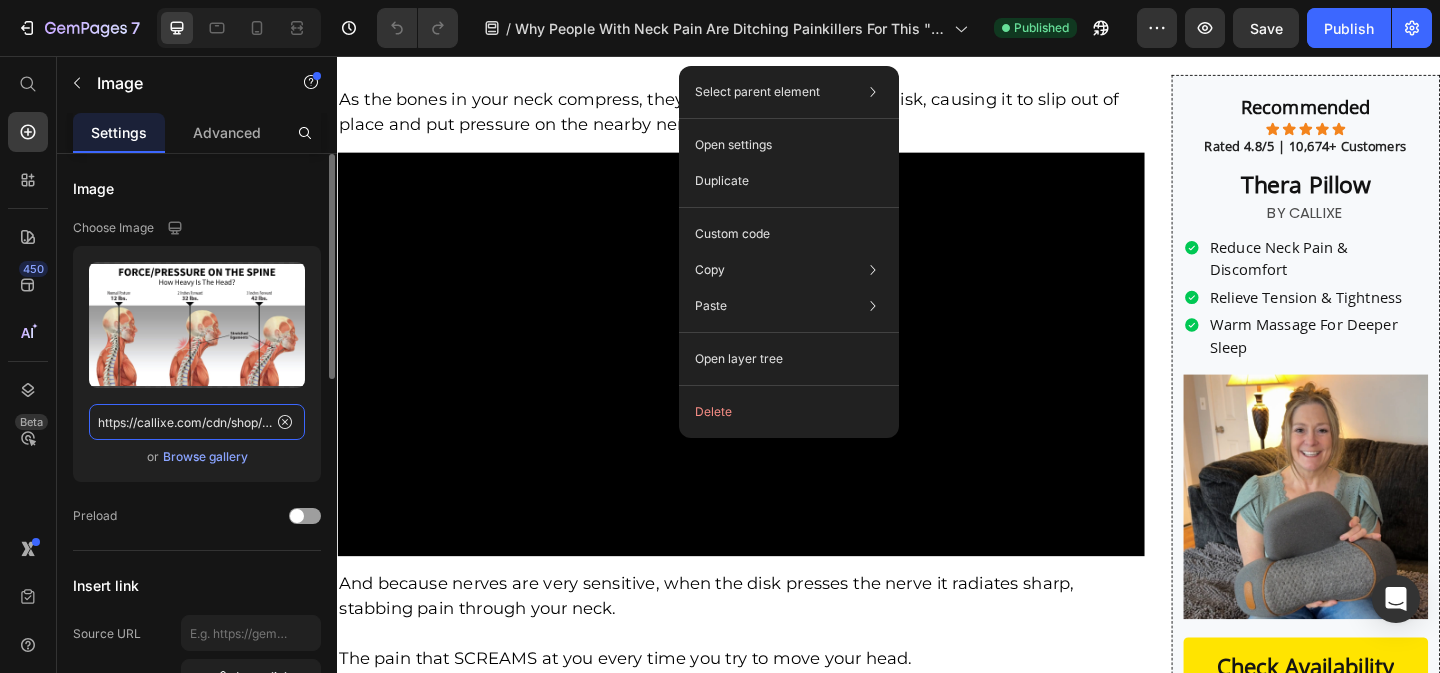 click on "https://callixe.com/cdn/shop/files/gempages_490483624978678641-927737db-59bf-4299-88c0-122c255e1705.jpg?v=8350091654737415150" 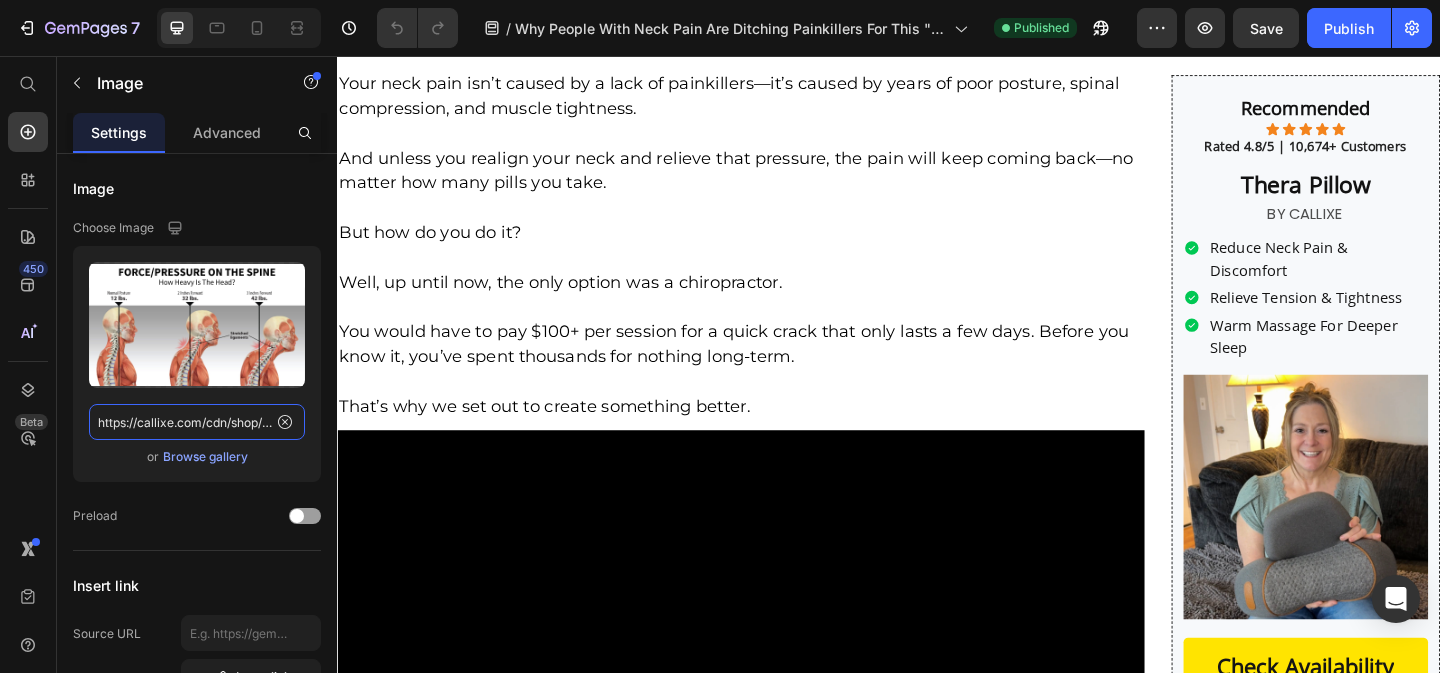scroll, scrollTop: 2845, scrollLeft: 0, axis: vertical 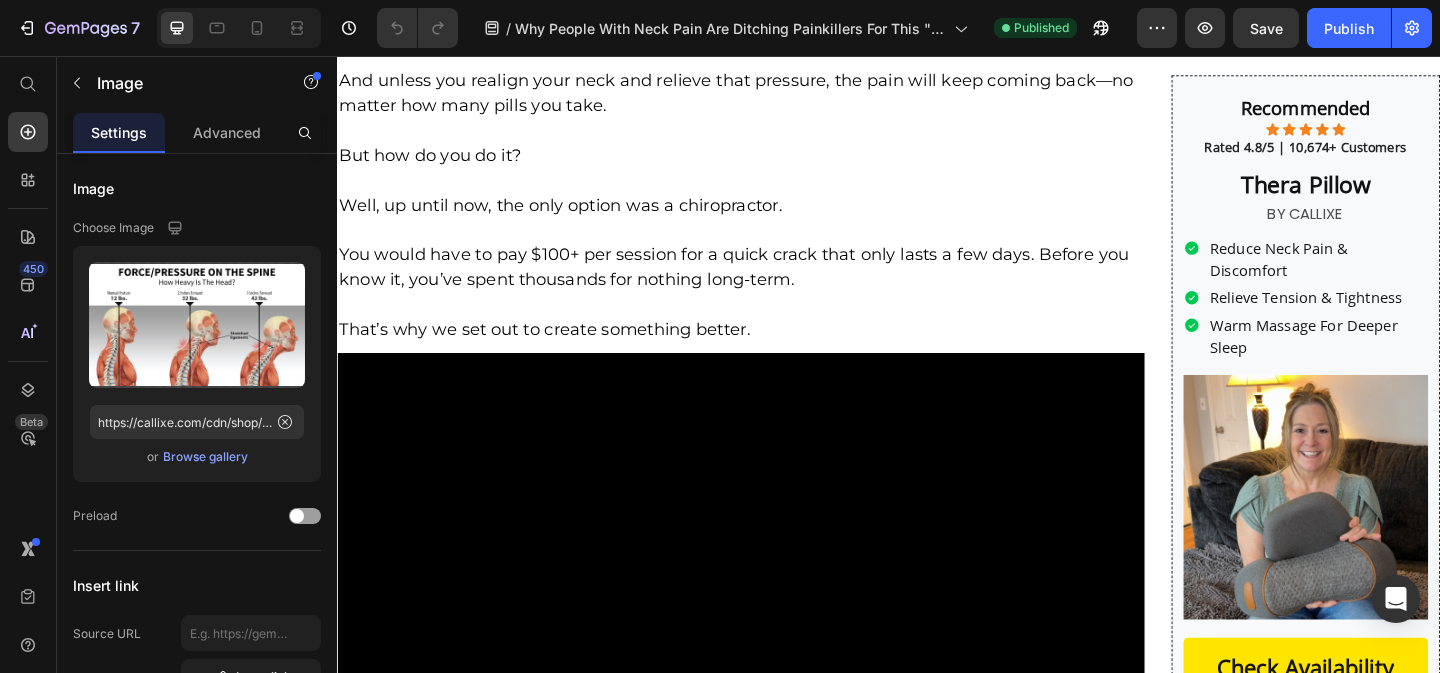 click at bounding box center [776, -543] 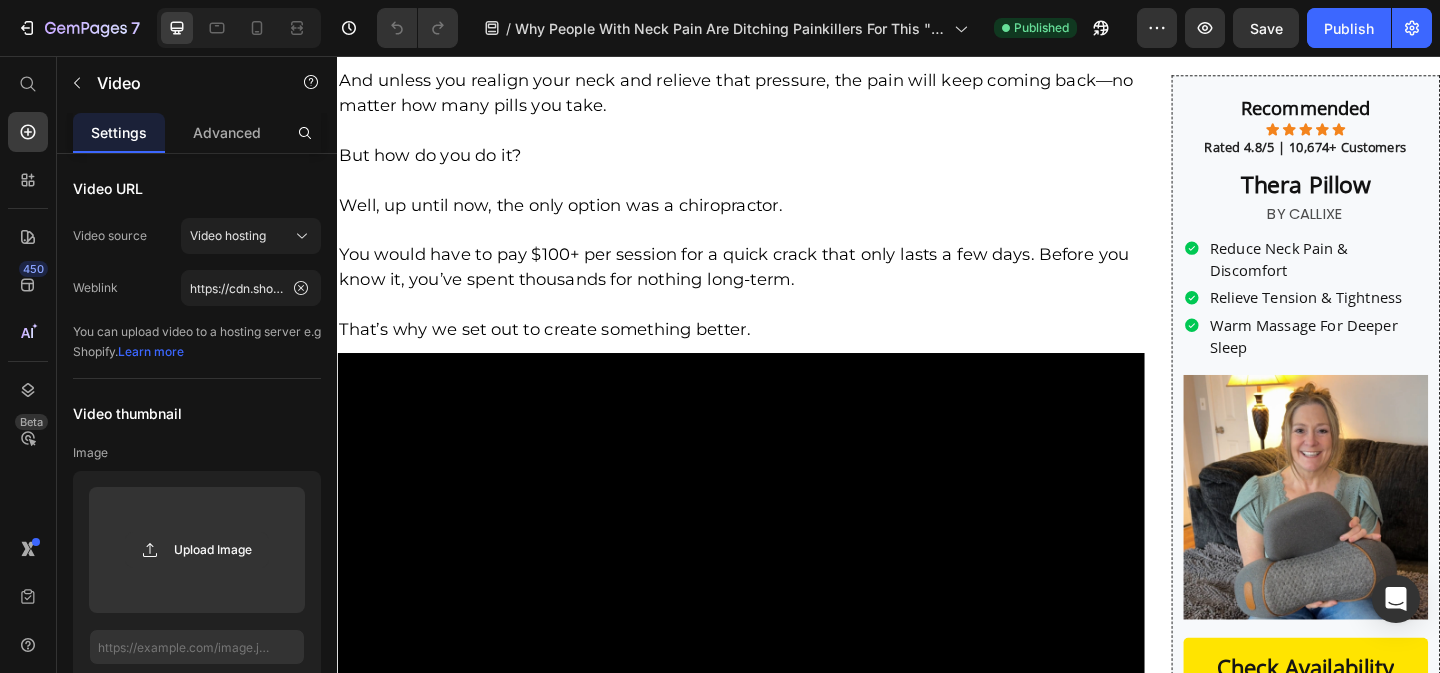 click at bounding box center (776, -543) 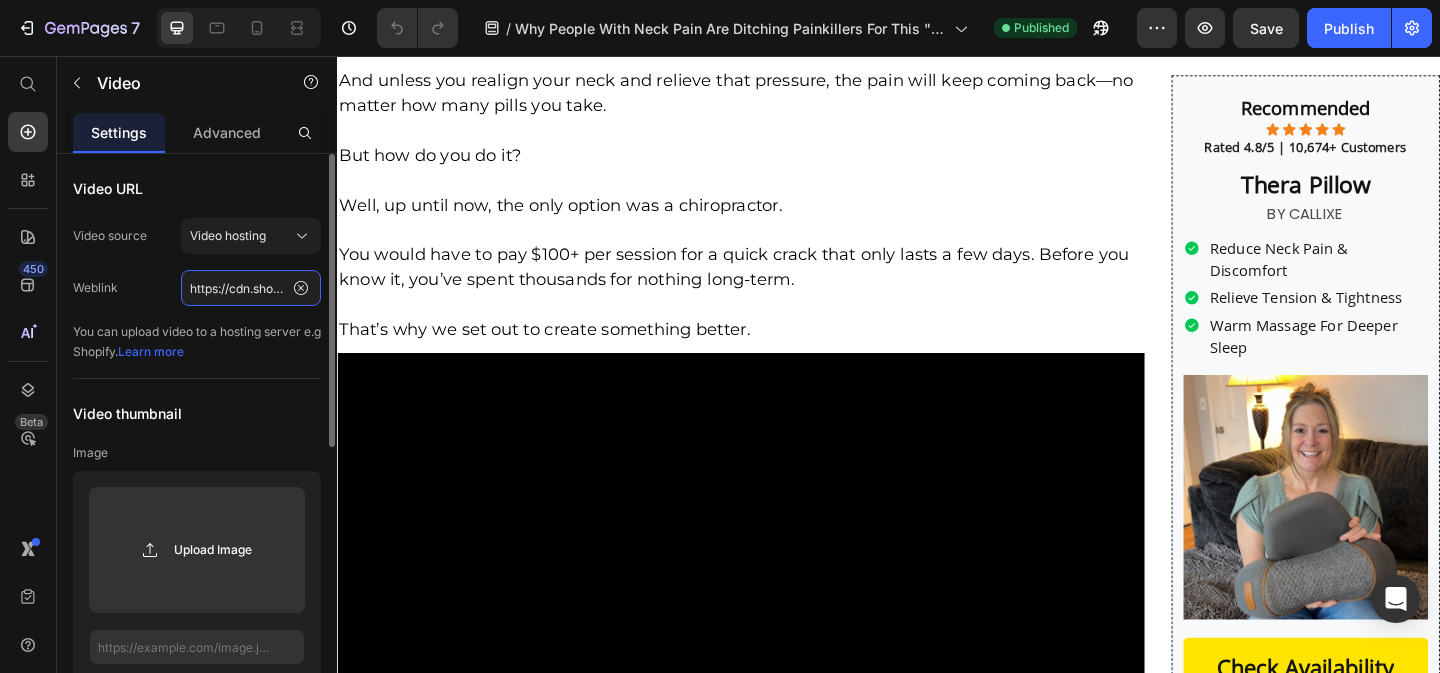 click on "https://cdn.shopify.com/videos/c/o/v/f1db9f49acb04dc885deb2d811c0e33a.mp4" 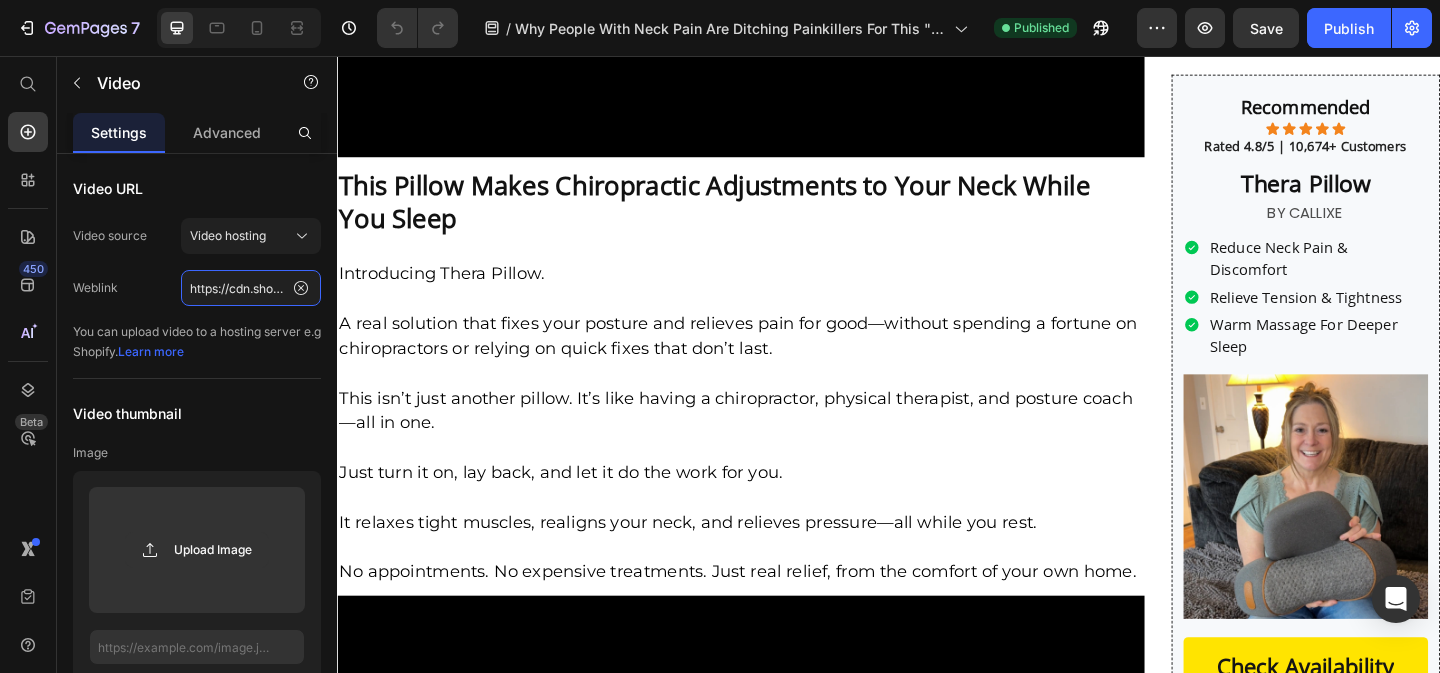 scroll, scrollTop: 3489, scrollLeft: 0, axis: vertical 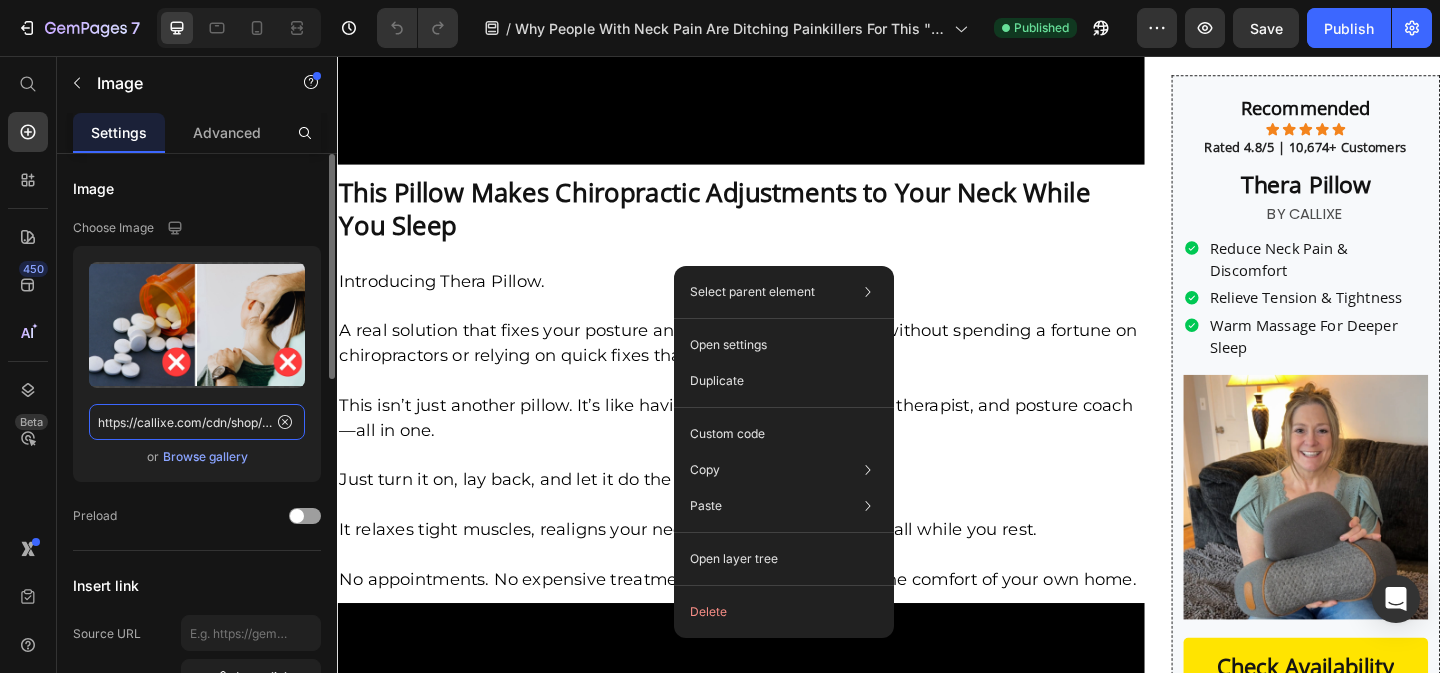 click on "https://callixe.com/cdn/shop/files/gempages_490483624978678641-f67e2652-18d1-43eb-af07-c024e7ad72d0.jpg?v=6986113452407099079" 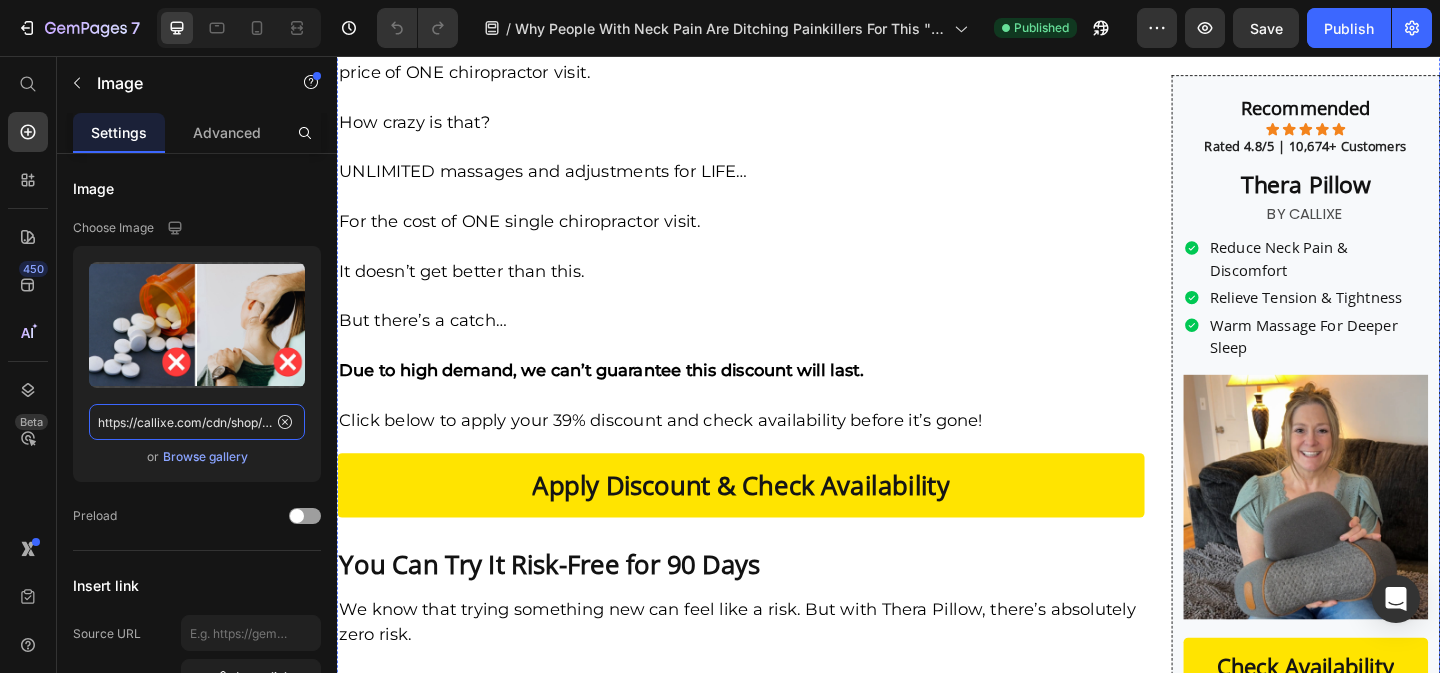 scroll, scrollTop: 8705, scrollLeft: 0, axis: vertical 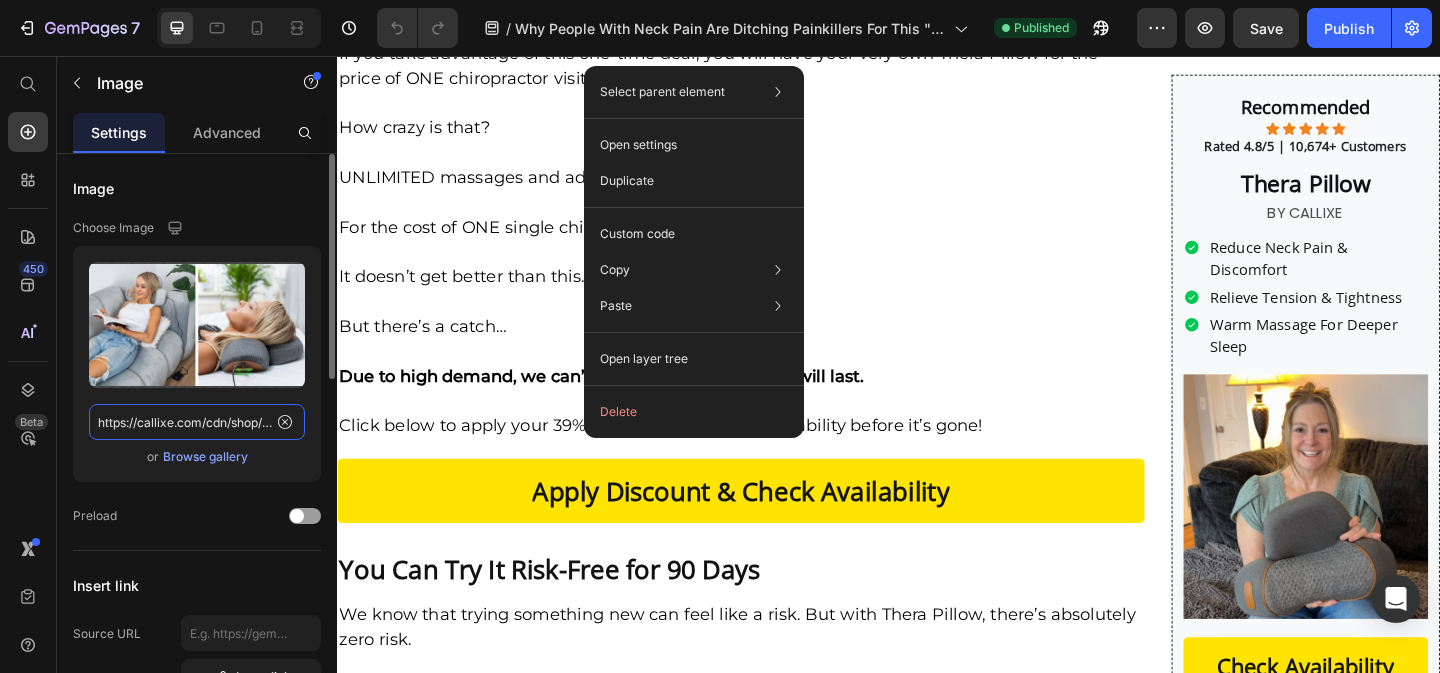 click on "https://callixe.com/cdn/shop/files/gempages_490483624978678641-8eba9d5c-6dbb-4c6c-ad7c-40bff1680564.jpg?v=10019941884190720589" 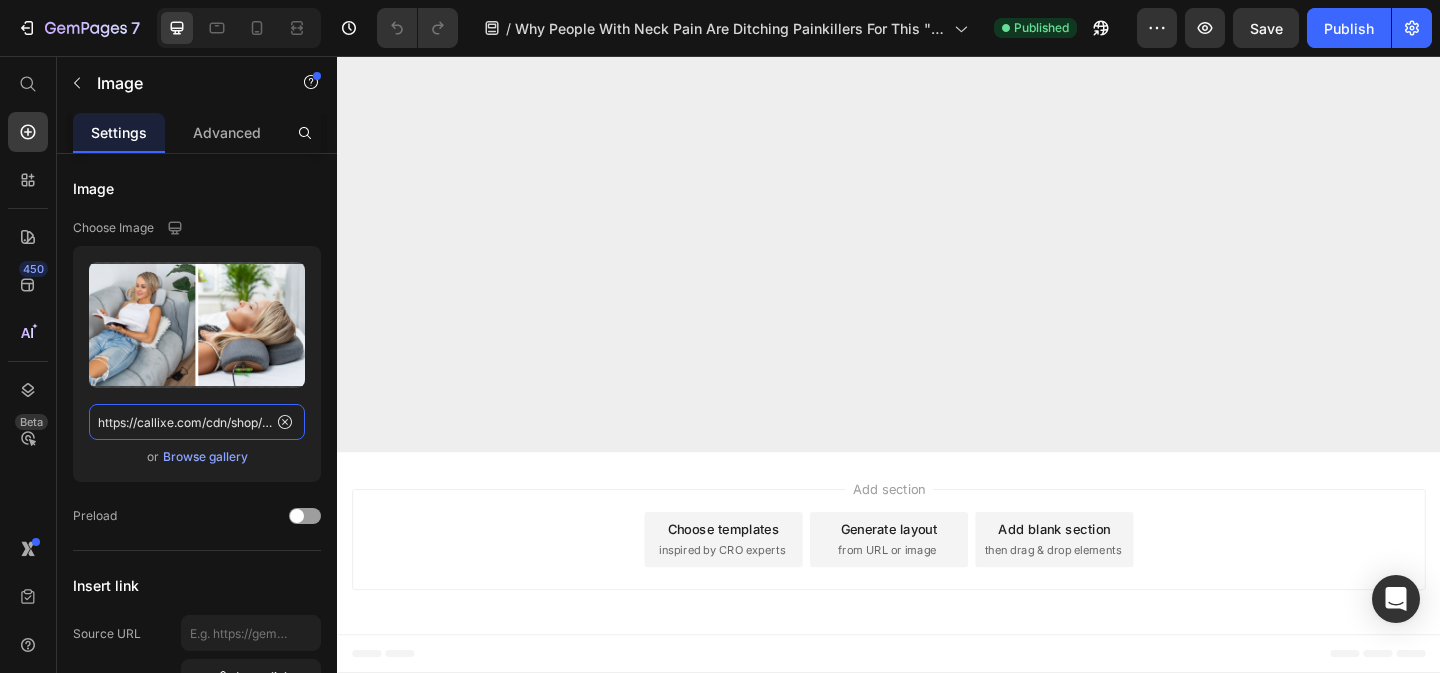 scroll, scrollTop: 14090, scrollLeft: 0, axis: vertical 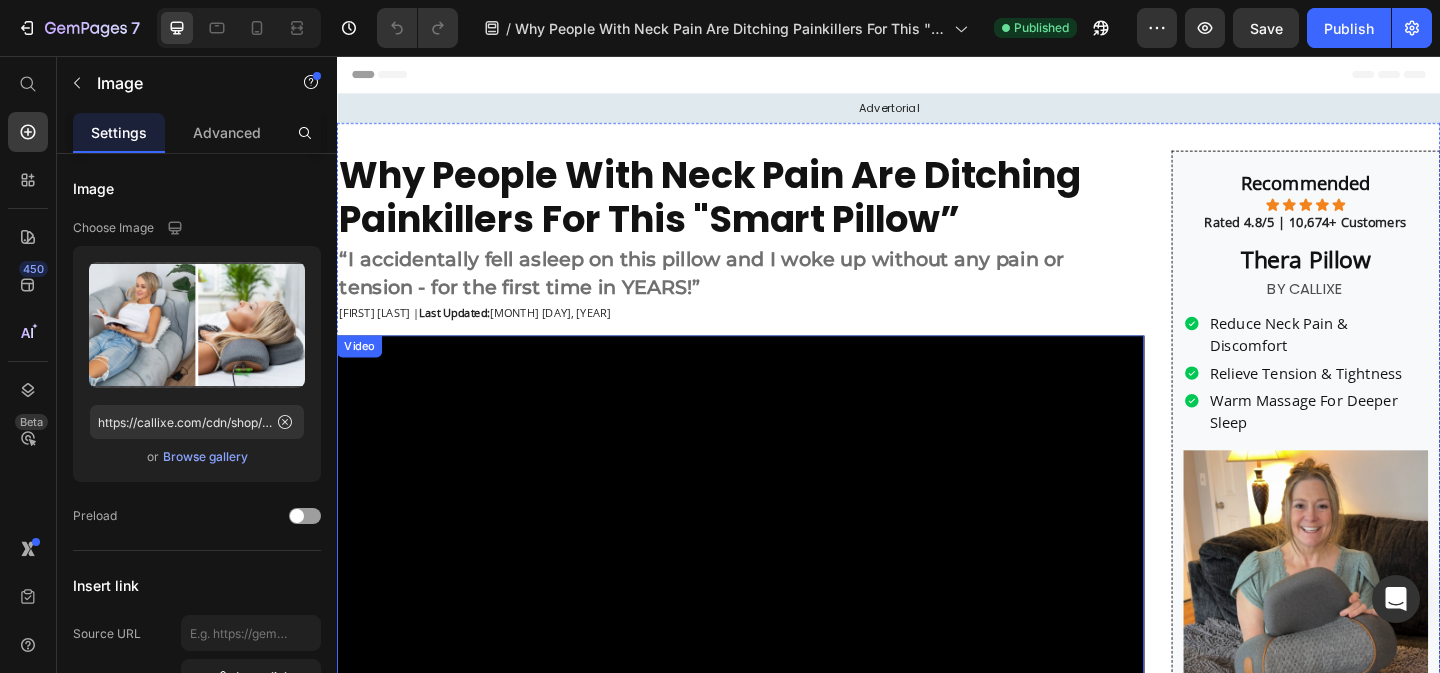 click at bounding box center [776, 579] 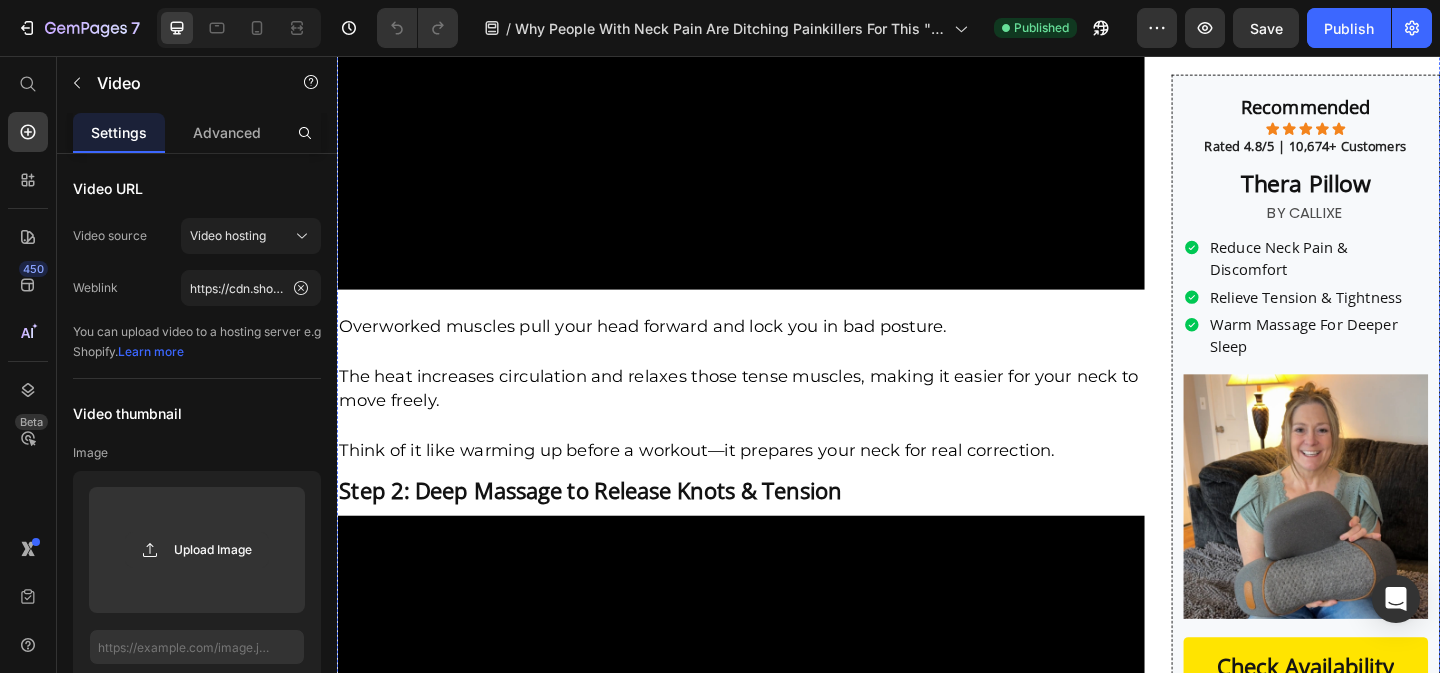 scroll, scrollTop: 5455, scrollLeft: 0, axis: vertical 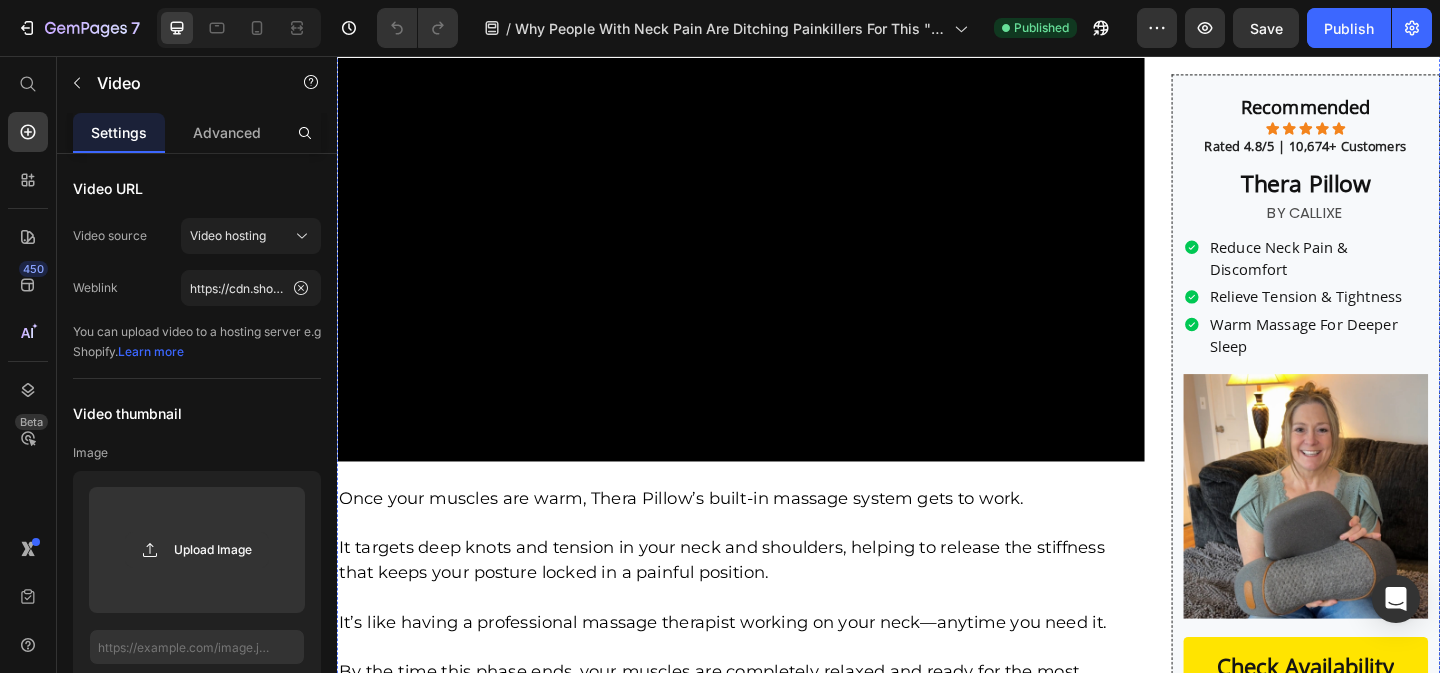 click at bounding box center (776, -1096) 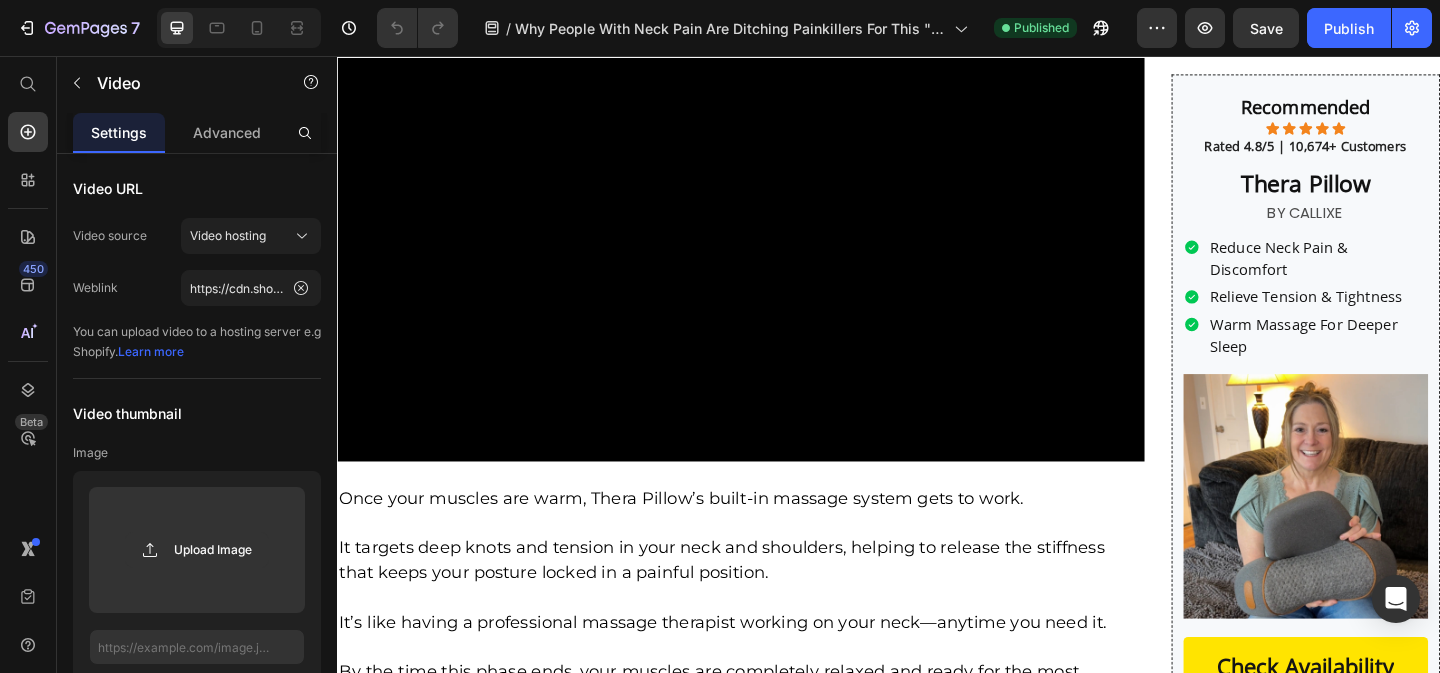 click on "https://cdn.shopify.com/videos/c/o/v/d04f6a3dce474edeb9cc5c9f75d49cd4.mp4" 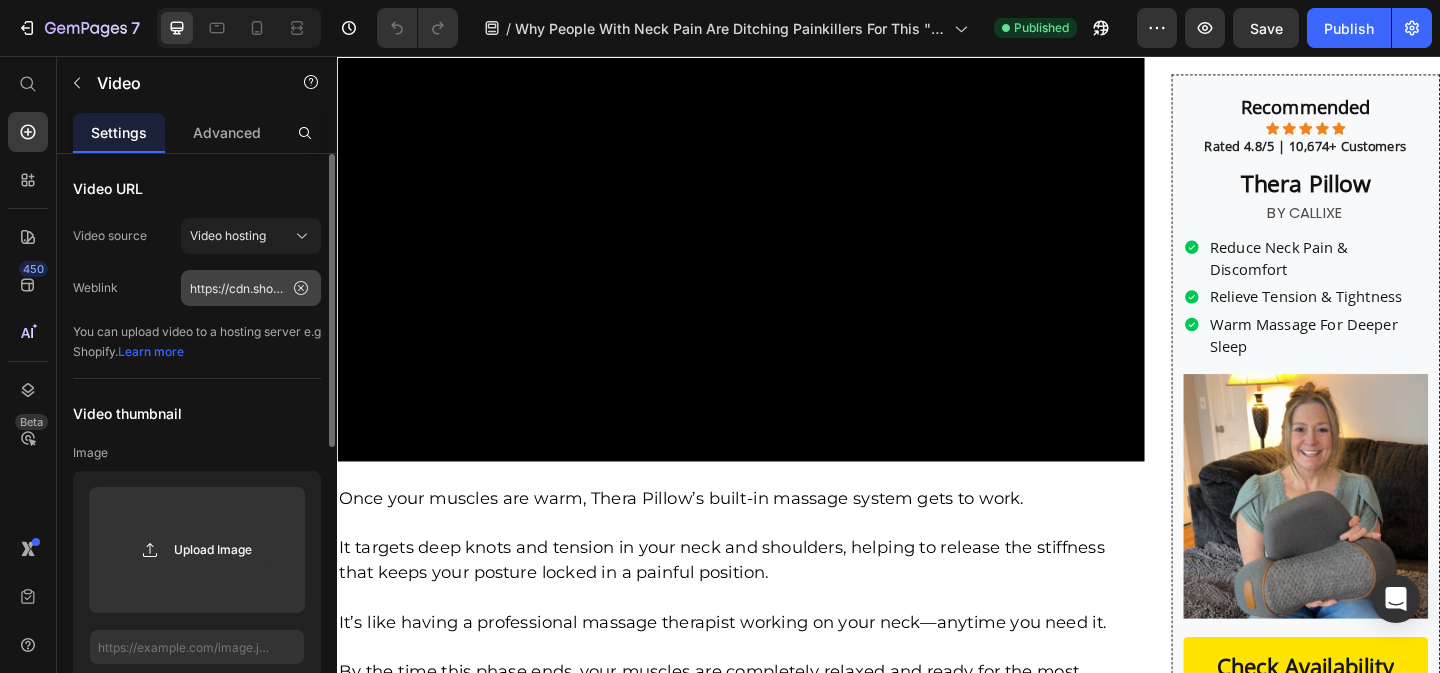 click on "https://cdn.shopify.com/videos/c/o/v/d04f6a3dce474edeb9cc5c9f75d49cd4.mp4" 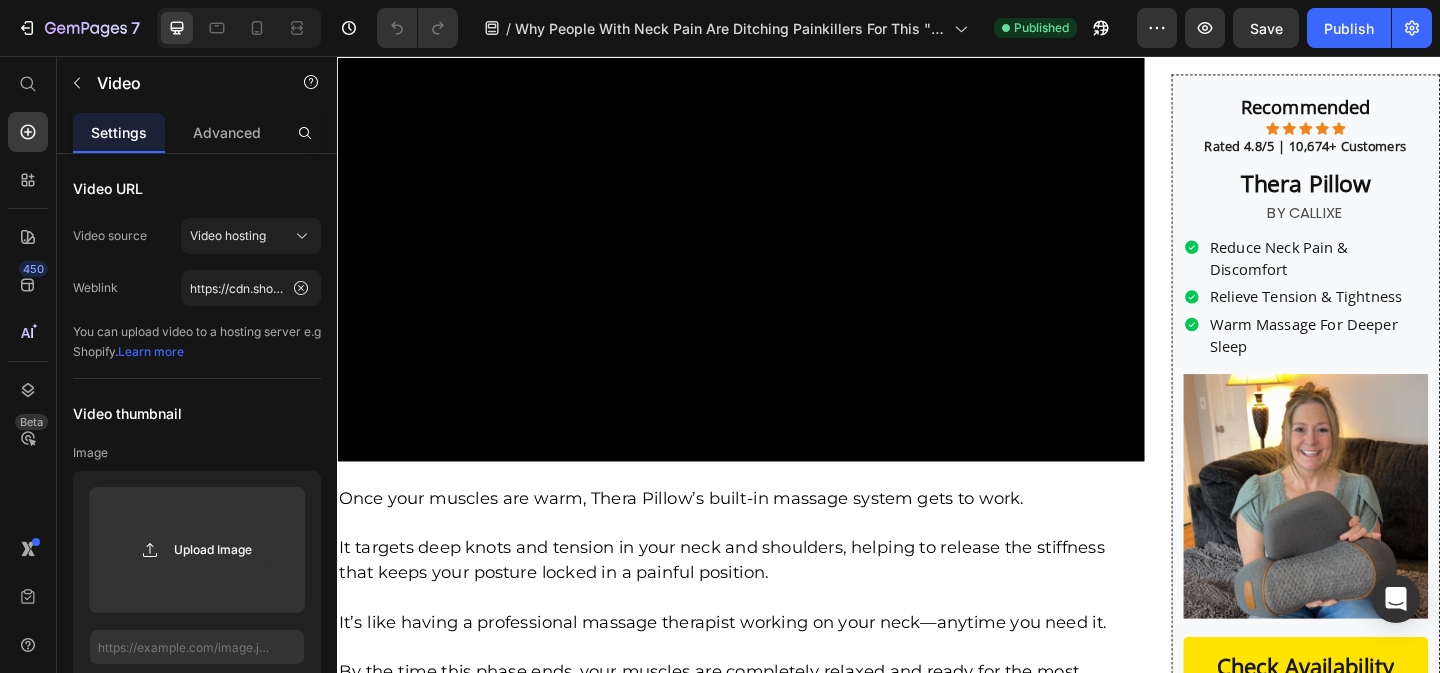 click at bounding box center [776, -1096] 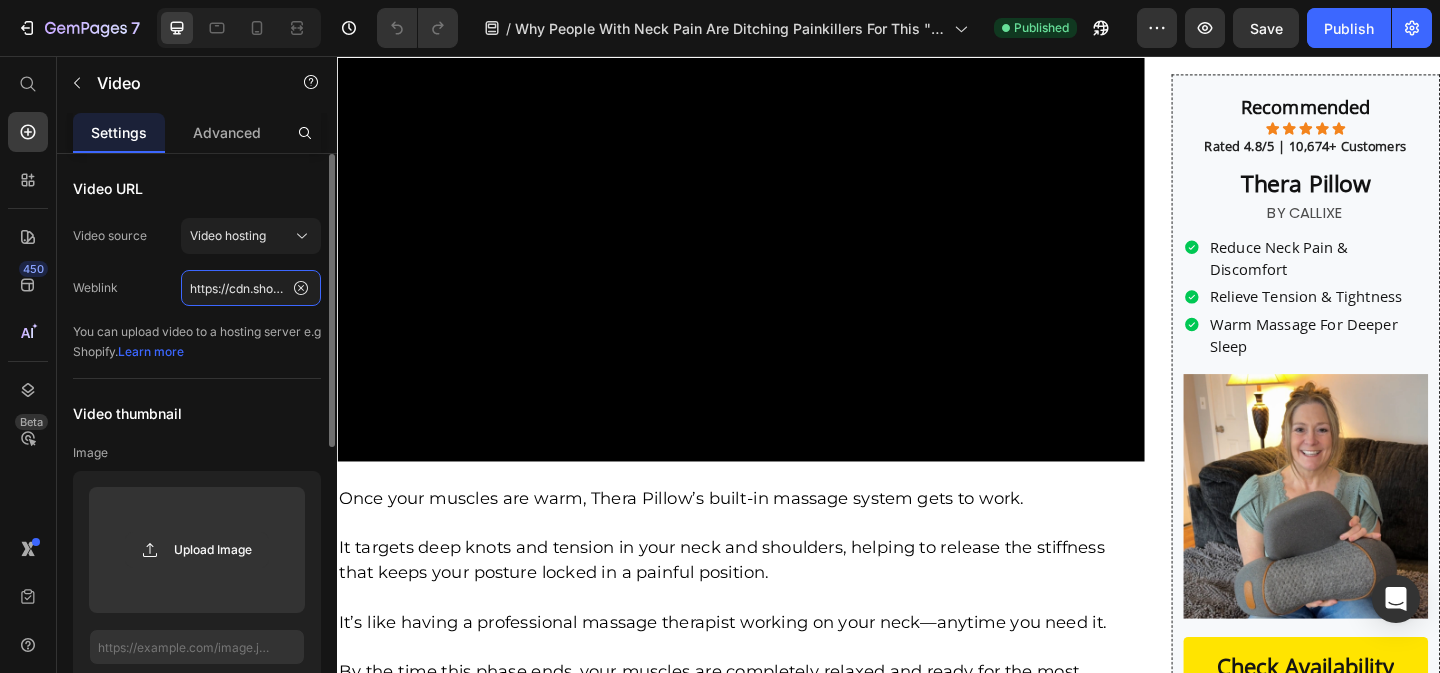 click on "https://cdn.shopify.com/videos/c/o/v/d04f6a3dce474edeb9cc5c9f75d49cd4.mp4" 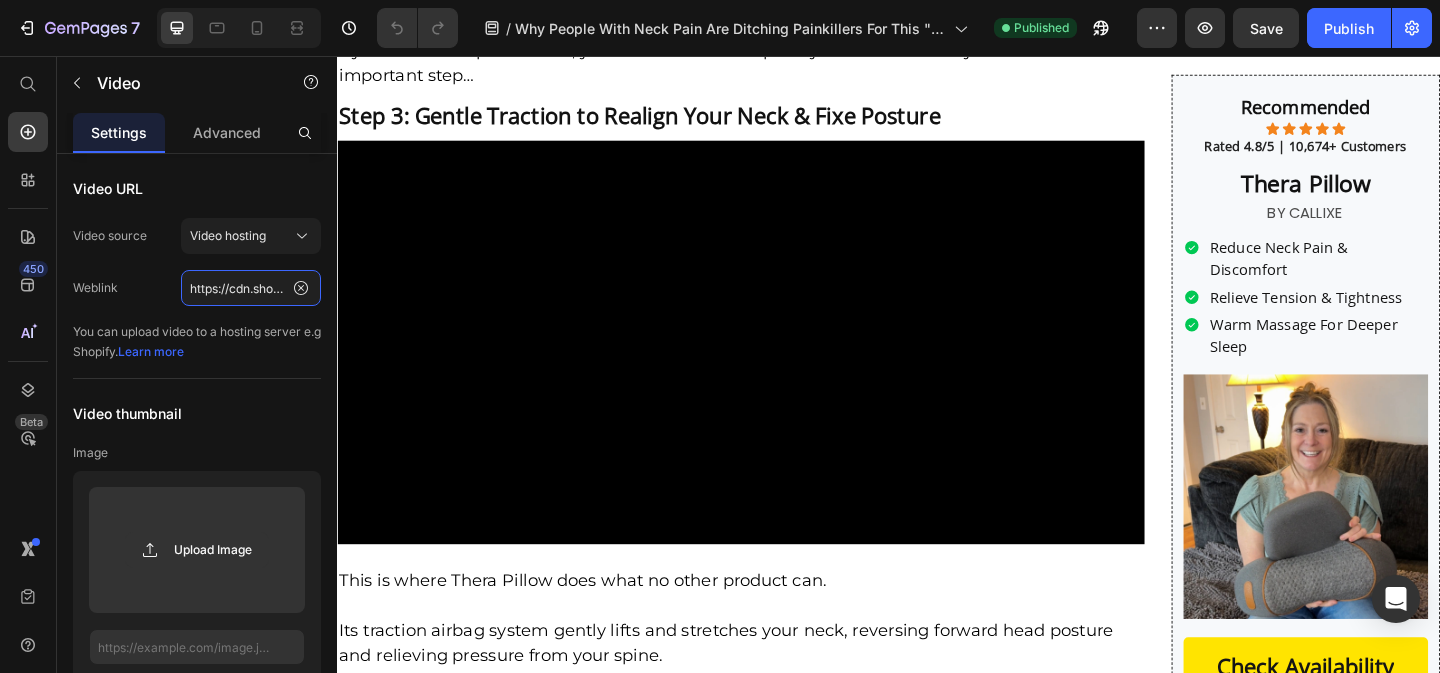 scroll, scrollTop: 6132, scrollLeft: 0, axis: vertical 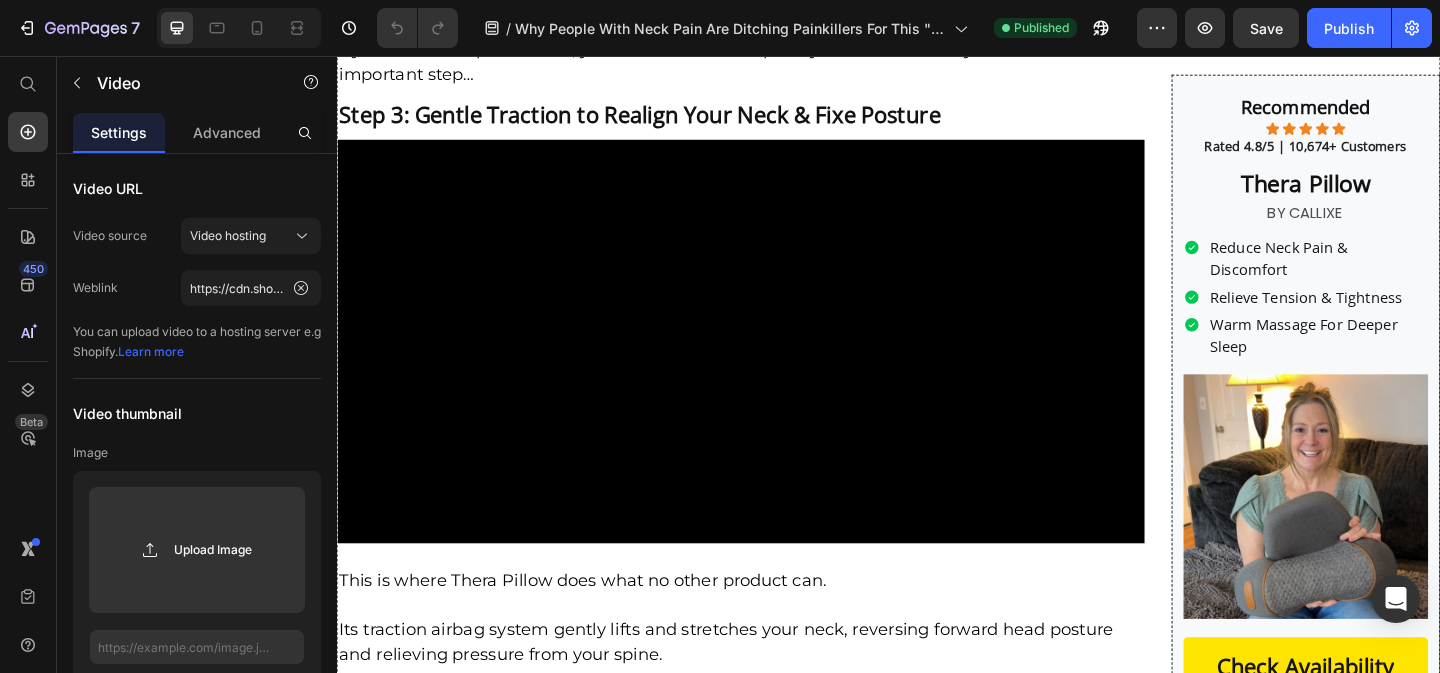 click at bounding box center [776, -1085] 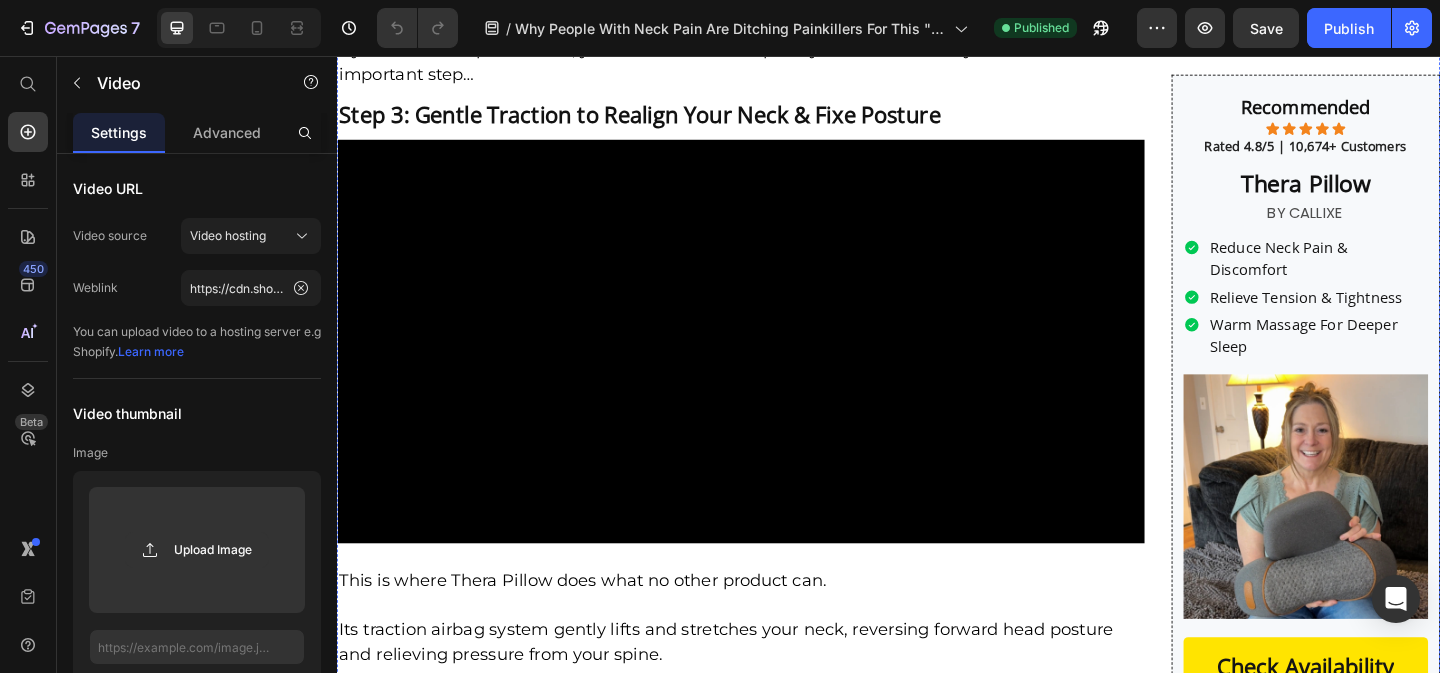 click at bounding box center [776, -1085] 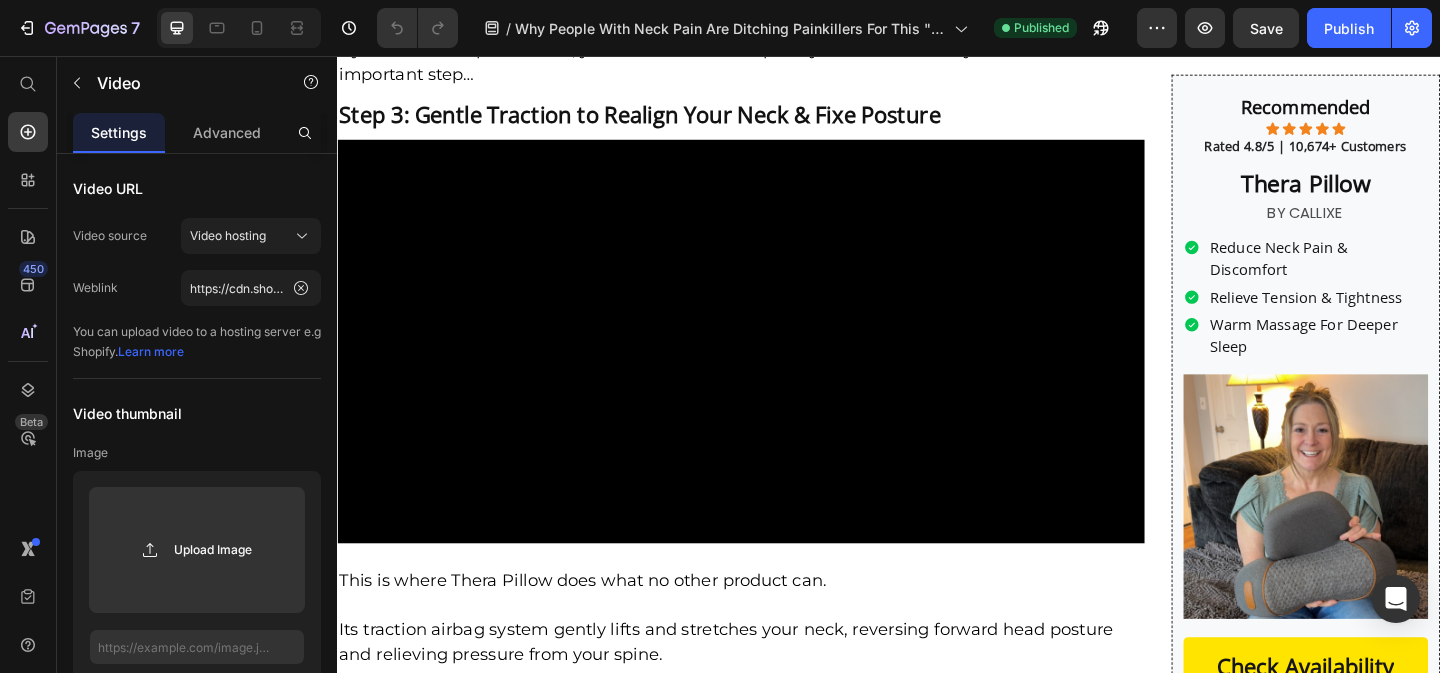 click at bounding box center (776, -1085) 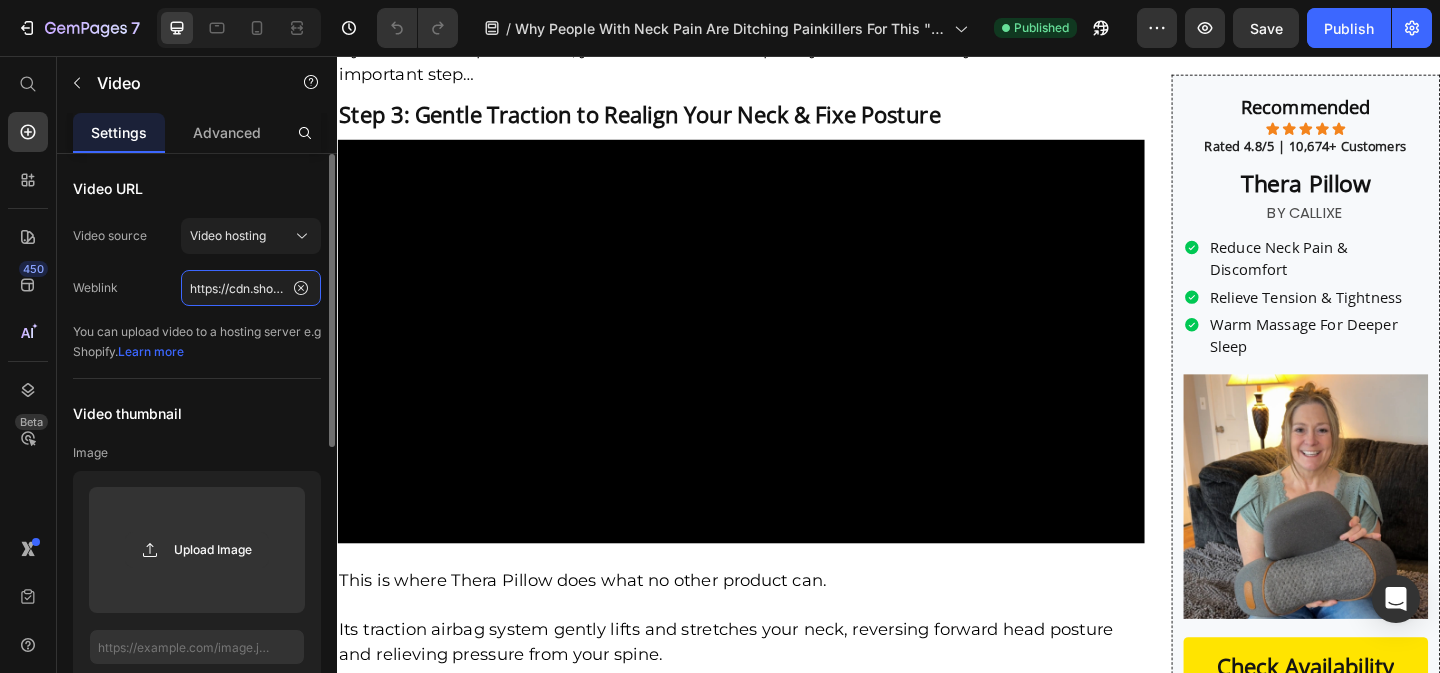 click on "https://cdn.shopify.com/videos/c/o/v/2f1ba76a9c7d45e8a778ef9dea58051c.mp4" 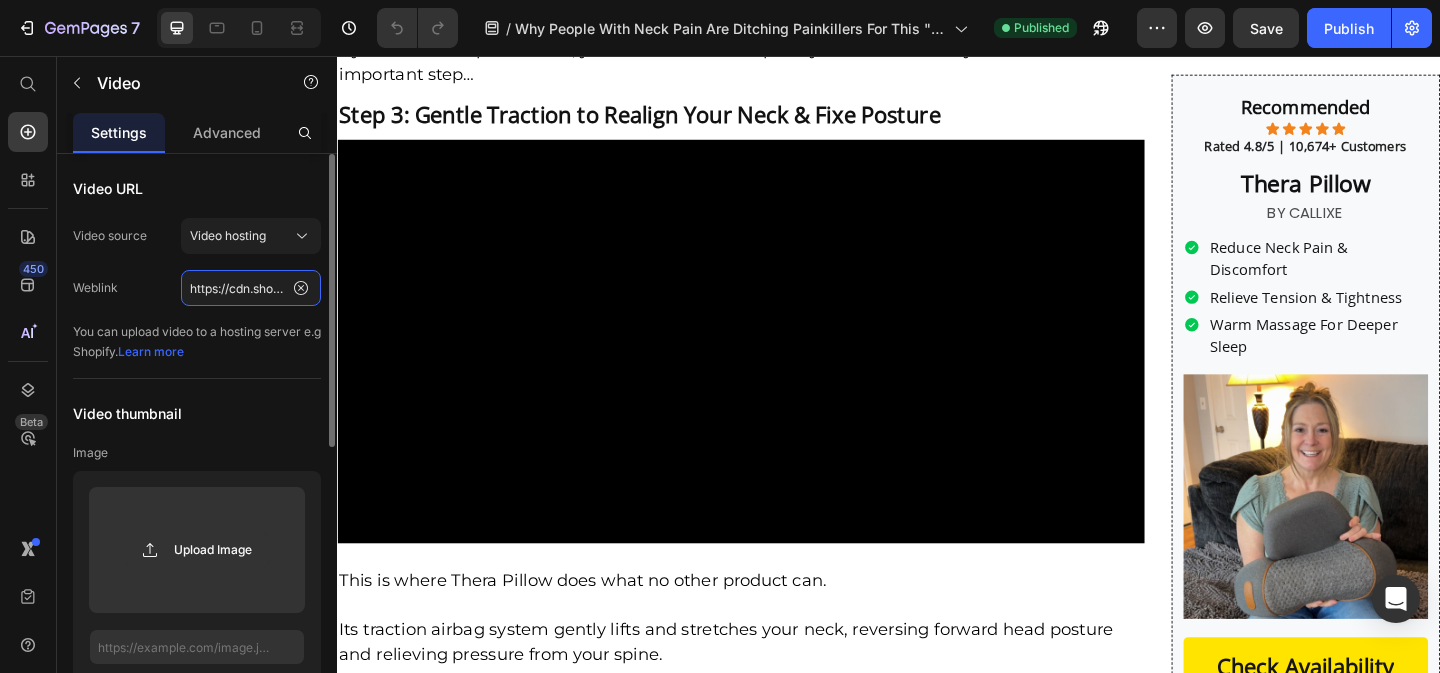 click on "https://cdn.shopify.com/videos/c/o/v/2f1ba76a9c7d45e8a778ef9dea58051c.mp4" 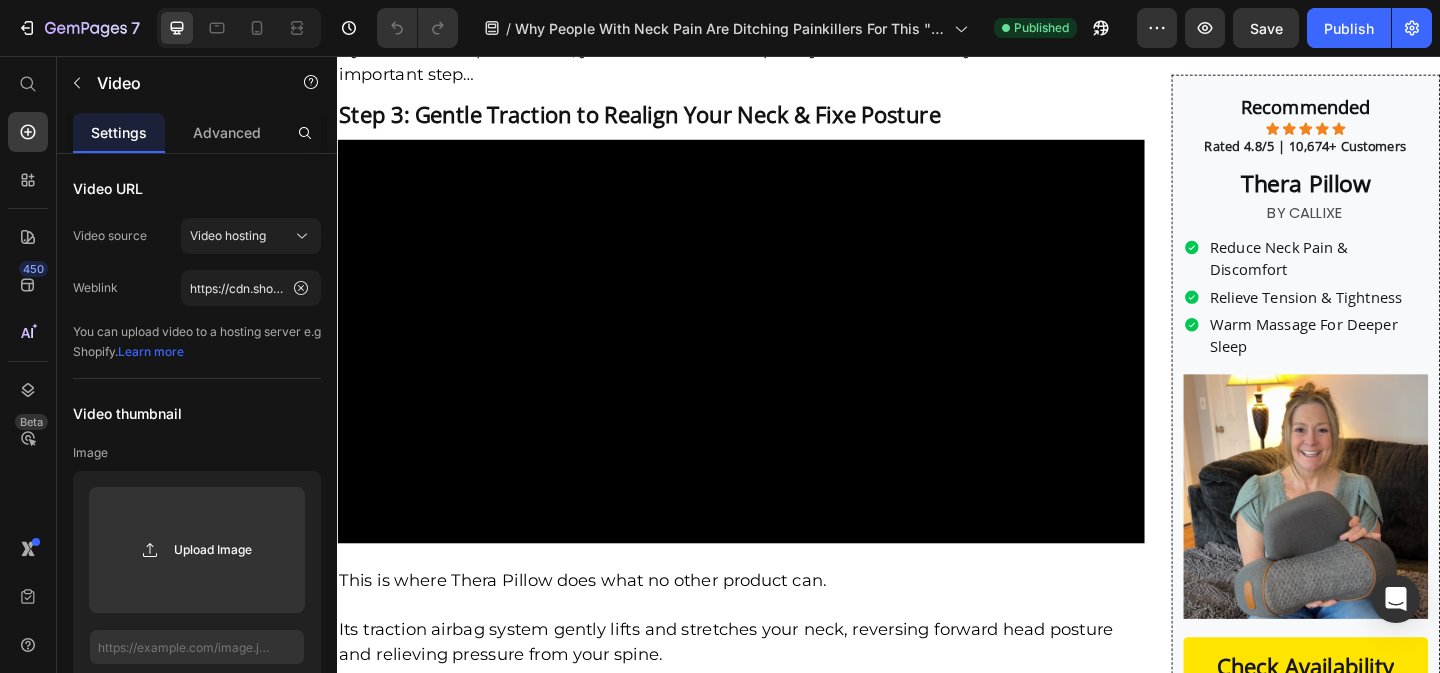 click at bounding box center (776, -1085) 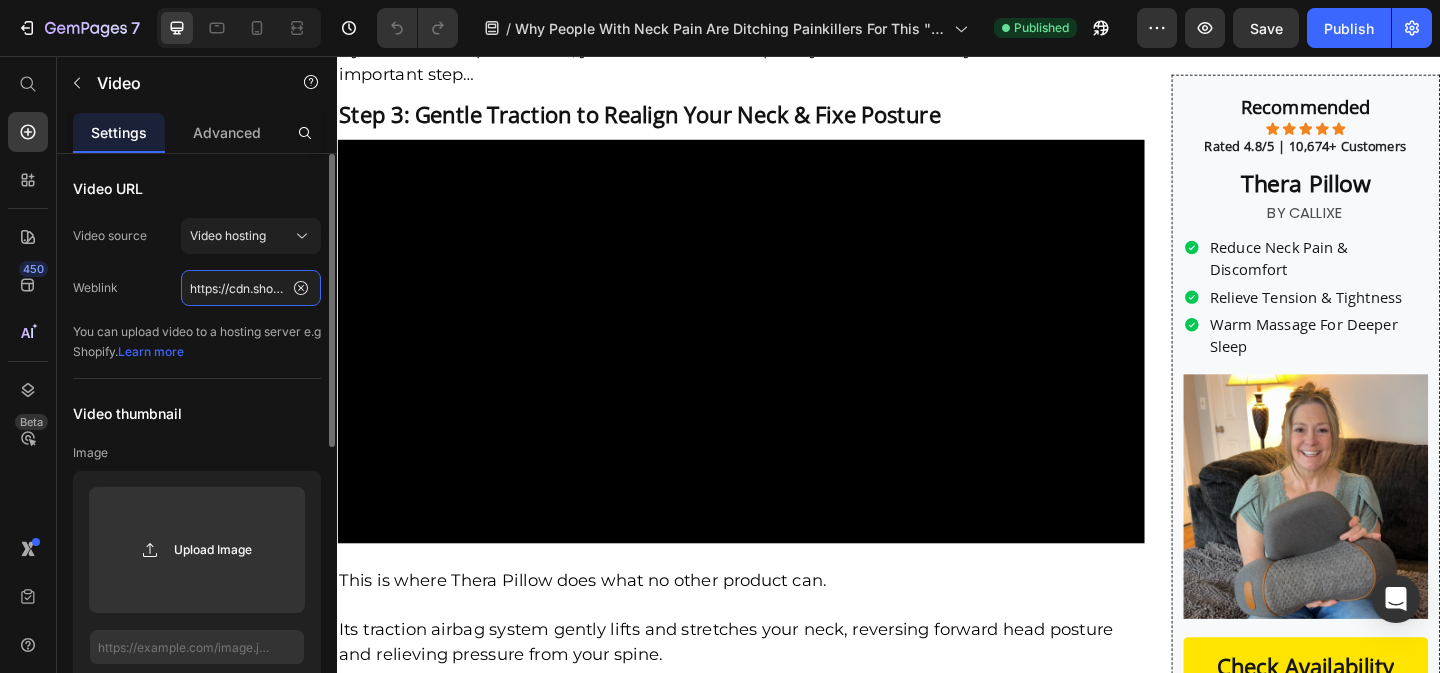click on "https://cdn.shopify.com/videos/c/o/v/2f1ba76a9c7d45e8a778ef9dea58051c.mp4" 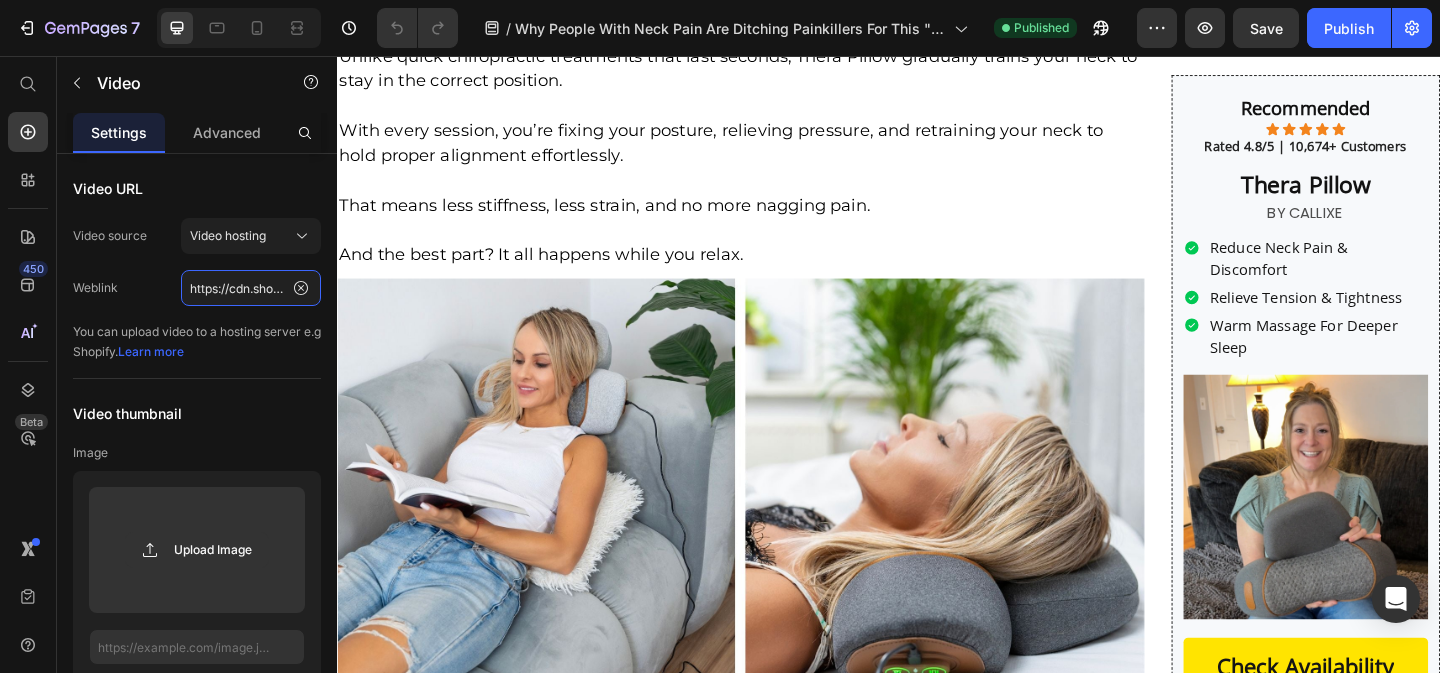 scroll, scrollTop: 6909, scrollLeft: 0, axis: vertical 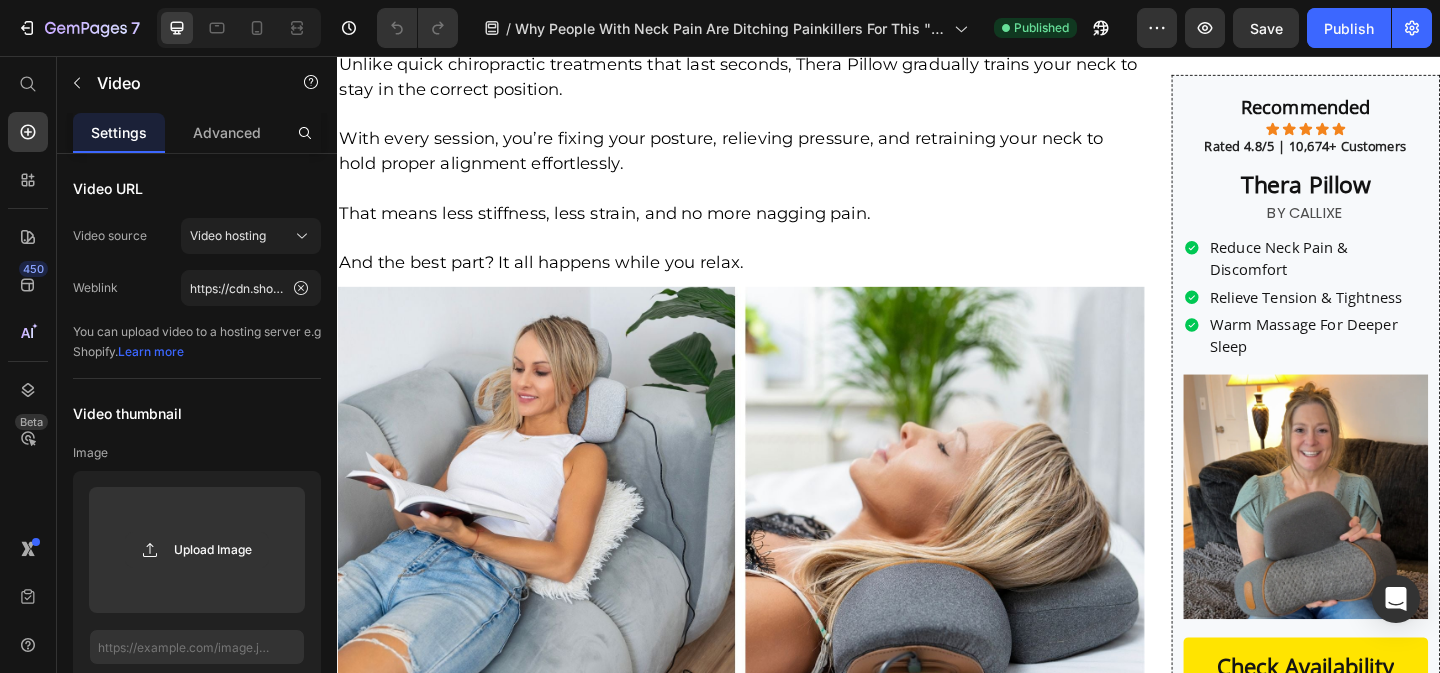 click at bounding box center [776, -1177] 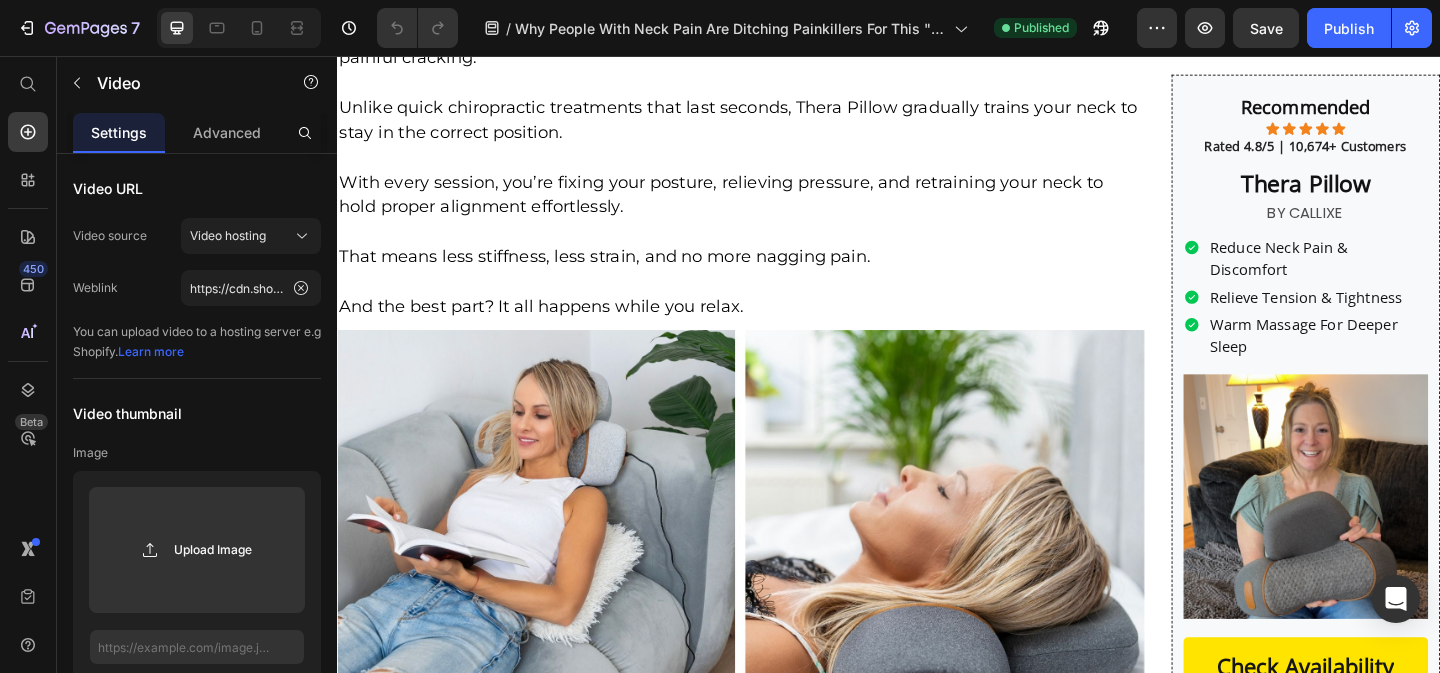 click at bounding box center (776, -1130) 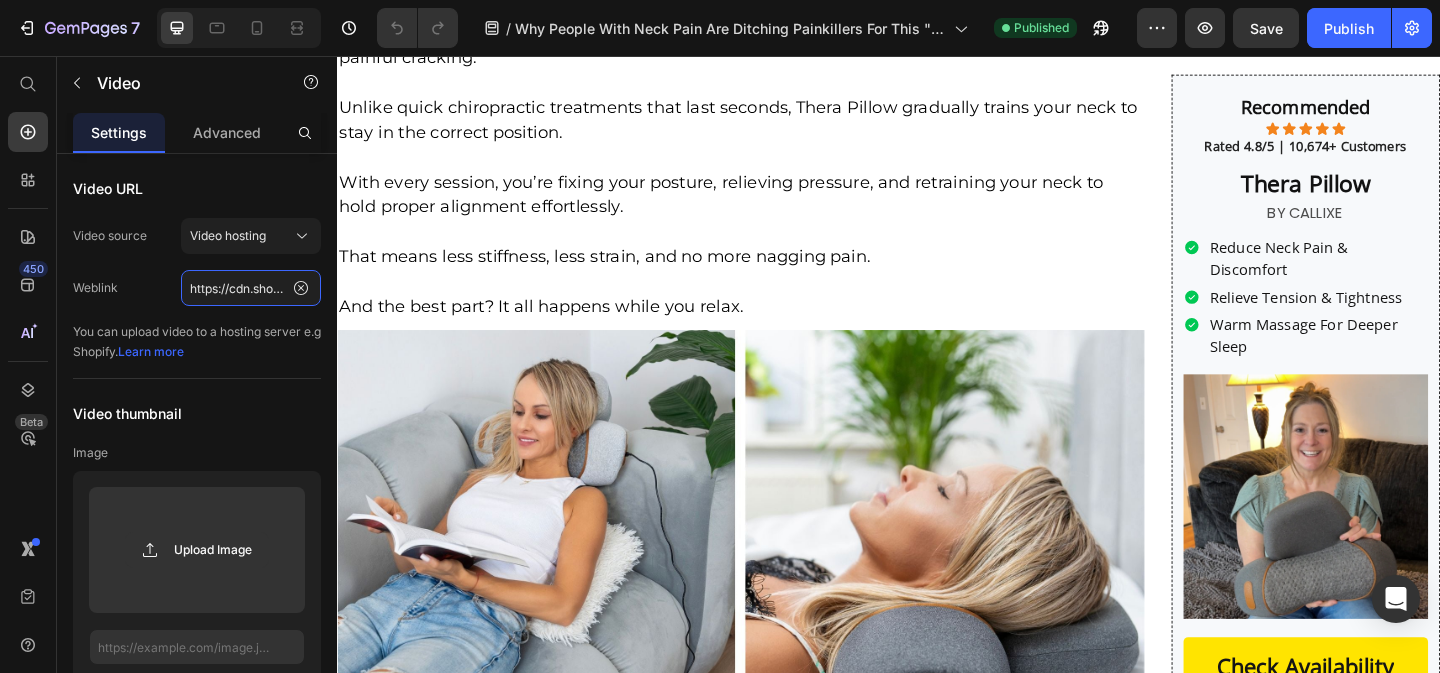 click on "https://cdn.shopify.com/videos/c/o/v/f0136f8aa6ad43f0a0d92738bd097e8b.mp4" 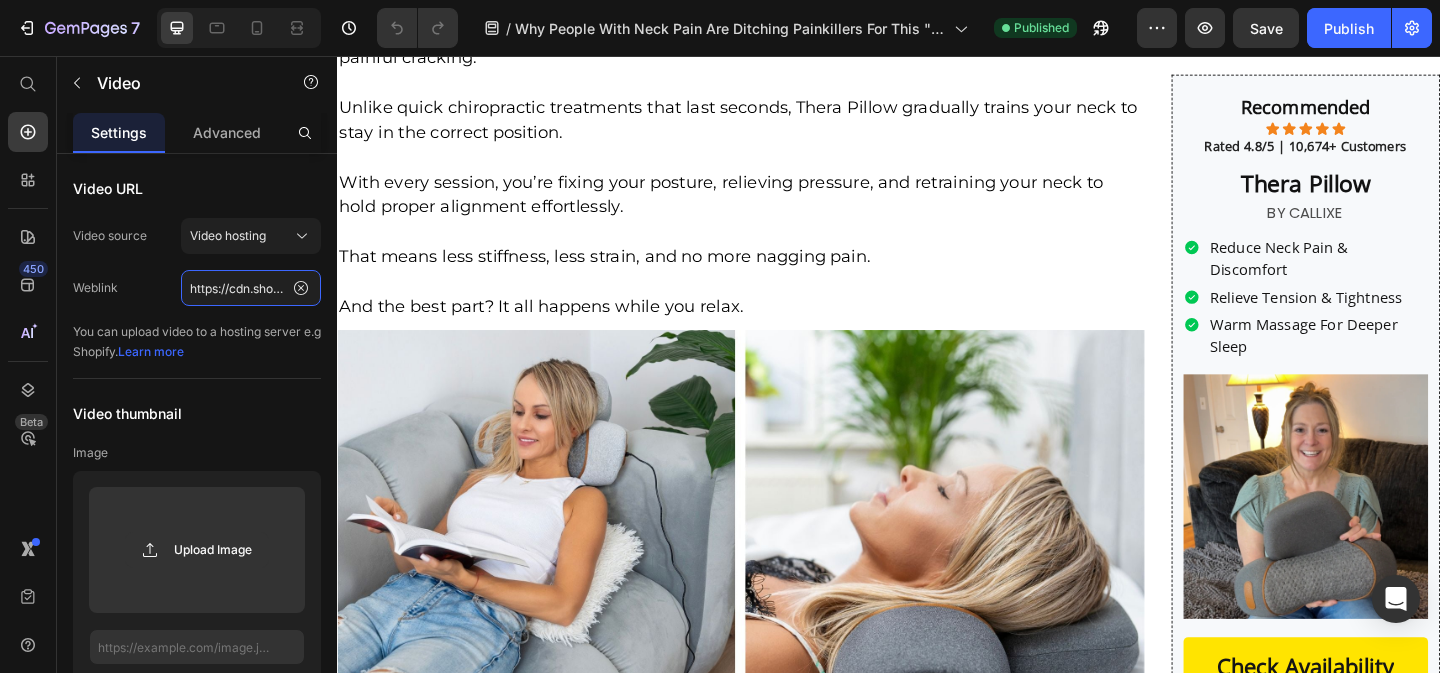 click on "https://cdn.shopify.com/videos/c/o/v/f0136f8aa6ad43f0a0d92738bd097e8b.mp4" 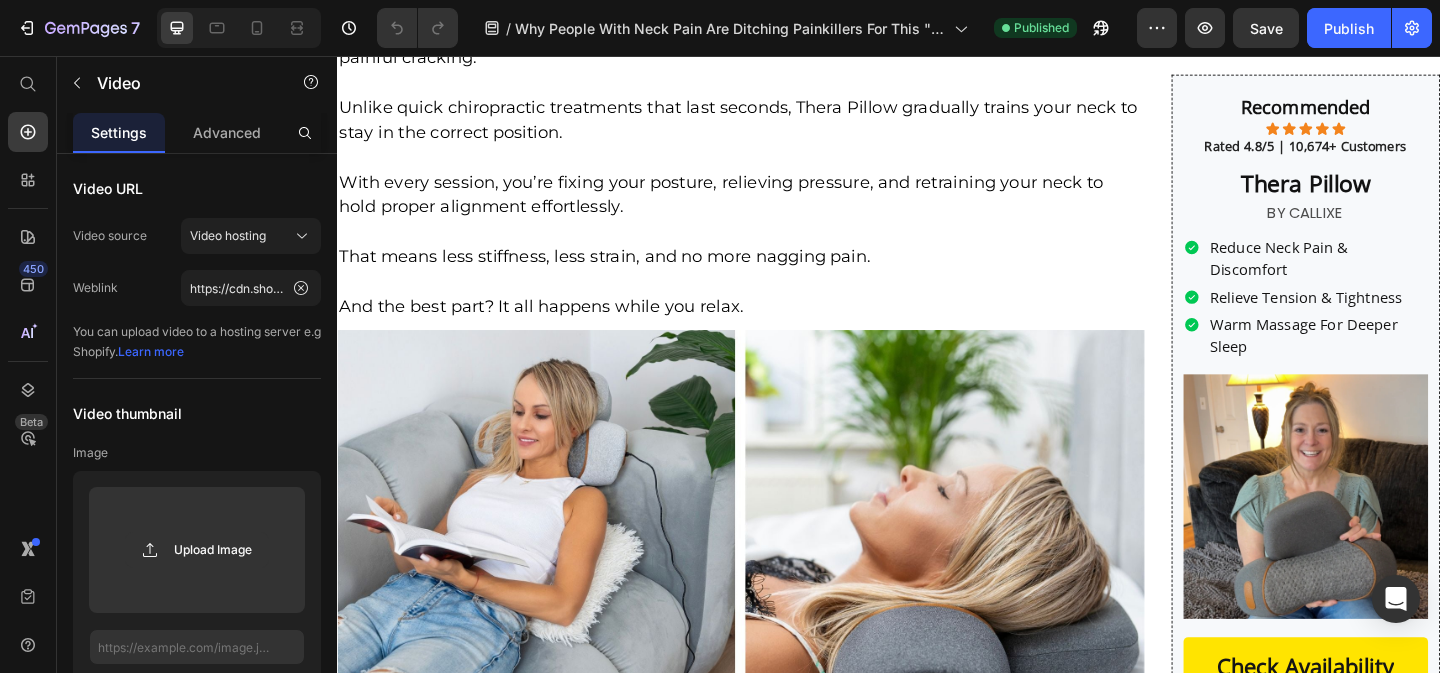 click at bounding box center (776, -1130) 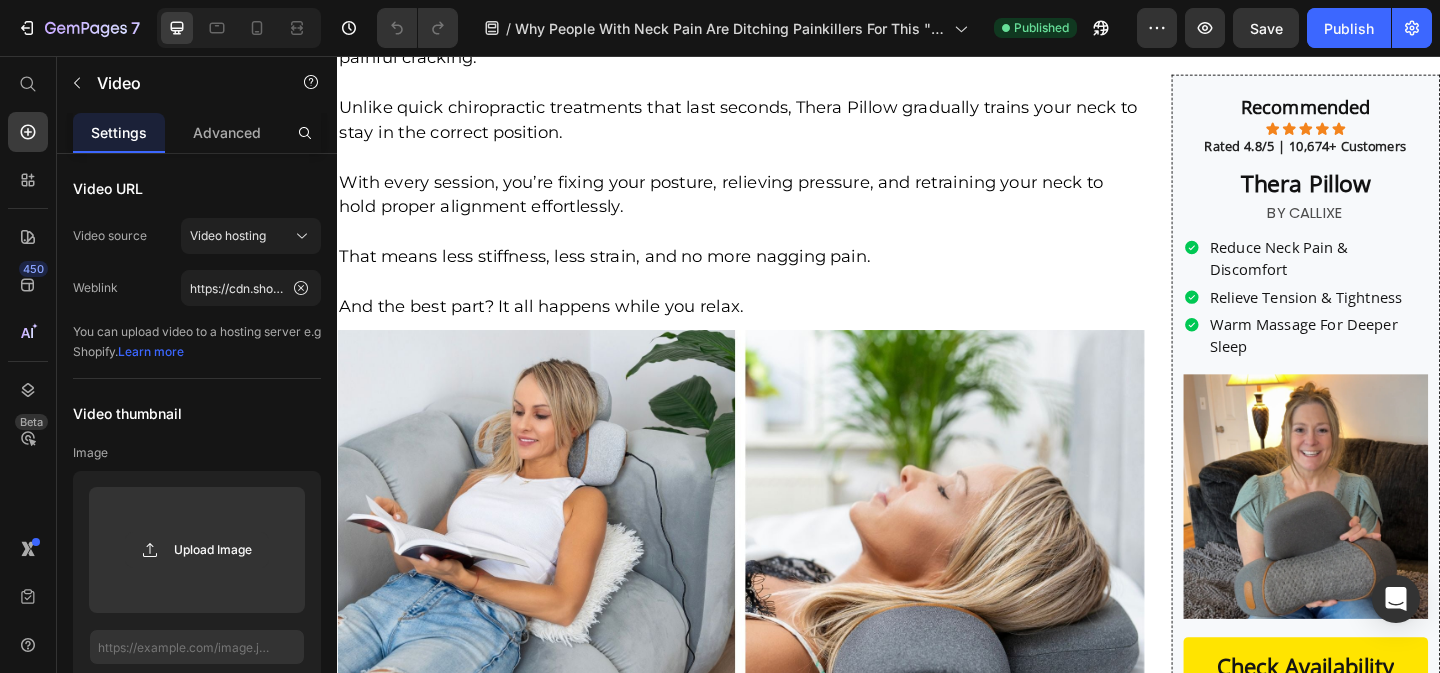 click at bounding box center (776, -1130) 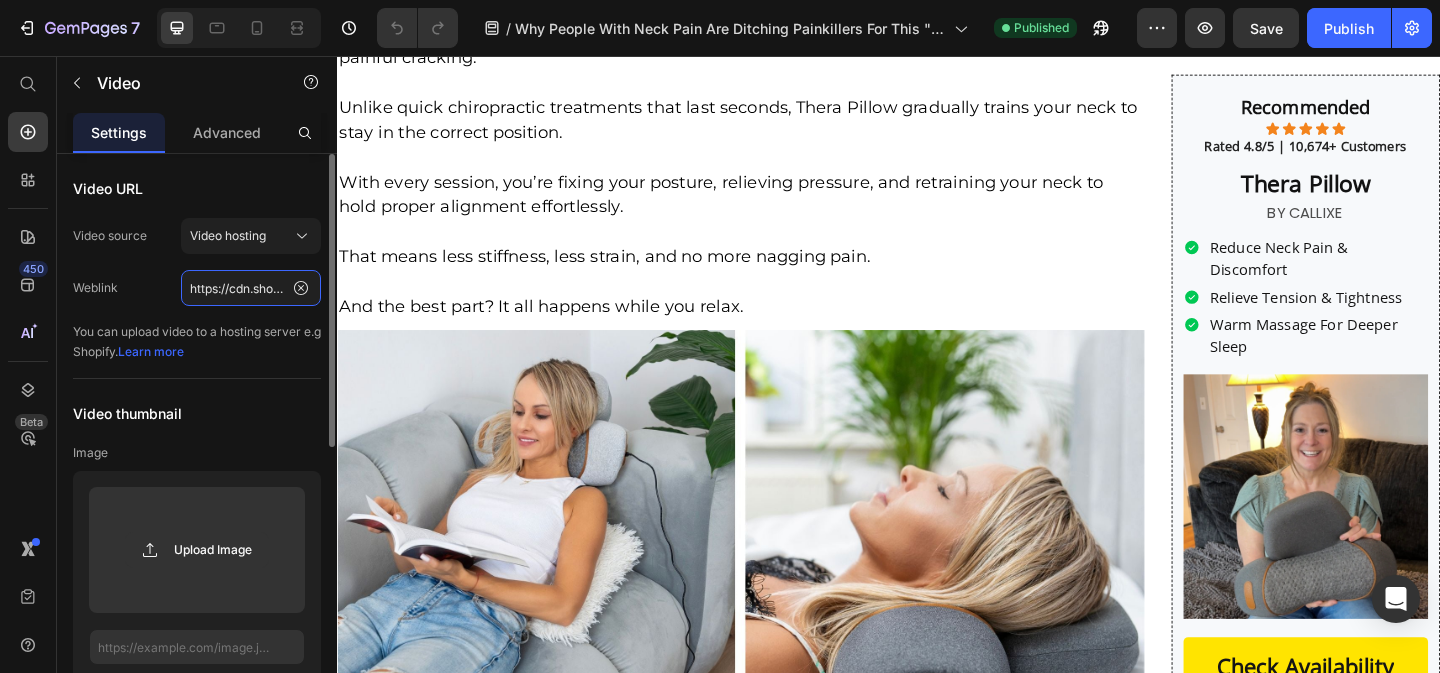 click on "https://cdn.shopify.com/videos/c/o/v/f0136f8aa6ad43f0a0d92738bd097e8b.mp4" 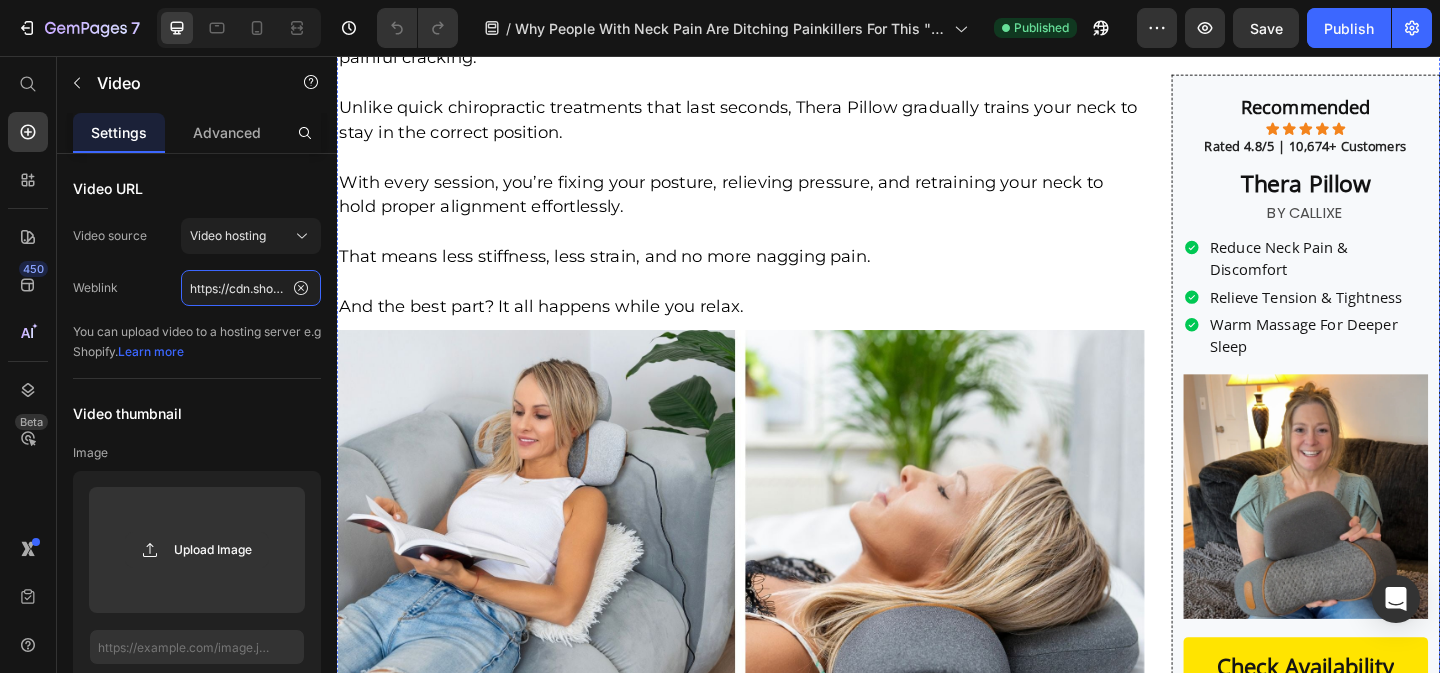 scroll, scrollTop: 7660, scrollLeft: 0, axis: vertical 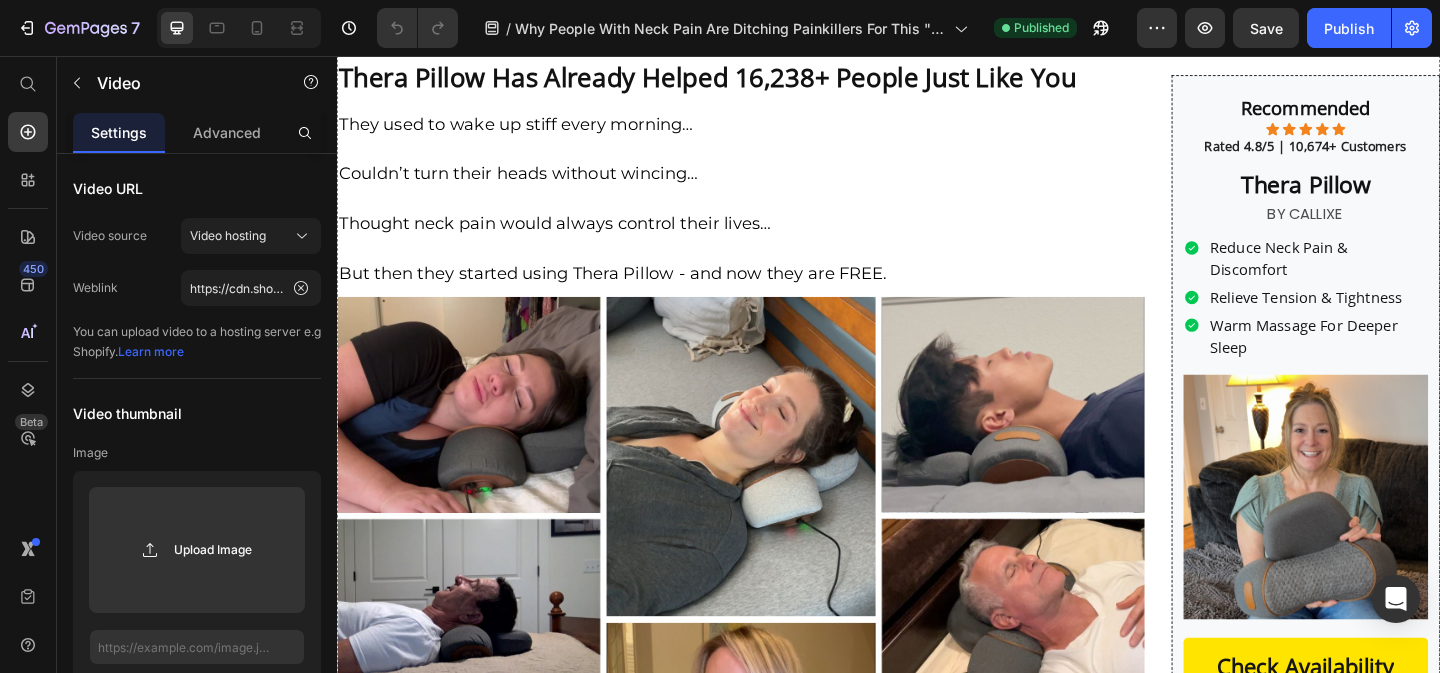 click at bounding box center [776, -1162] 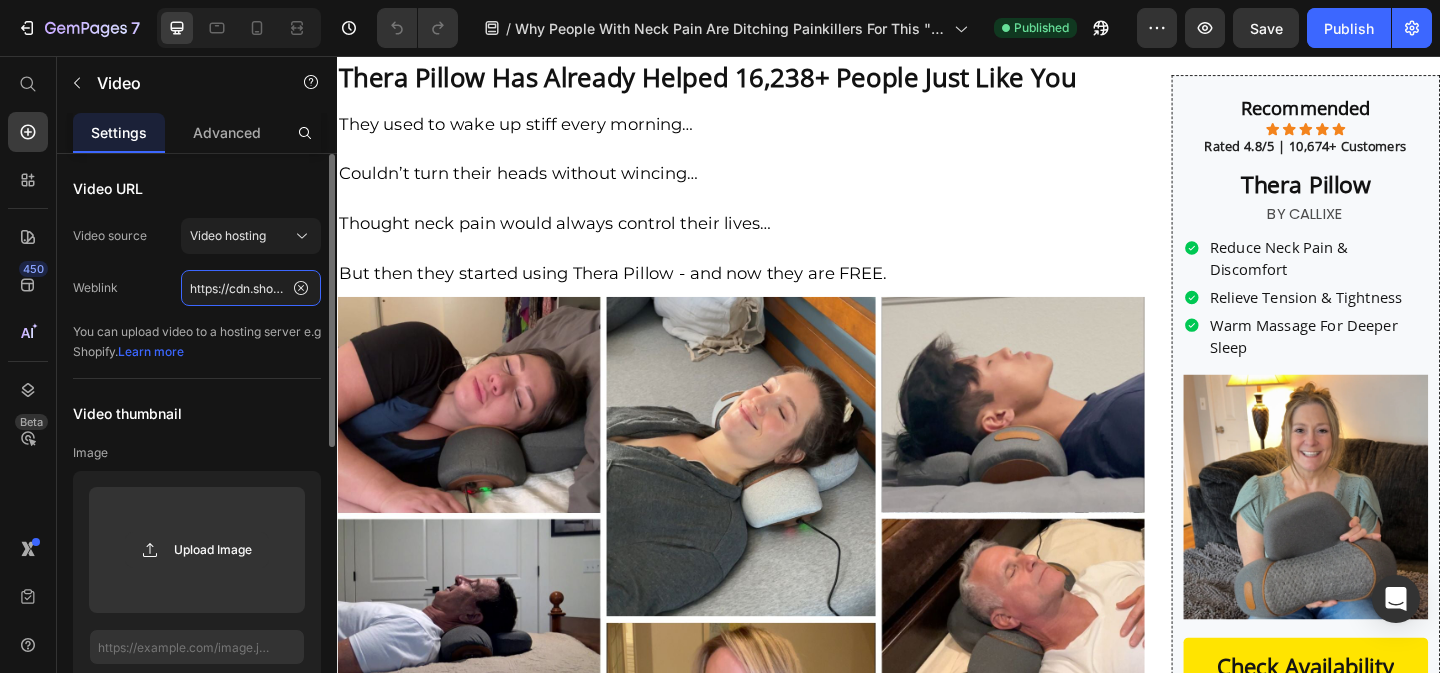 click on "https://cdn.shopify.com/videos/c/o/v/778ba47ce16f47f2a67c169a897b1ba4.mp4" 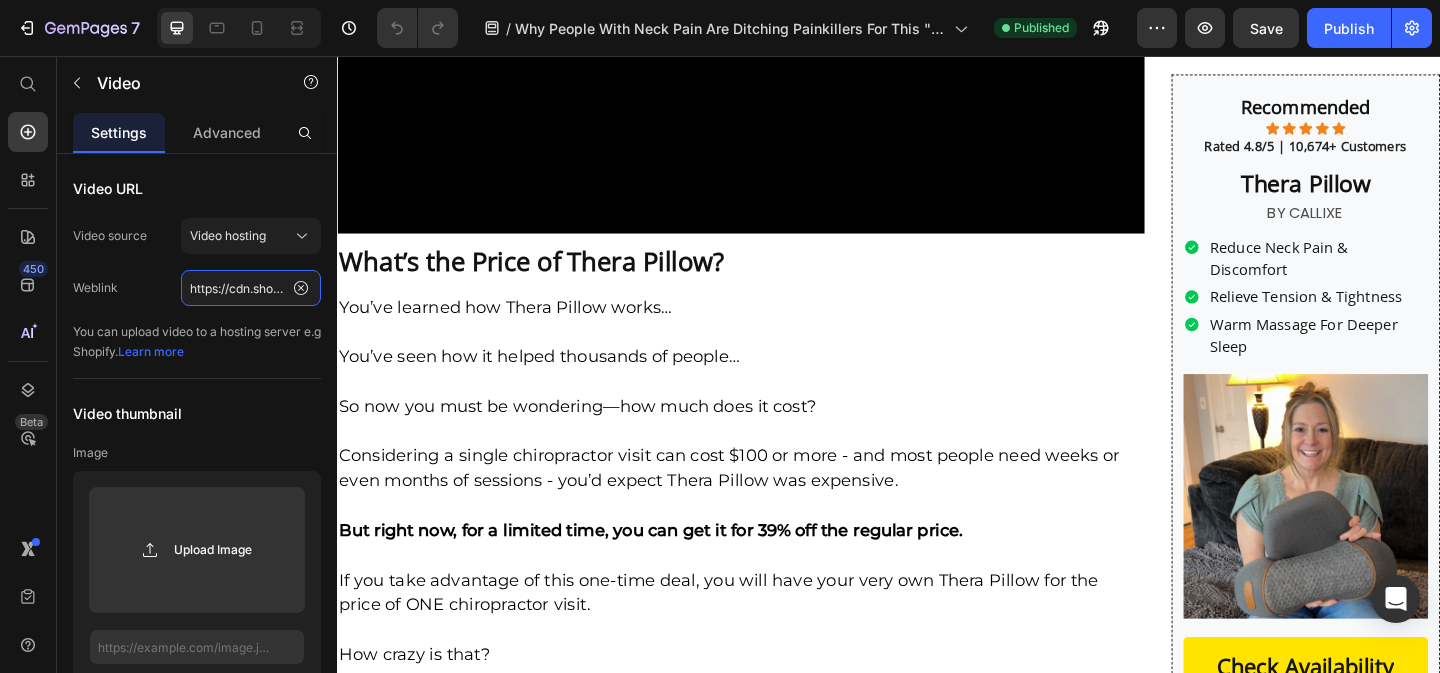 scroll, scrollTop: 9426, scrollLeft: 0, axis: vertical 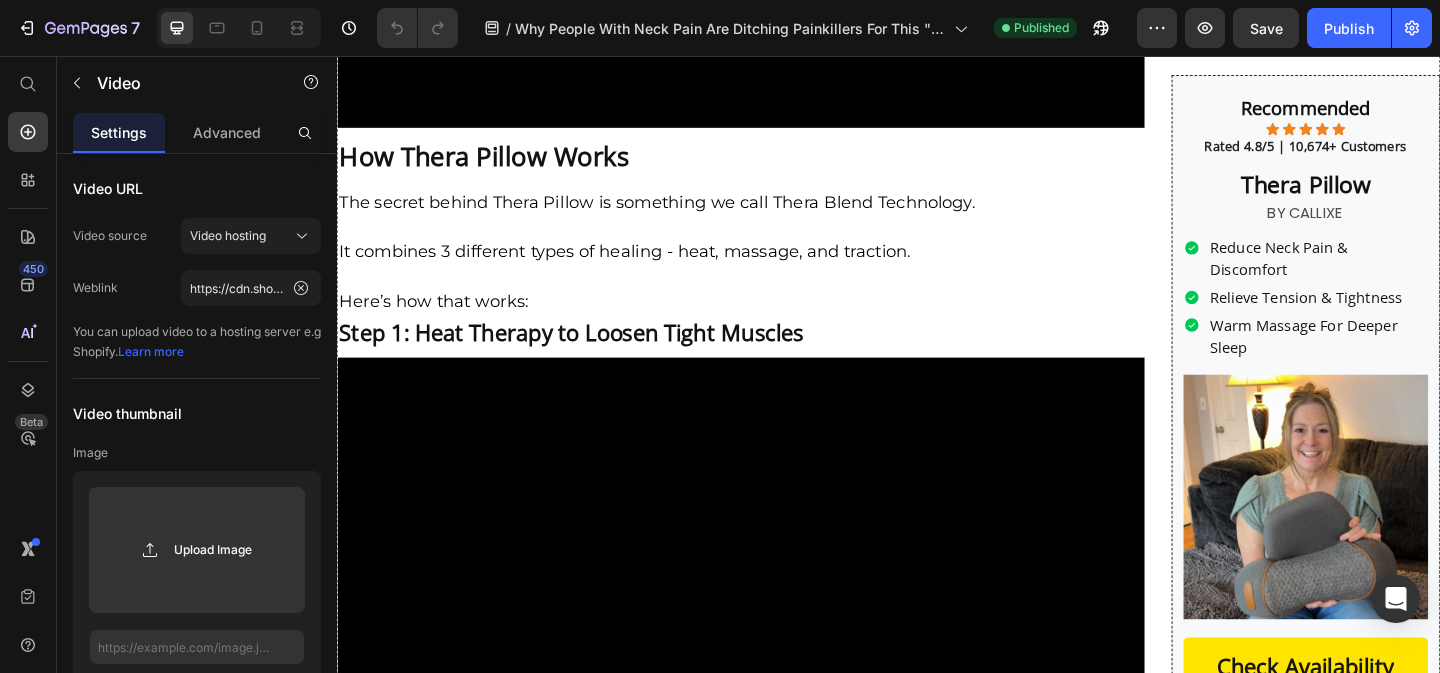 click at bounding box center (776, -1001) 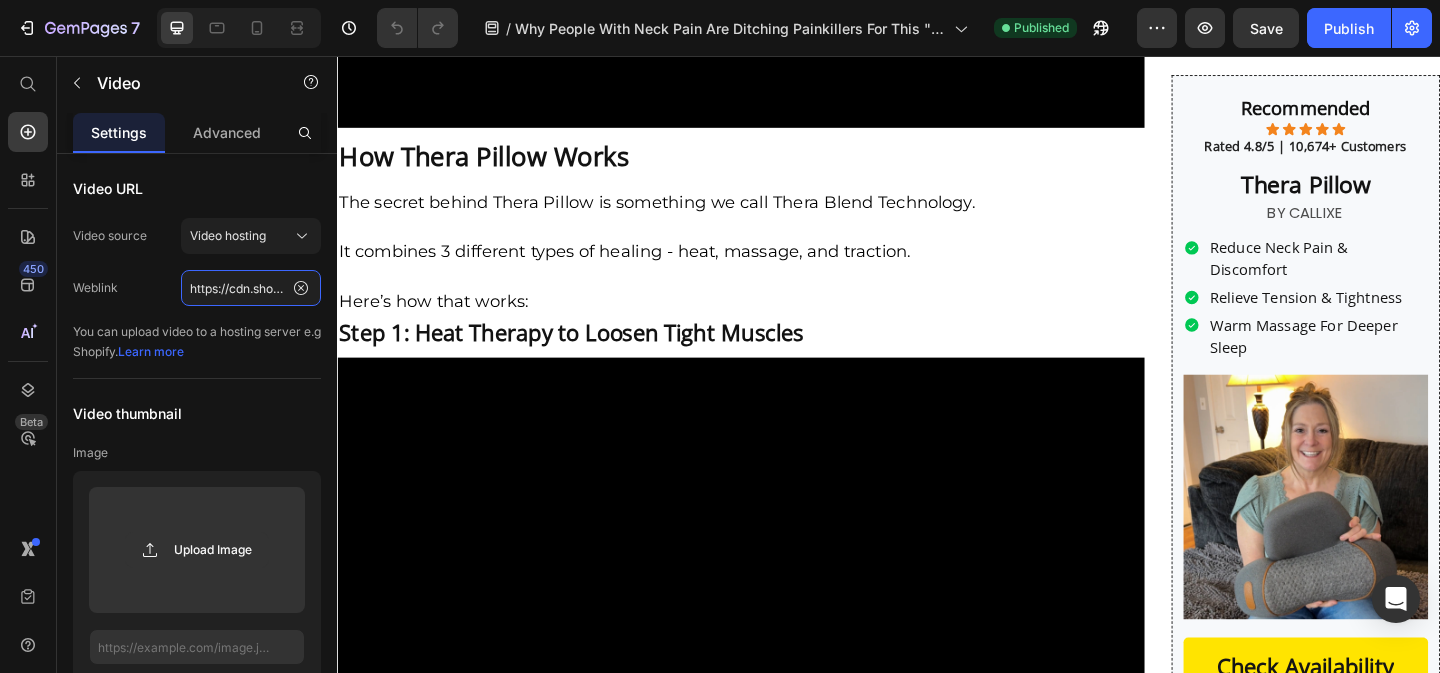 click on "https://cdn.shopify.com/videos/c/o/v/0010f4465dfc4b5eb357f970e7080b7b.mp4" 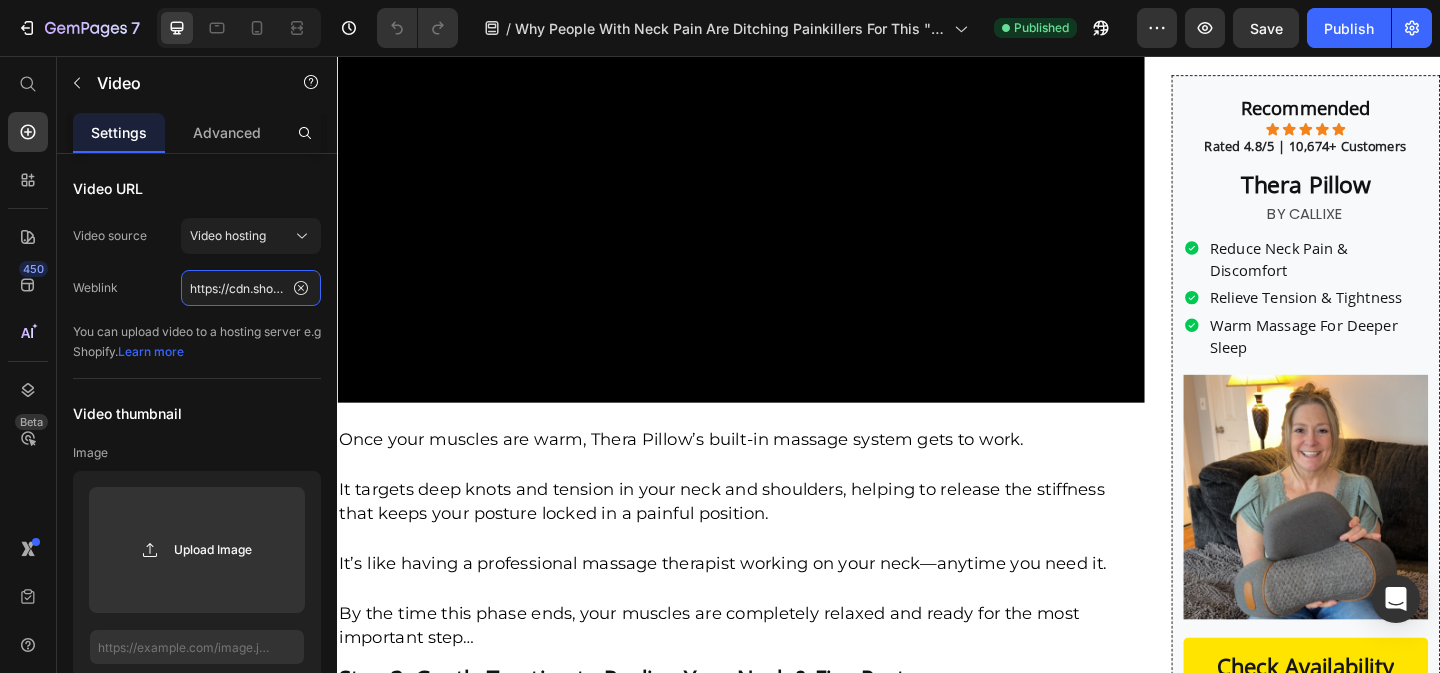 scroll, scrollTop: 5516, scrollLeft: 0, axis: vertical 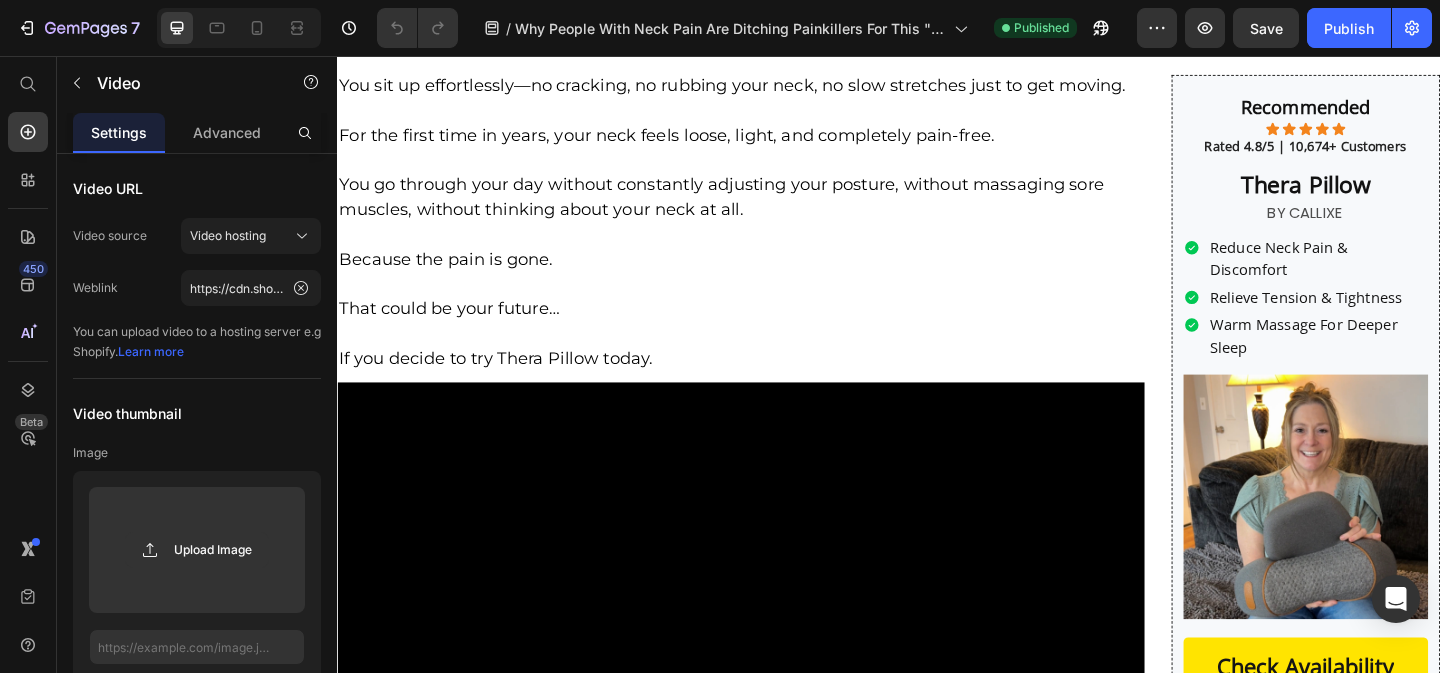 click at bounding box center (776, -1263) 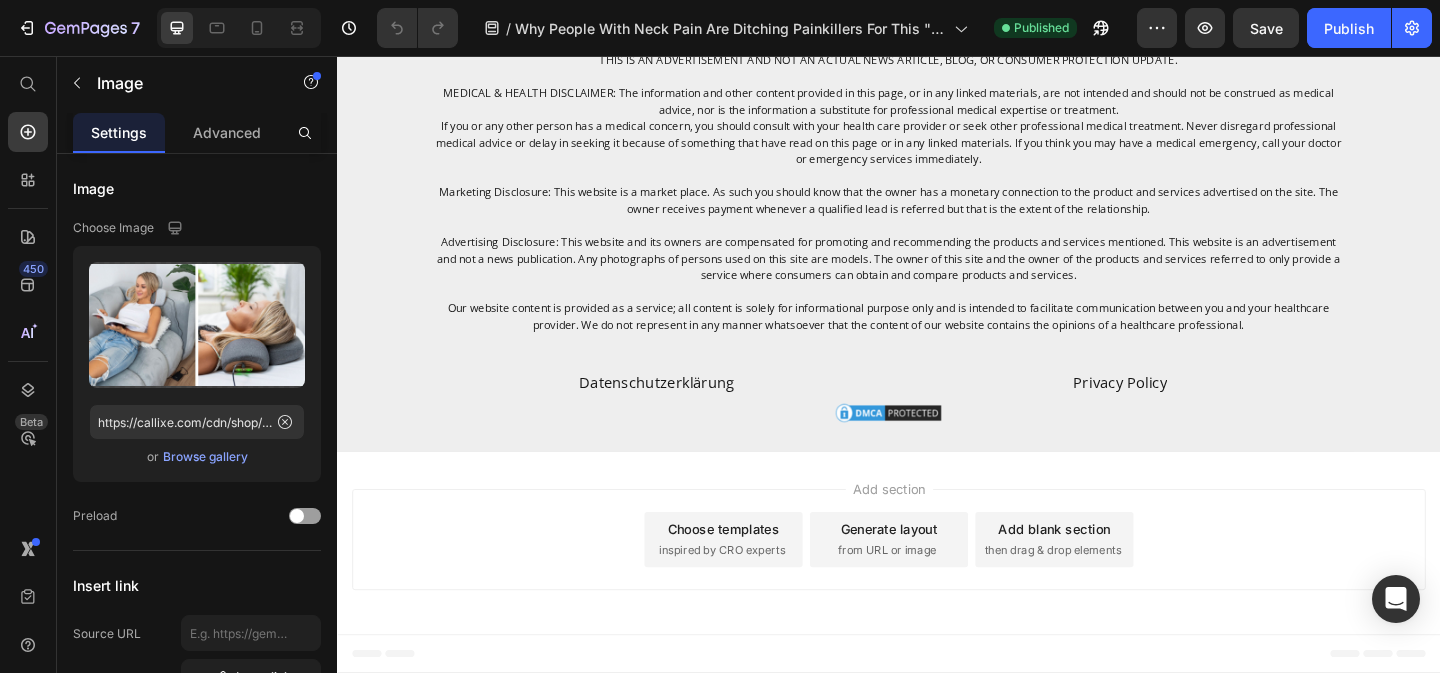 scroll, scrollTop: 15781, scrollLeft: 0, axis: vertical 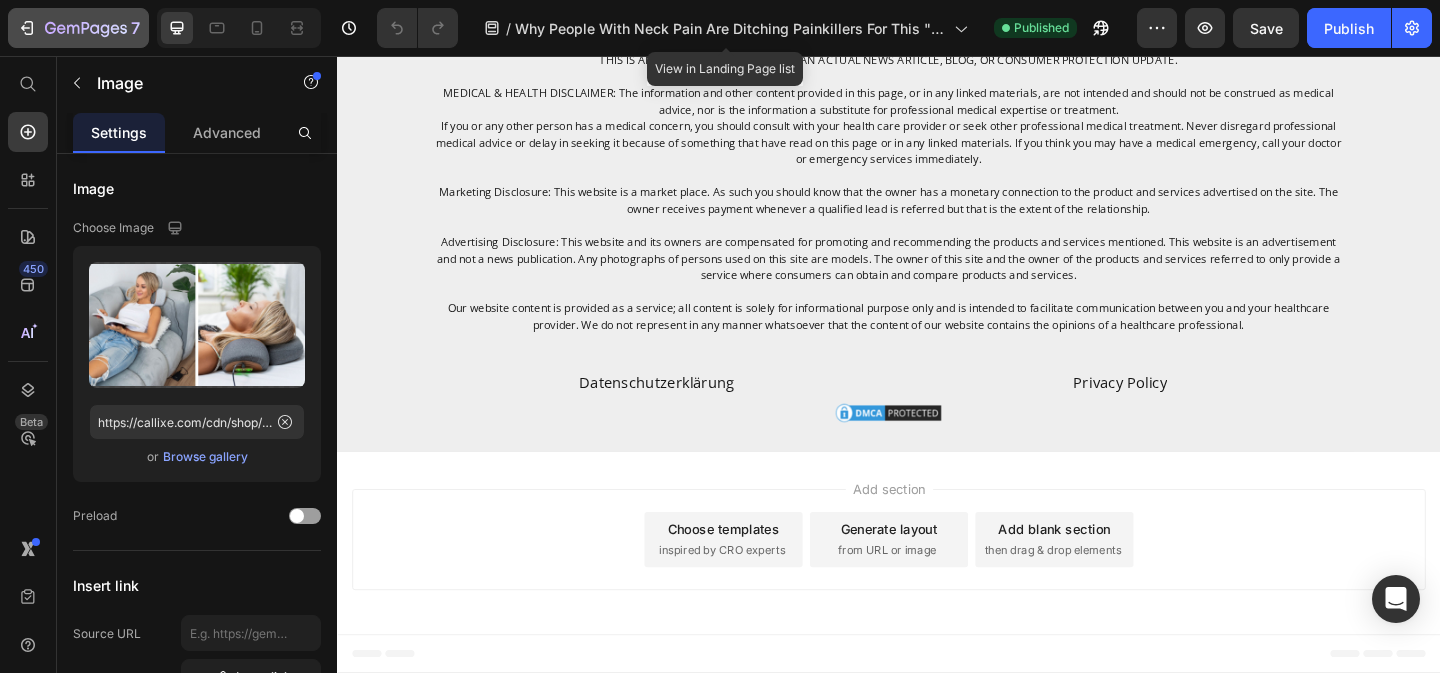 click 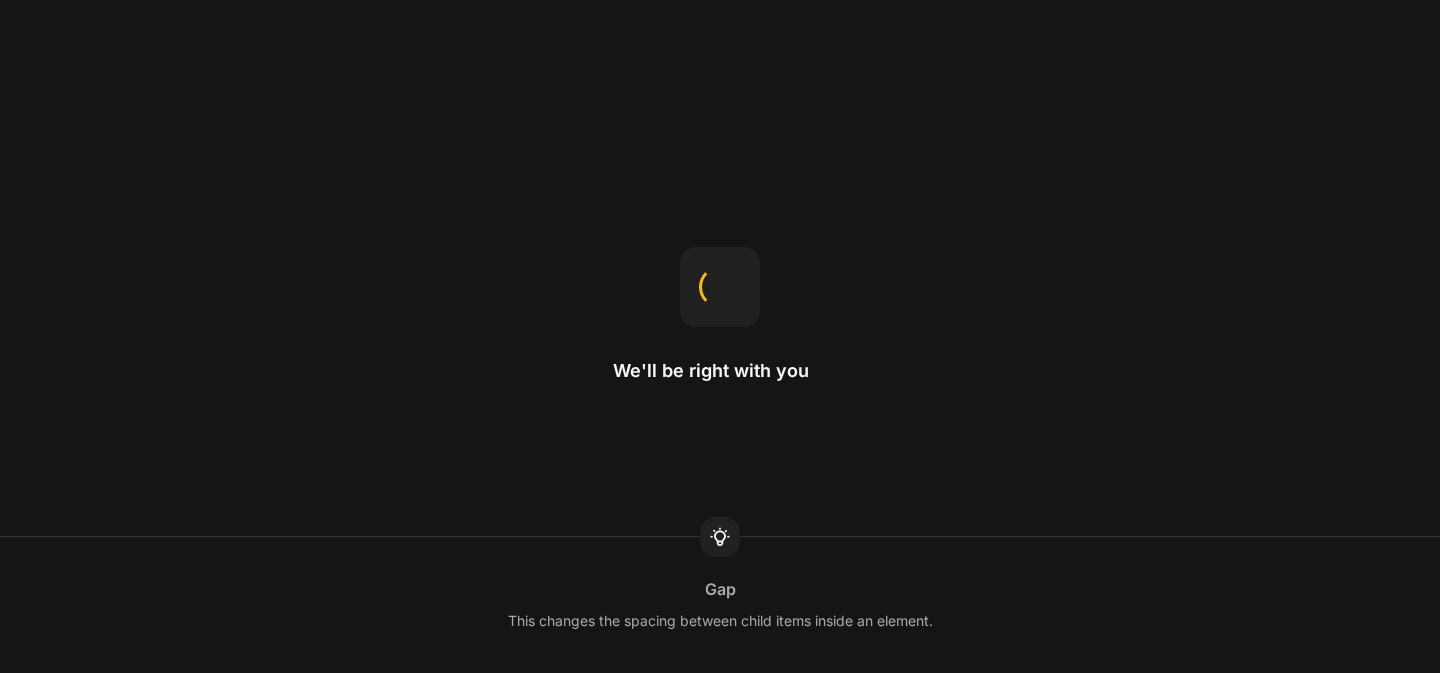 scroll, scrollTop: 0, scrollLeft: 0, axis: both 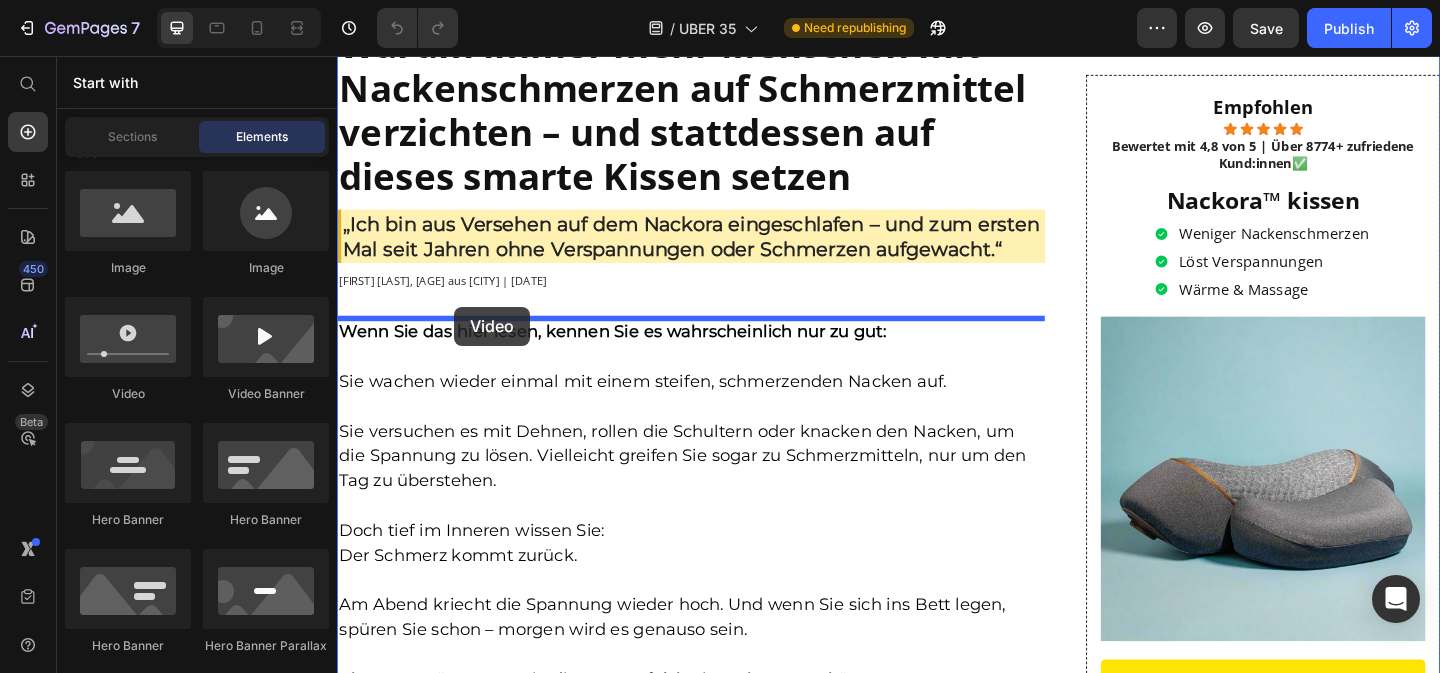 drag, startPoint x: 442, startPoint y: 409, endPoint x: 464, endPoint y: 329, distance: 82.96987 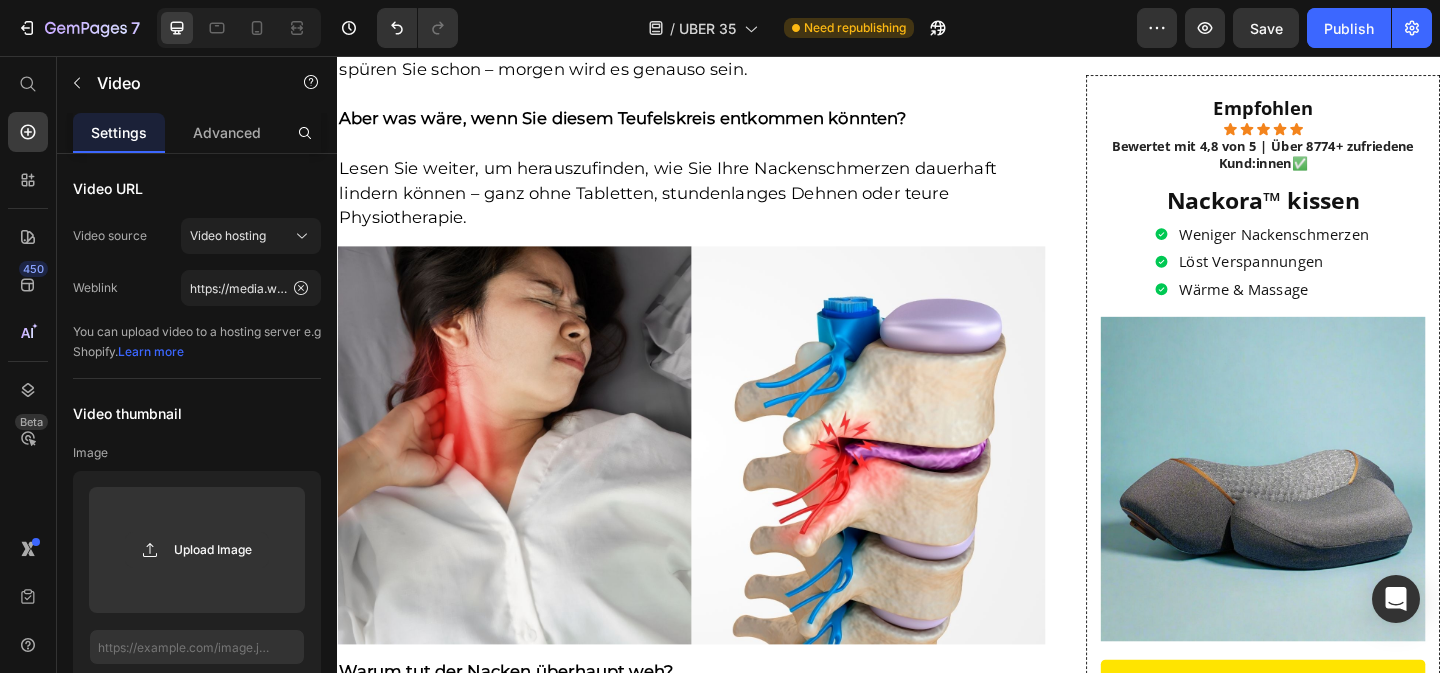 scroll, scrollTop: 1219, scrollLeft: 0, axis: vertical 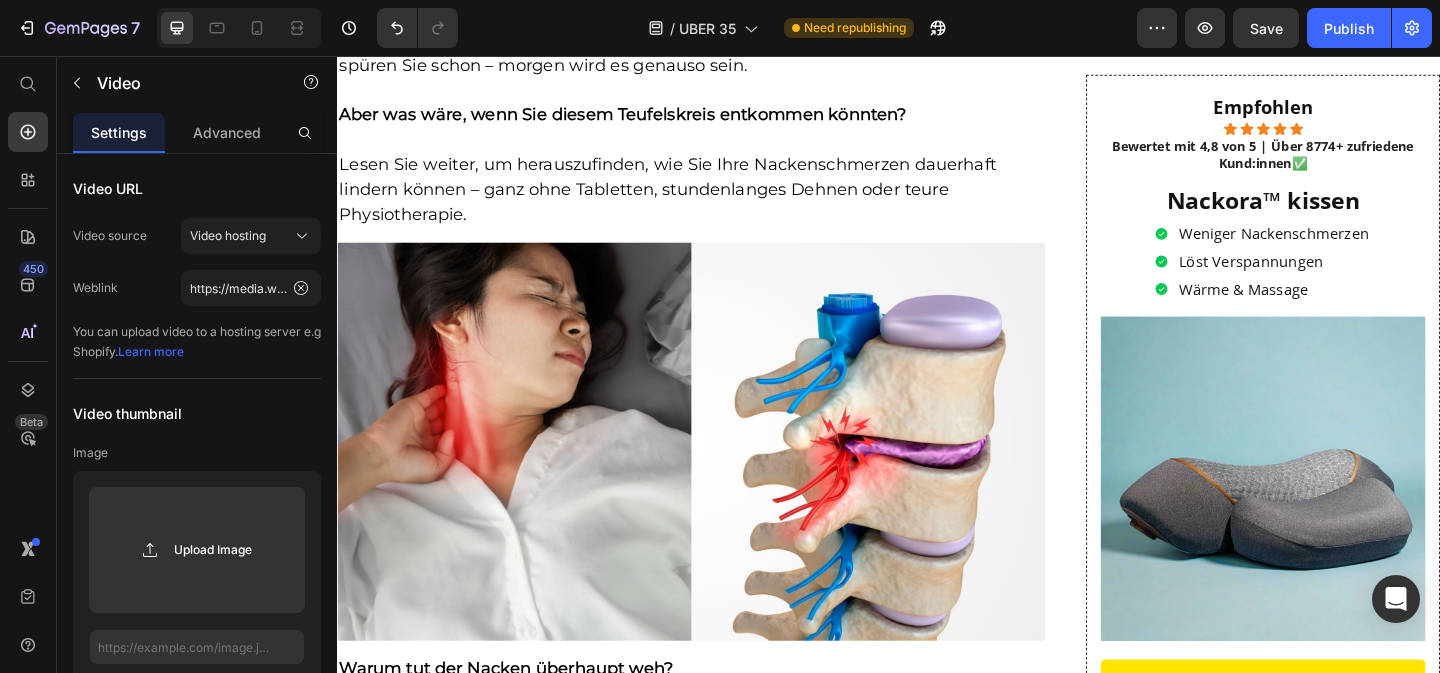 click at bounding box center (722, 475) 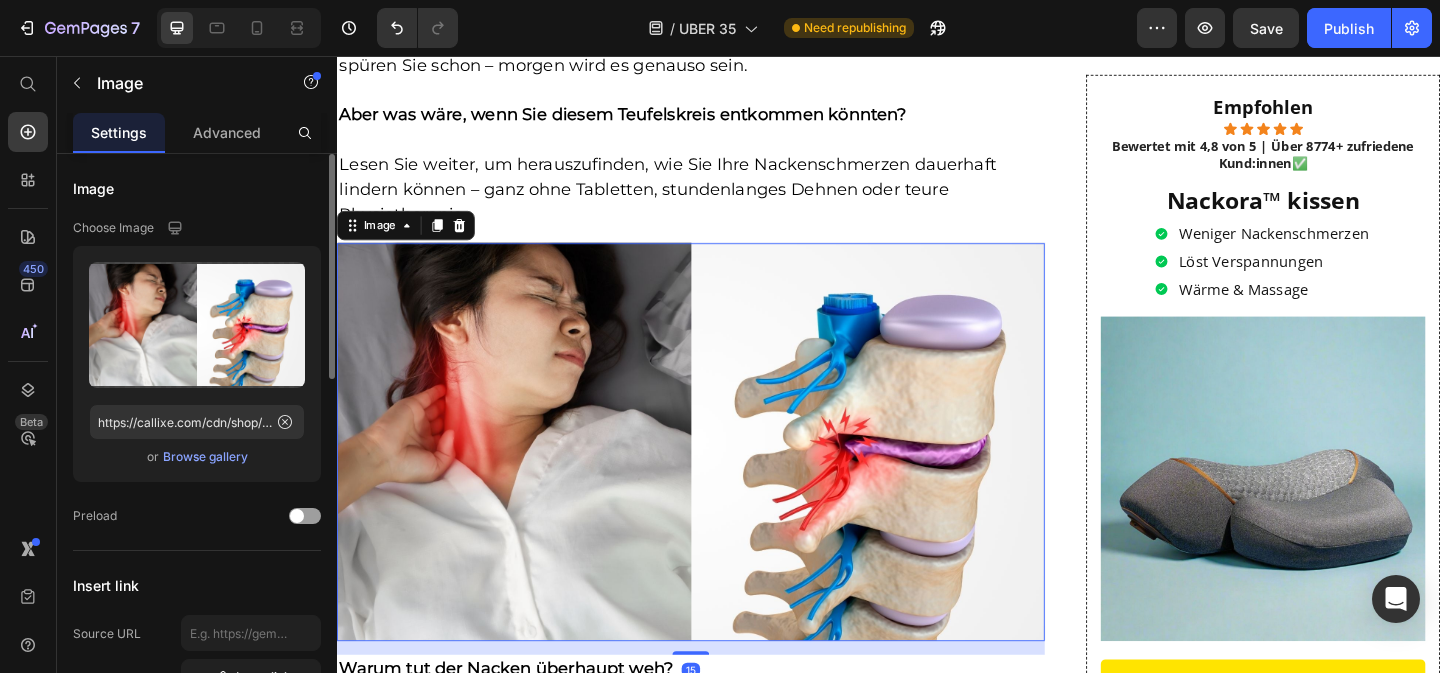 click on "Browse gallery" at bounding box center (205, 457) 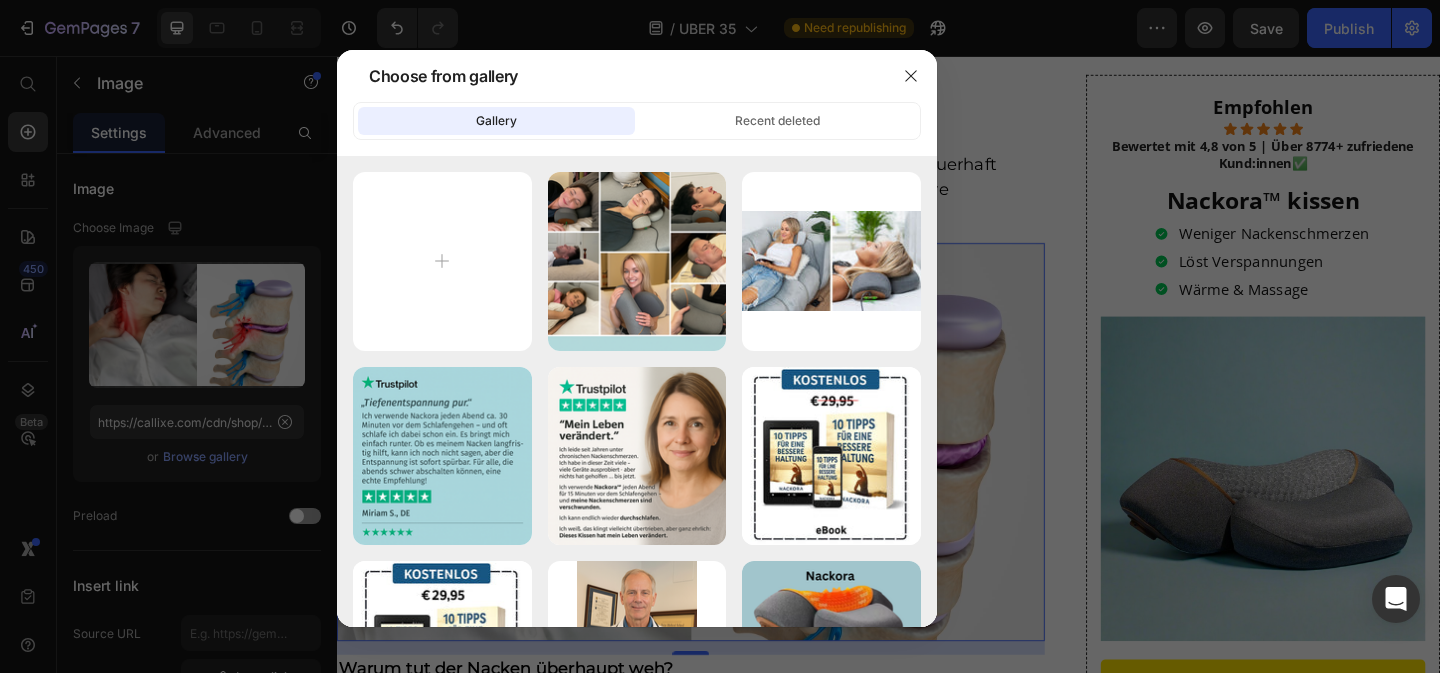 click at bounding box center [720, 336] 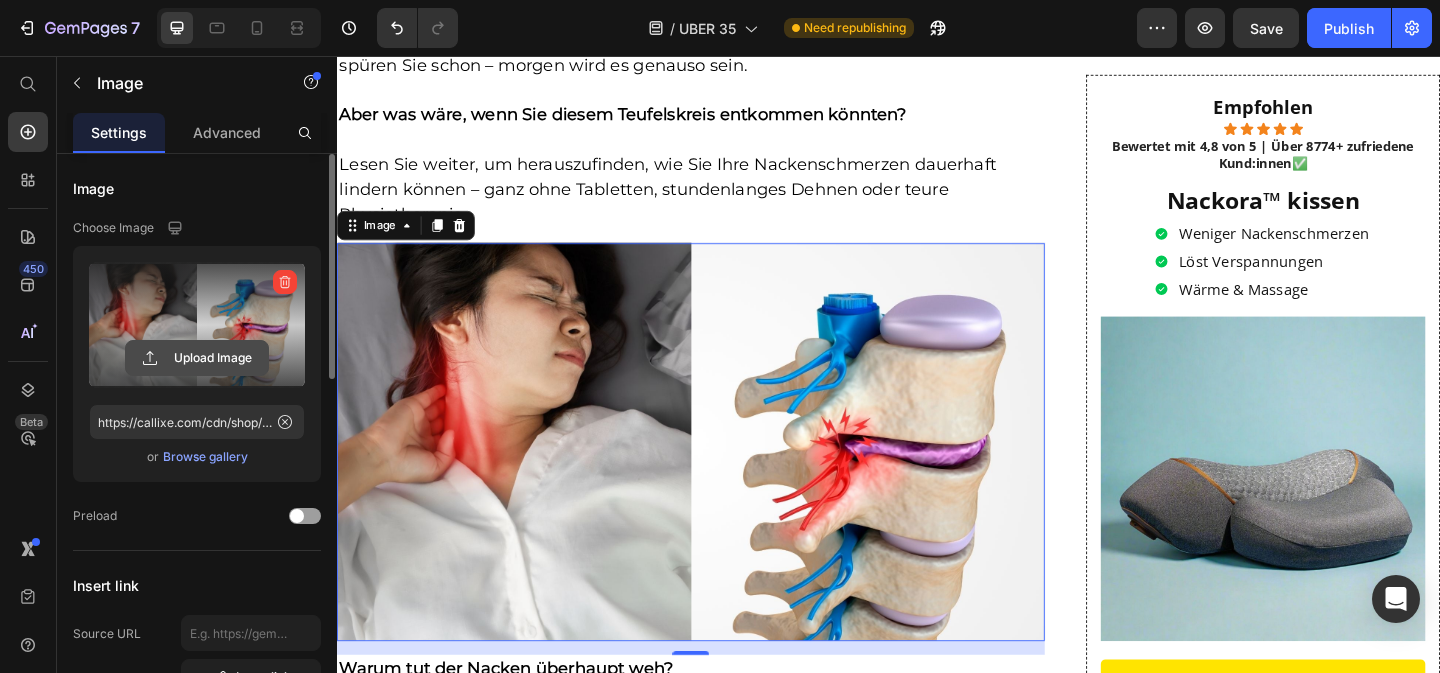 click 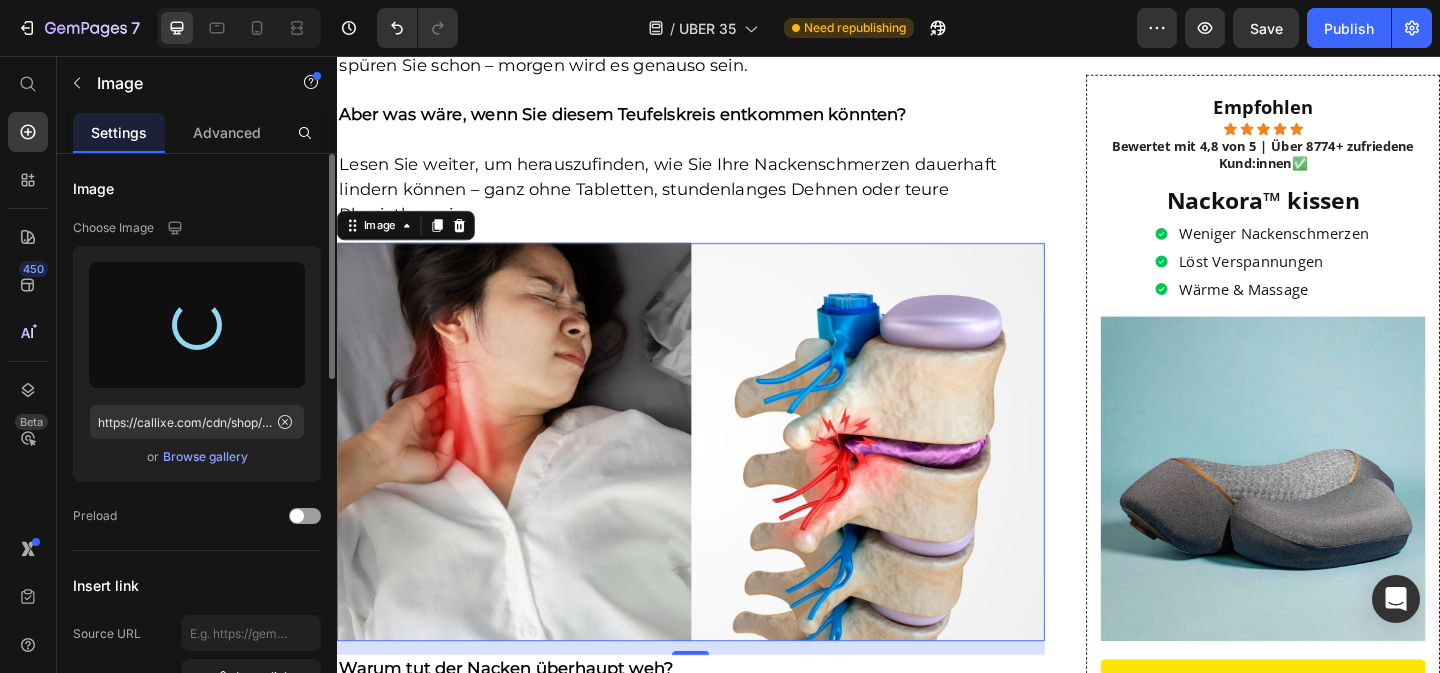 type on "https://cdn.shopify.com/s/files/1/0910/8448/9032/files/gempages_573925176786289710-f66ad314-8aab-4831-9163-3436a7388023.webp" 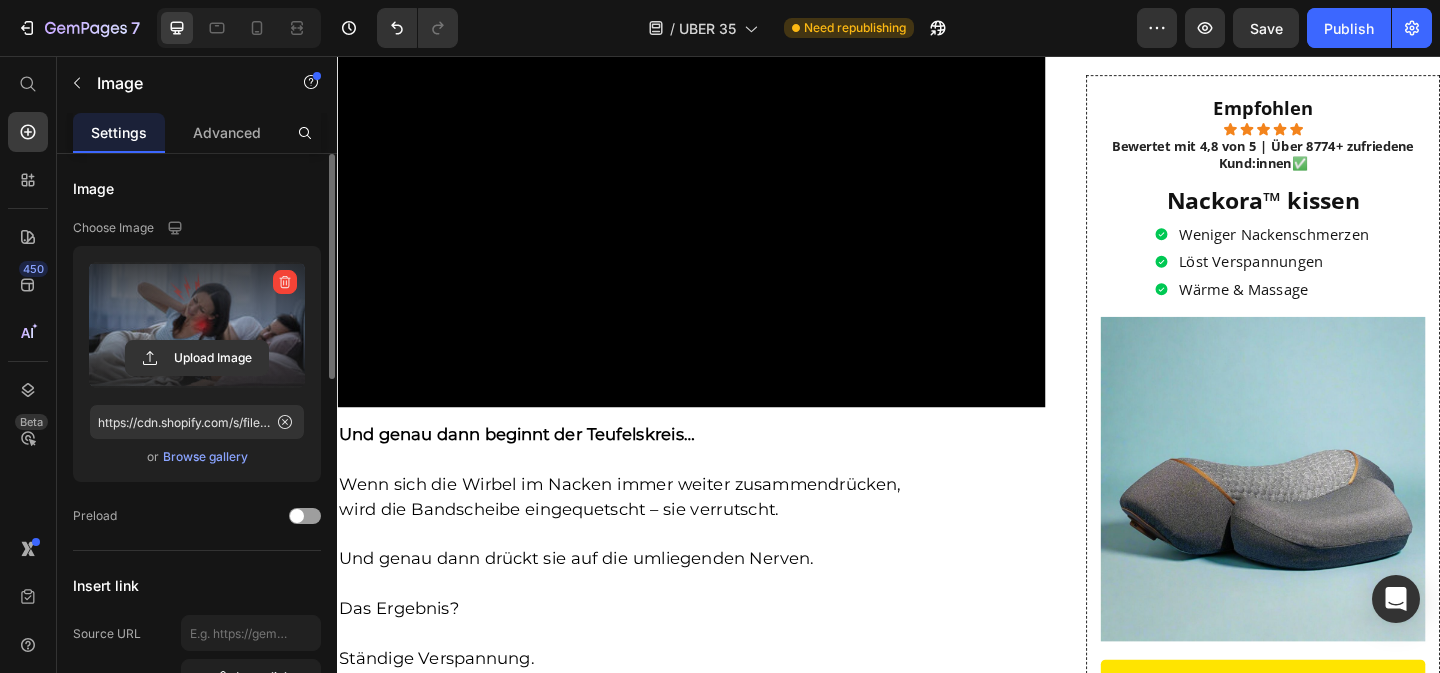 scroll, scrollTop: 2219, scrollLeft: 0, axis: vertical 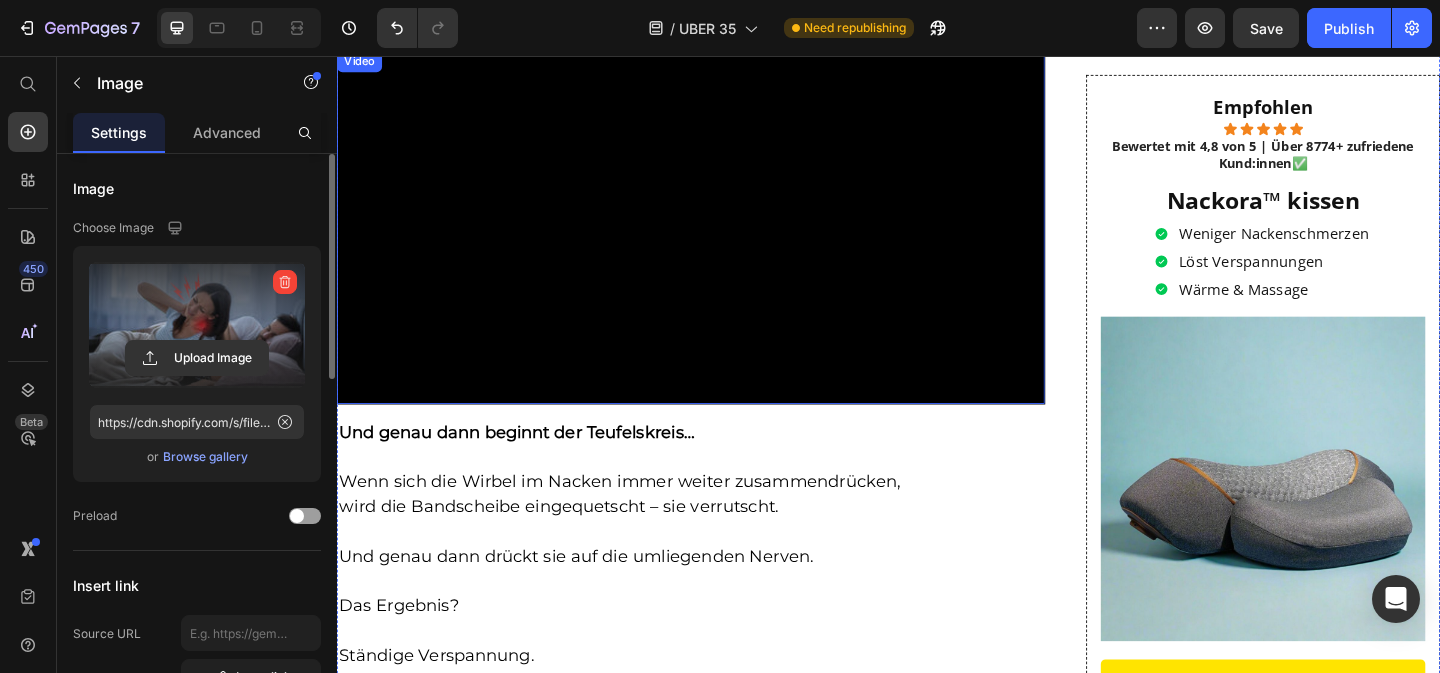 click at bounding box center [722, 242] 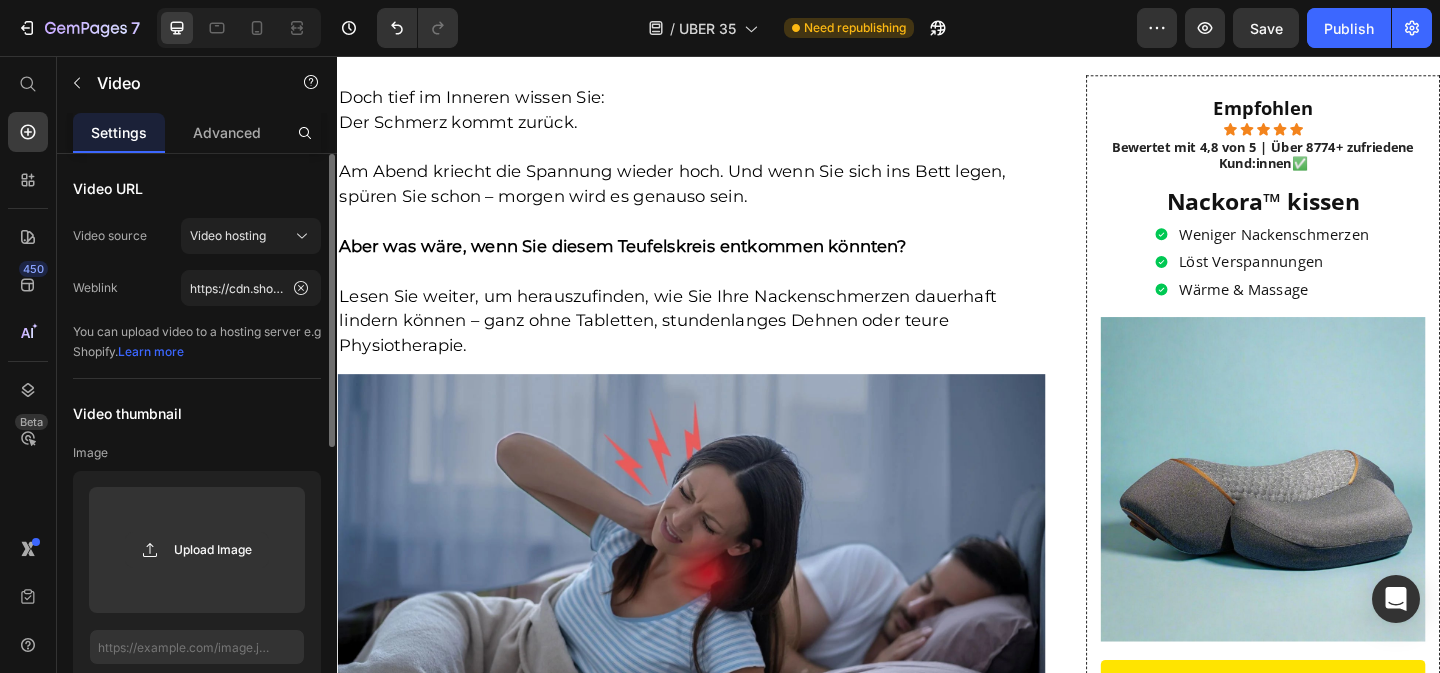 scroll, scrollTop: 0, scrollLeft: 0, axis: both 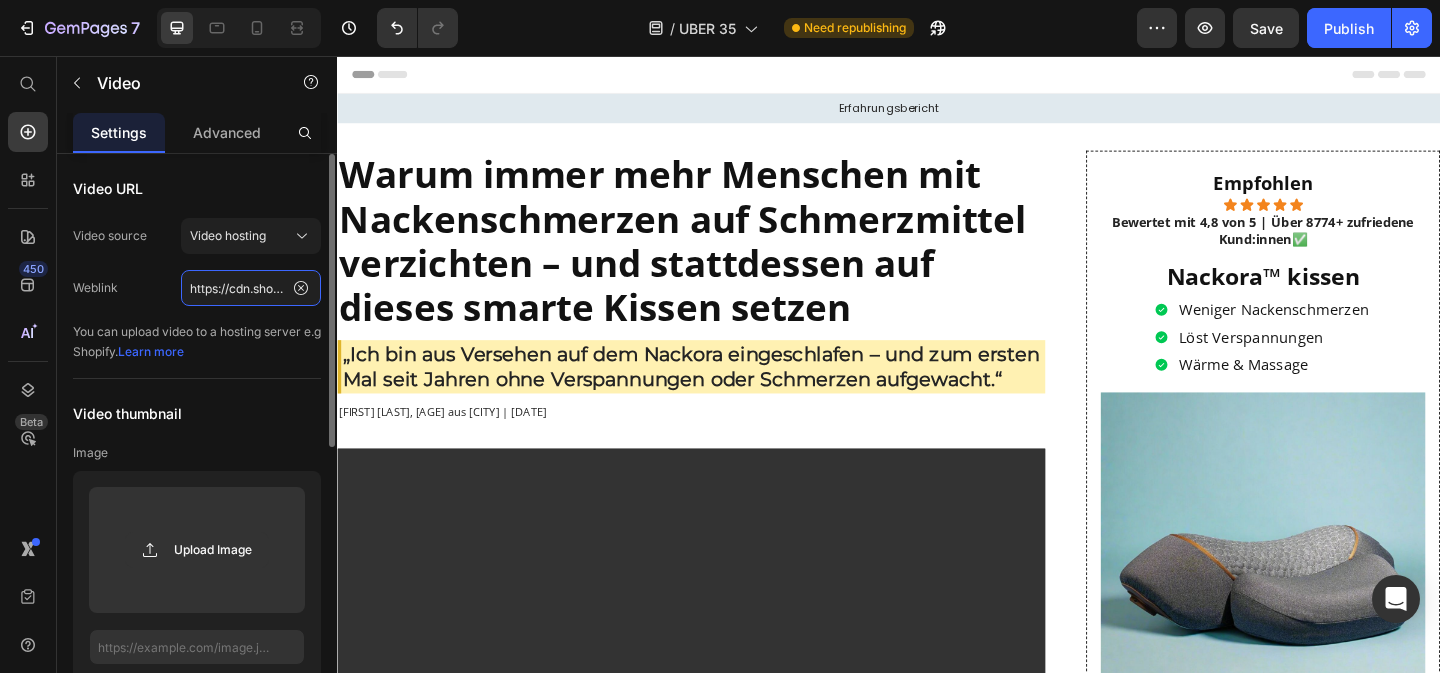 click on "https://cdn.shopify.com/videos/c/o/v/f1db9f49acb04dc885deb2d811c0e33a.mp4" 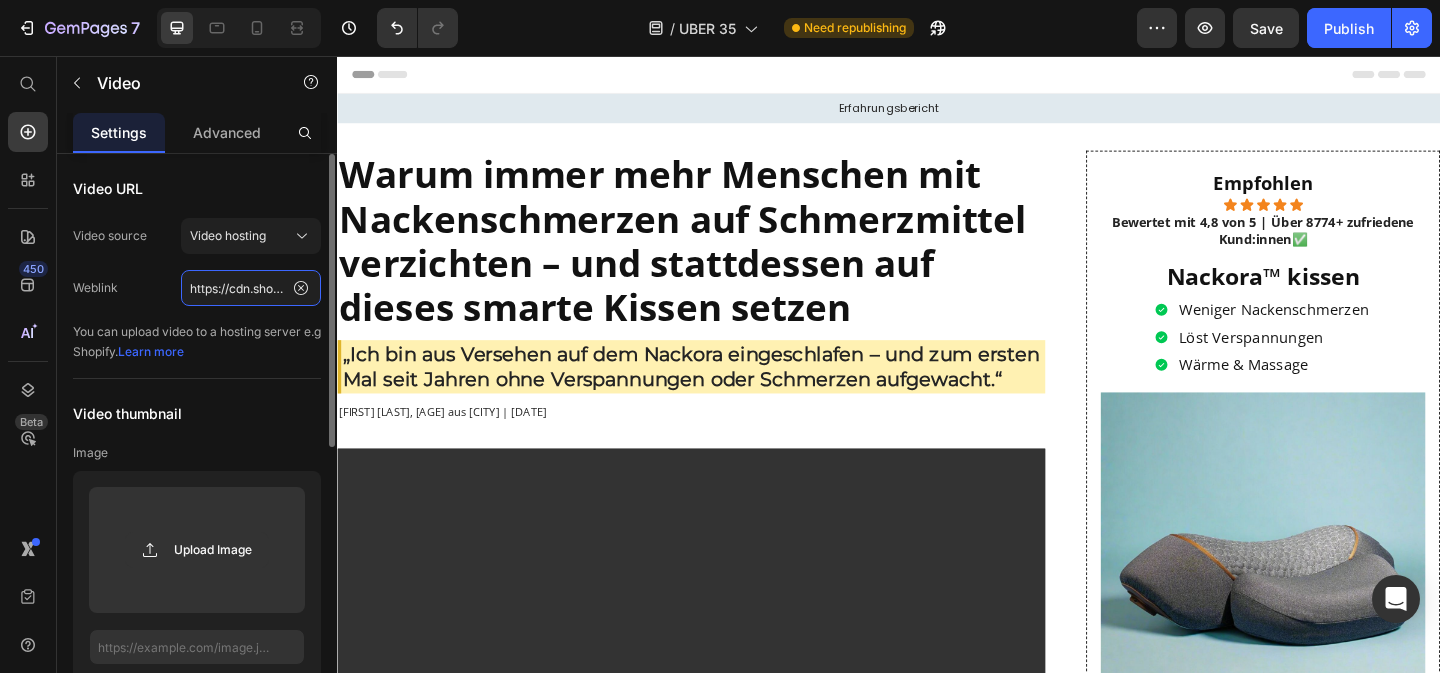 scroll, scrollTop: 0, scrollLeft: 376, axis: horizontal 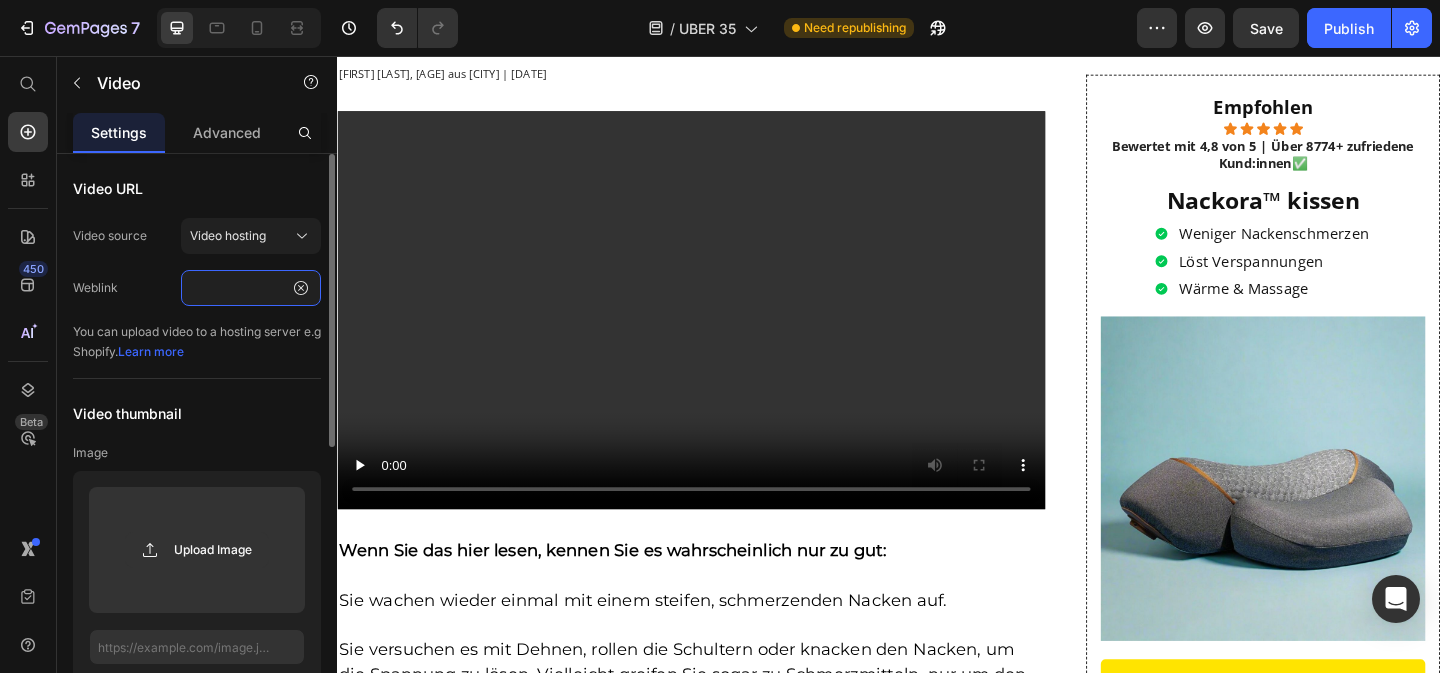 type on "https://cdn.shopify.com/videos/c/o/v/5976467e49444bc9b46079da4449a721.mp4" 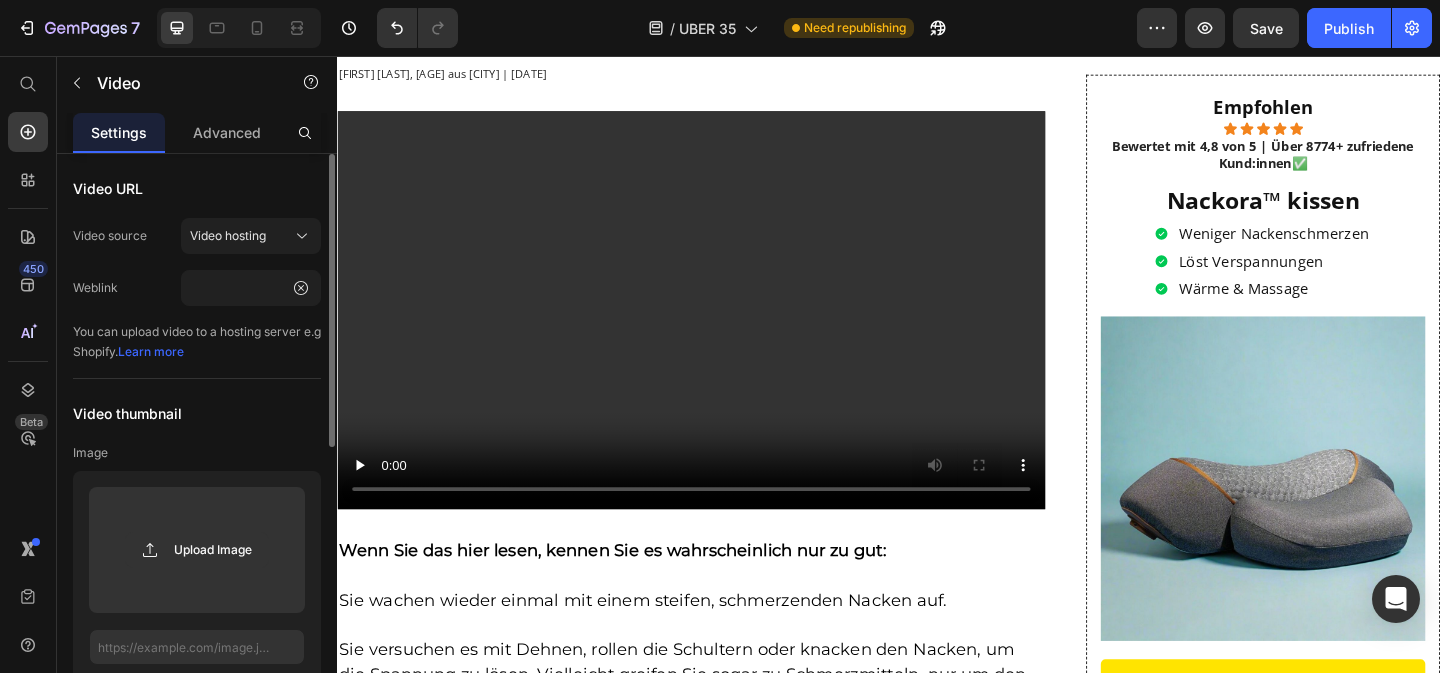 click on "You can upload video to a hosting server e.g Shopify.   Learn more" at bounding box center (197, 342) 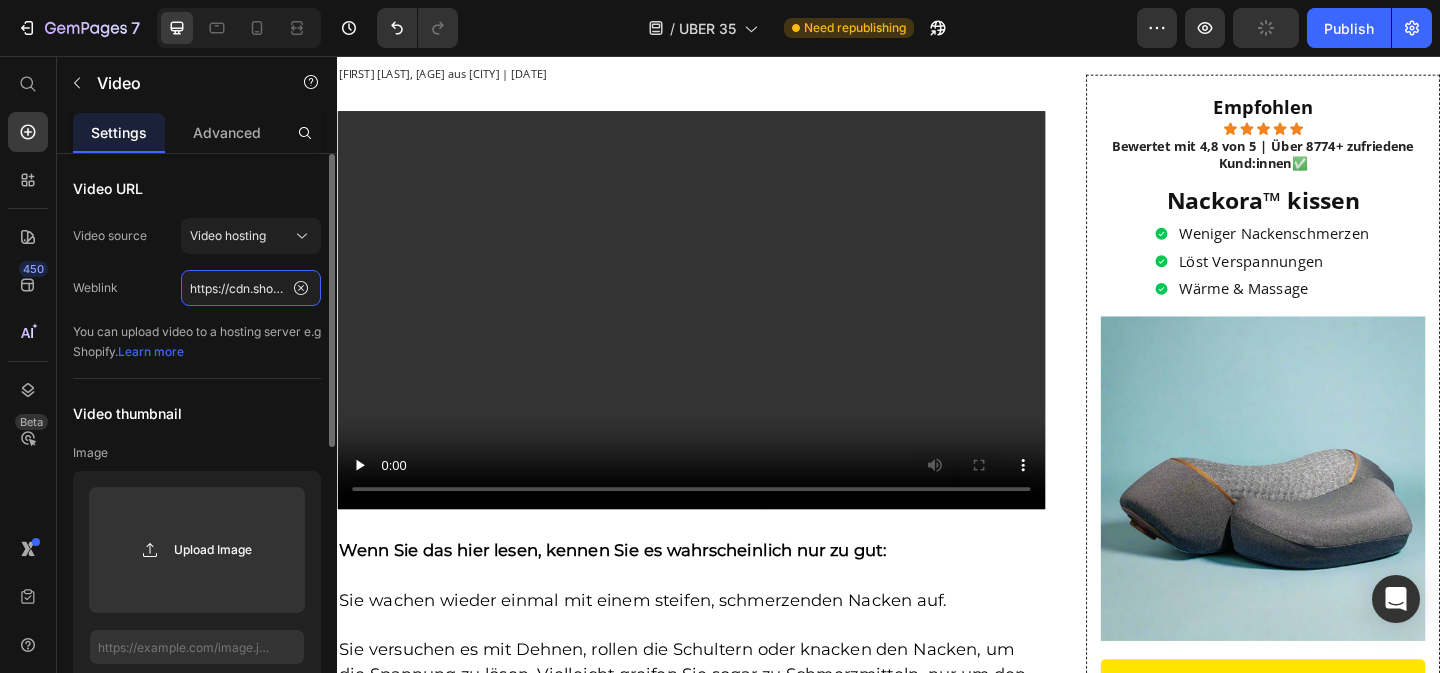 click on "https://cdn.shopify.com/videos/c/o/v/5976467e49444bc9b46079da4449a721.mp4" 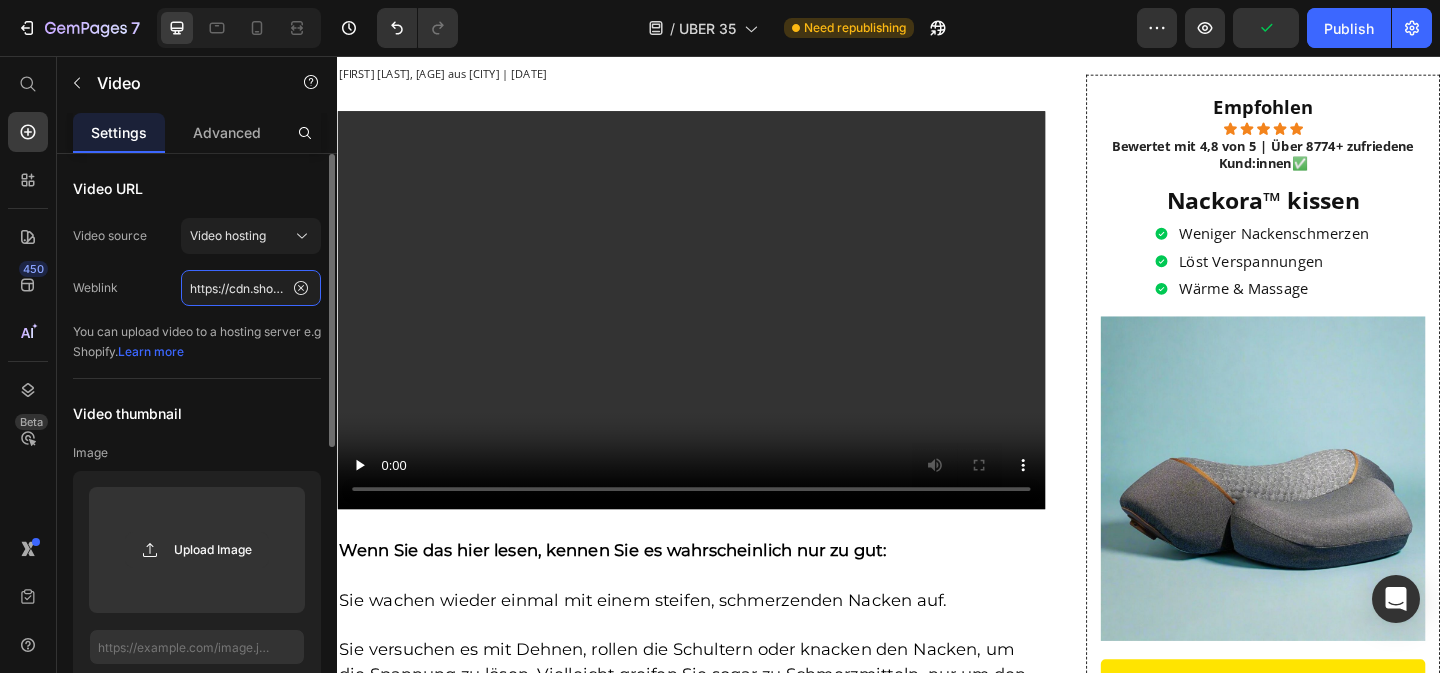 scroll, scrollTop: 0, scrollLeft: 376, axis: horizontal 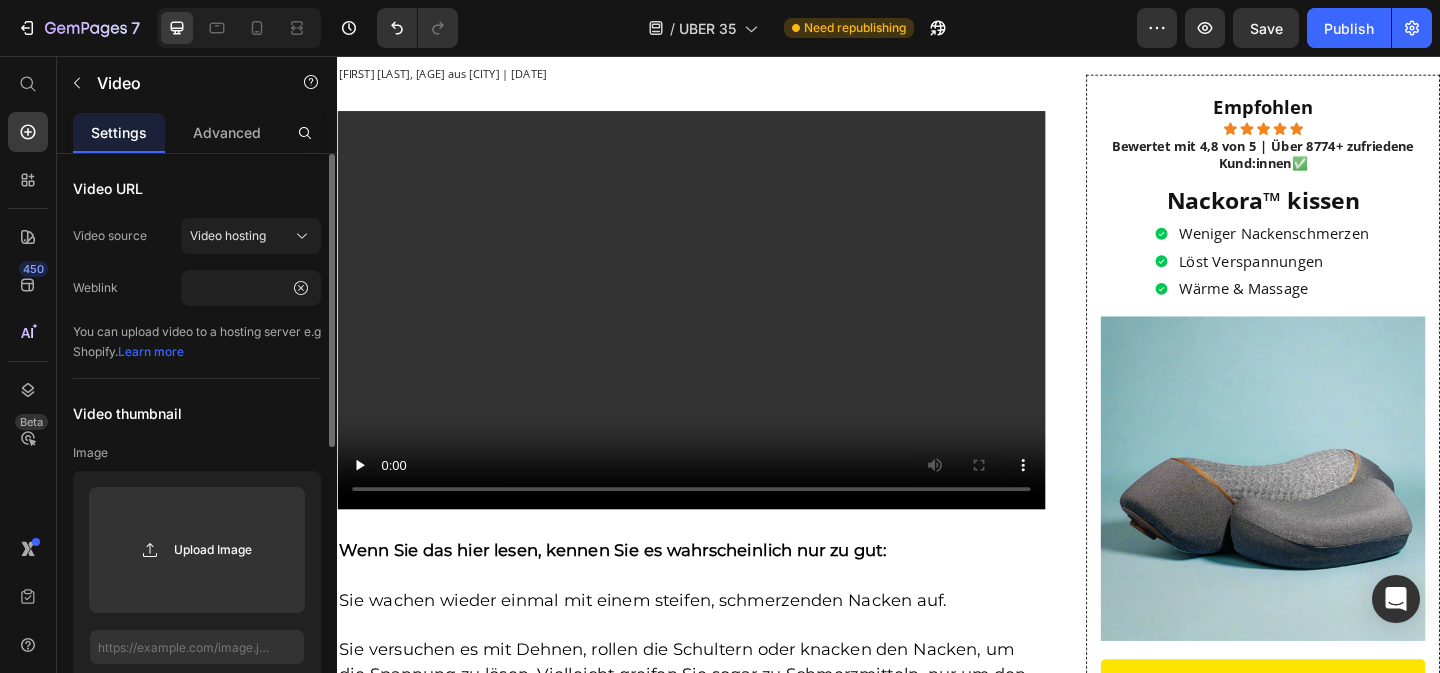 click on "You can upload video to a hosting server e.g Shopify.   Learn more" at bounding box center [197, 342] 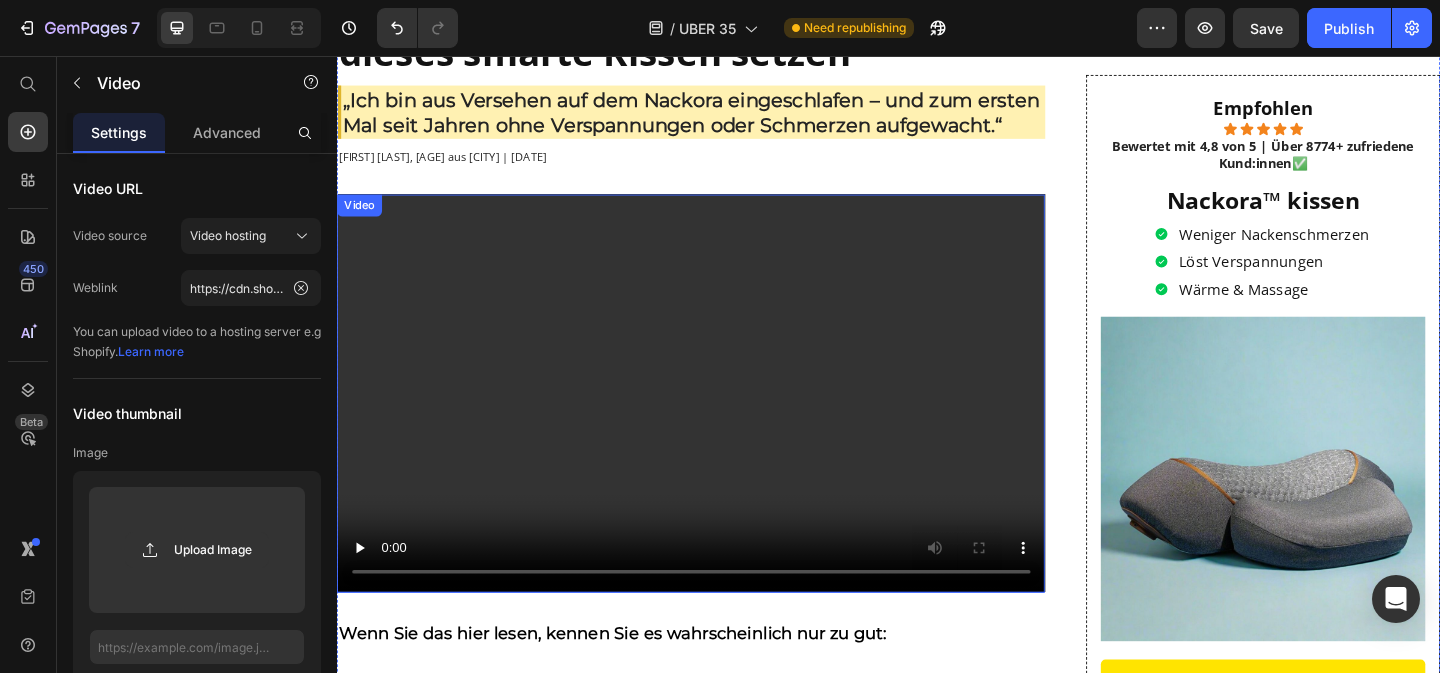 scroll, scrollTop: 276, scrollLeft: 0, axis: vertical 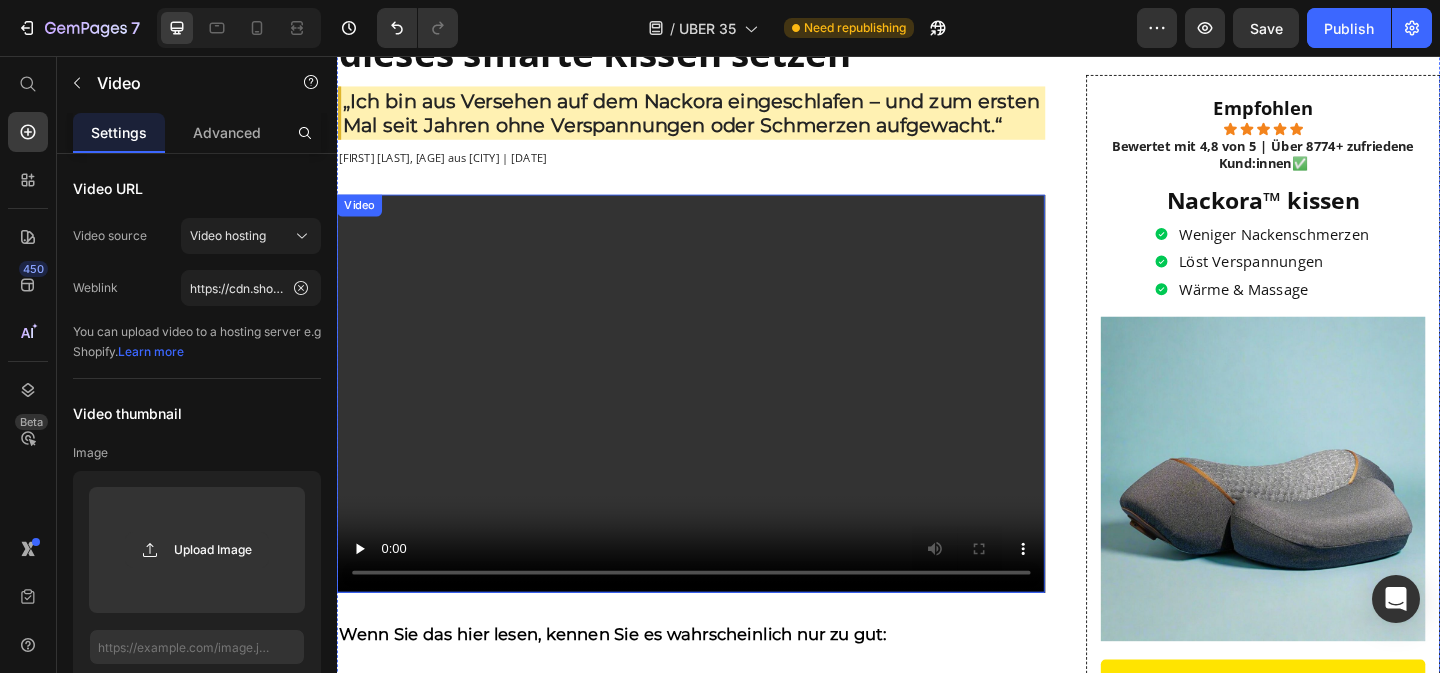 click at bounding box center [722, 423] 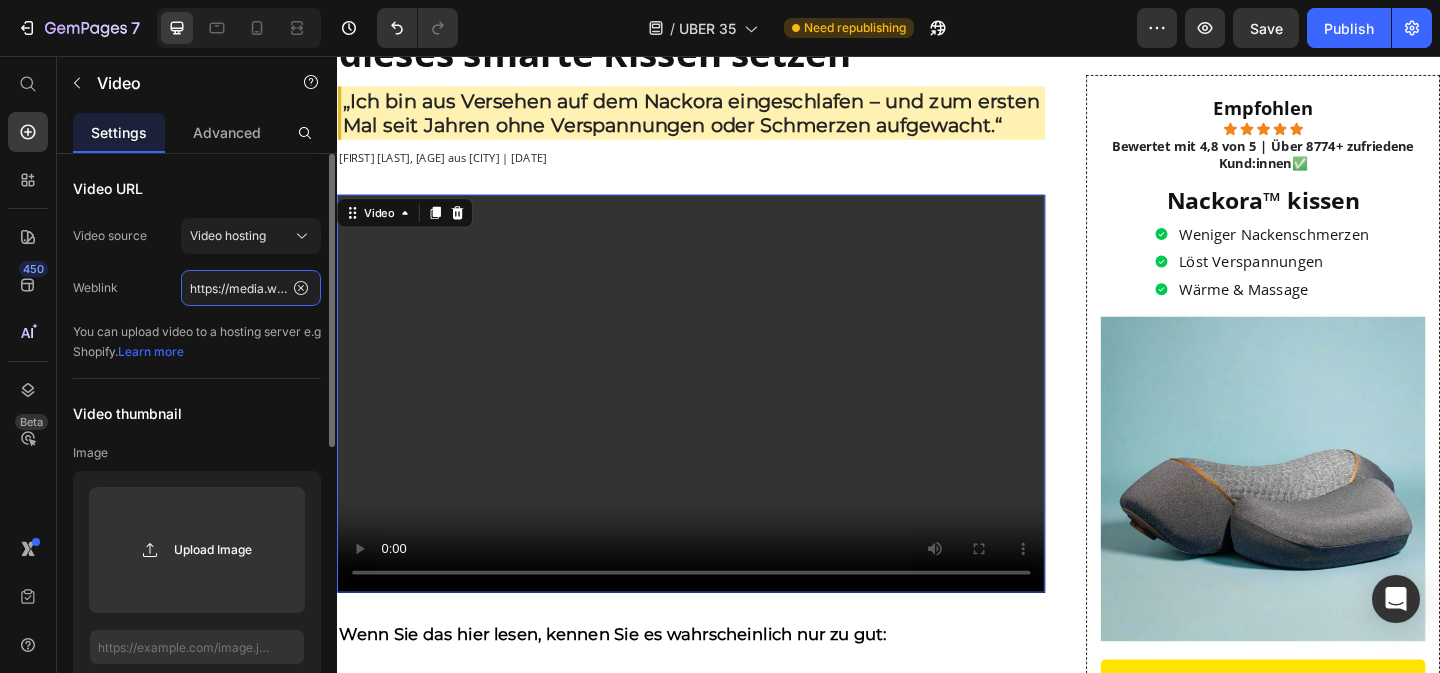 click on "https://media.w3.org/2010/05/sintel/trailer.mp4" 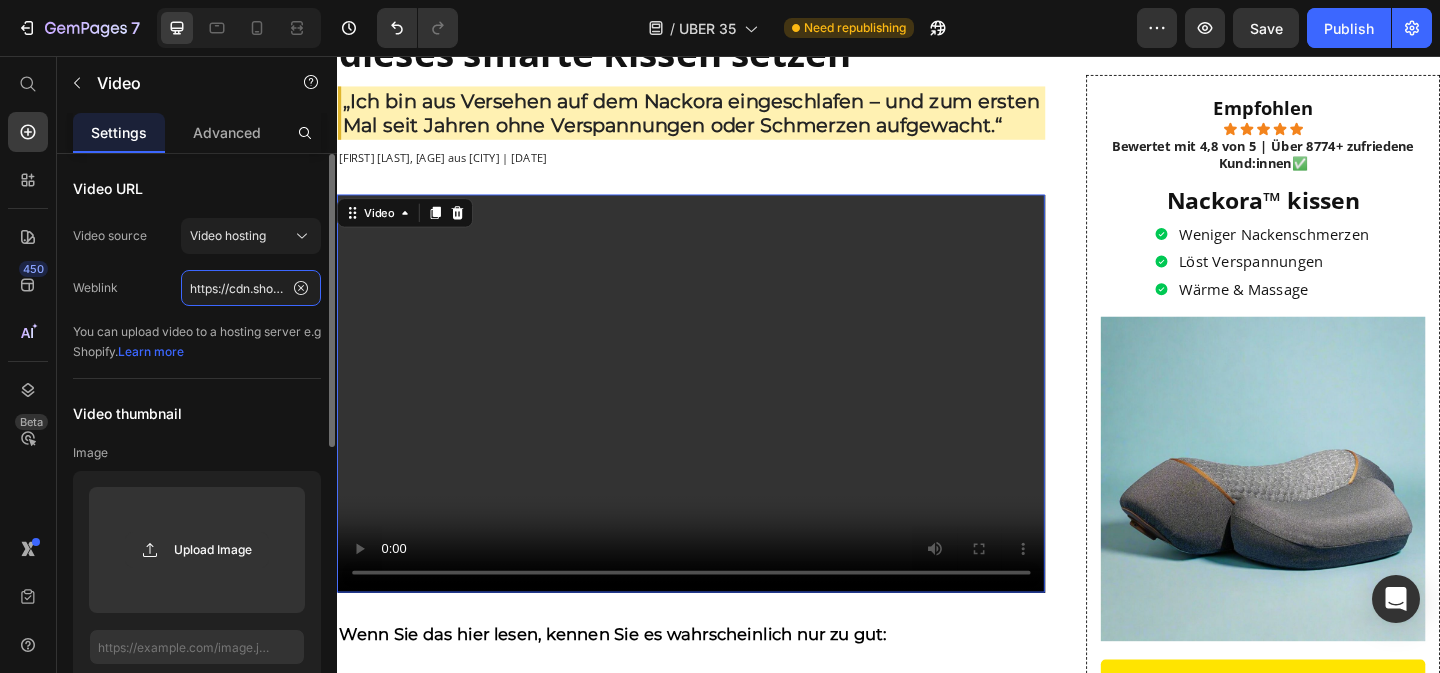 scroll, scrollTop: 0, scrollLeft: 376, axis: horizontal 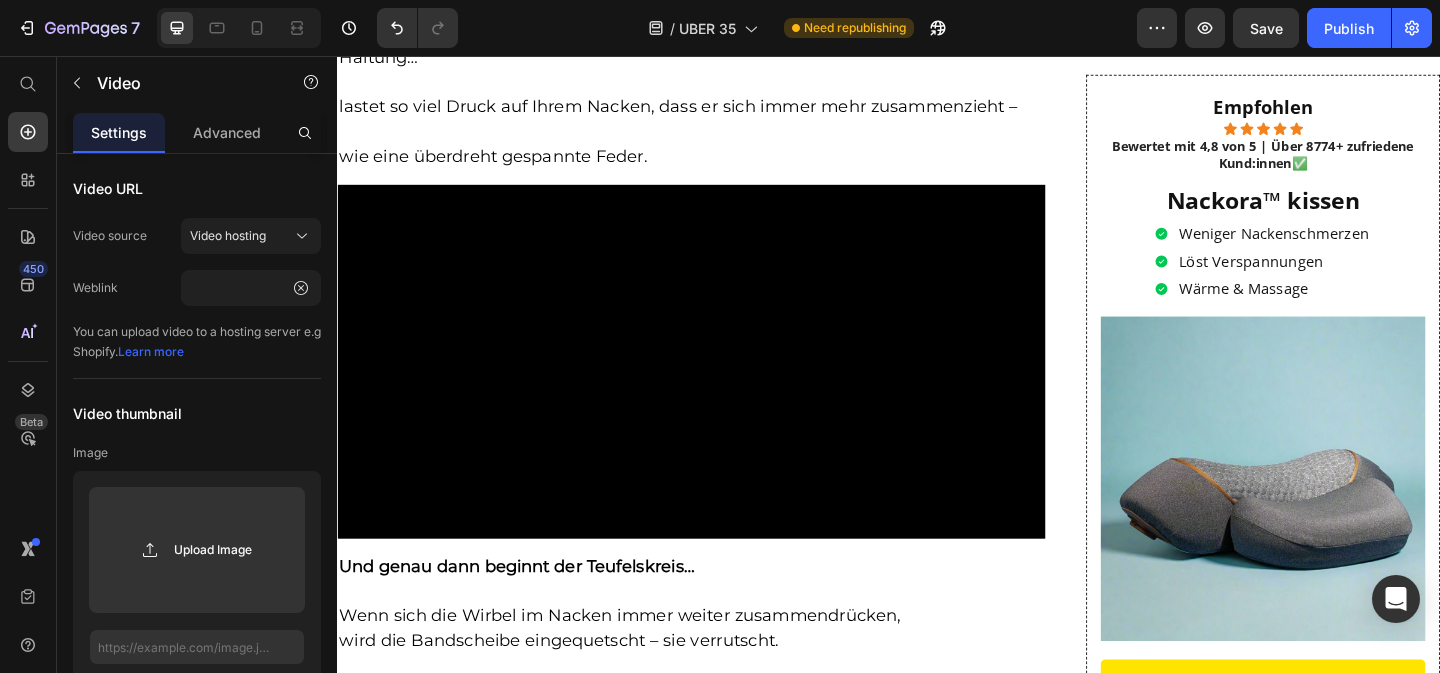 click at bounding box center [722, 388] 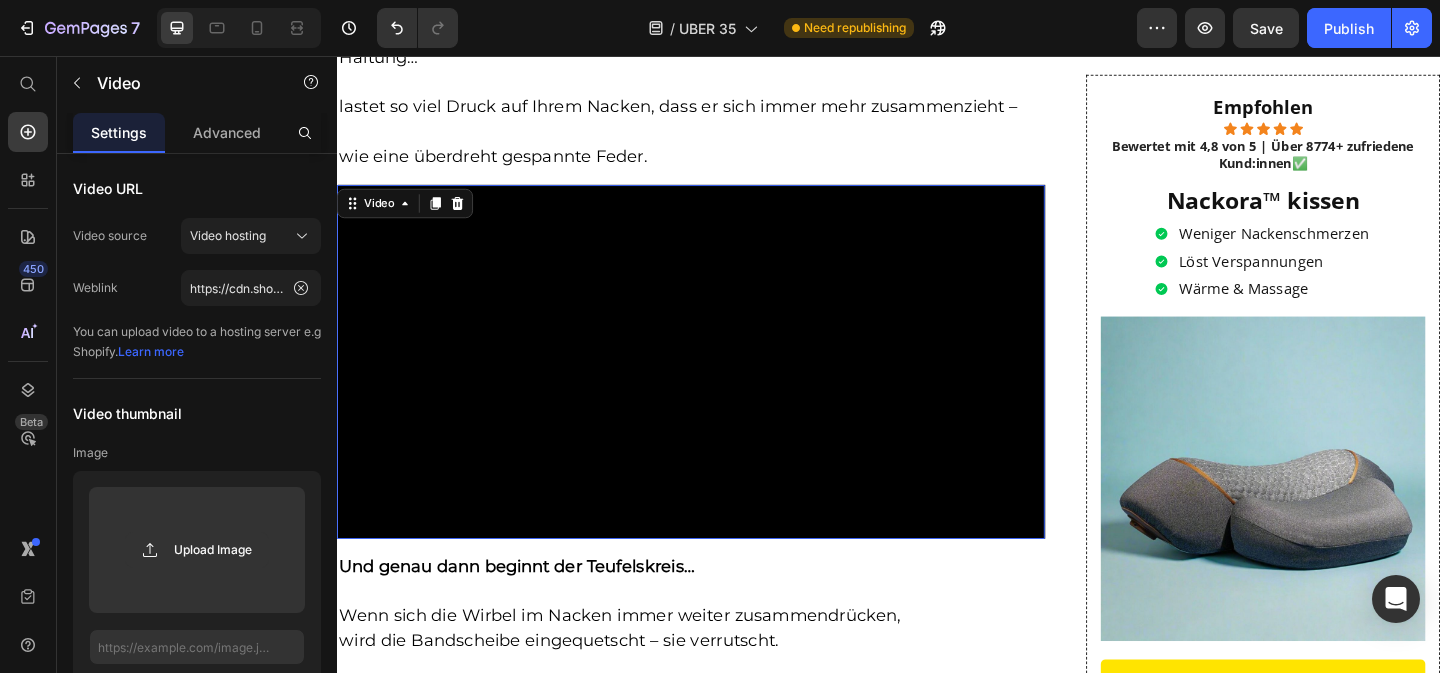 click at bounding box center [722, 388] 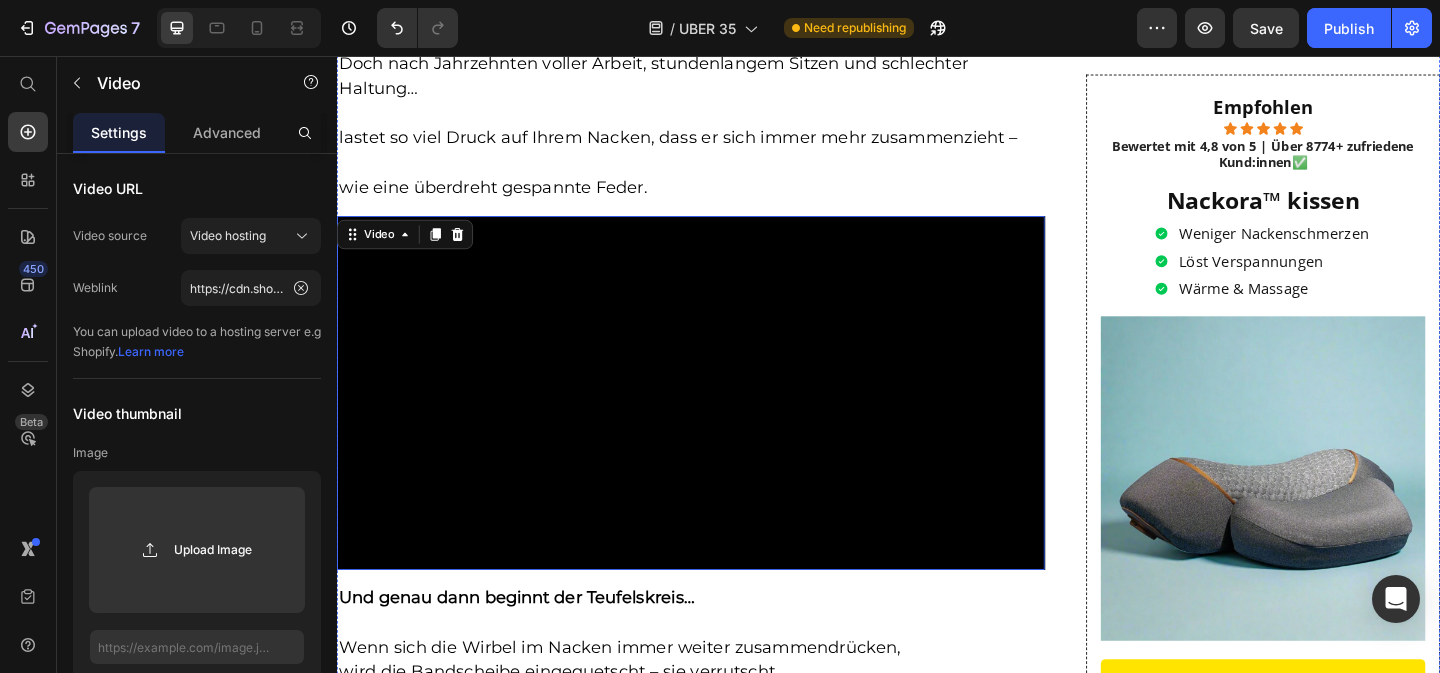 scroll, scrollTop: 2057, scrollLeft: 0, axis: vertical 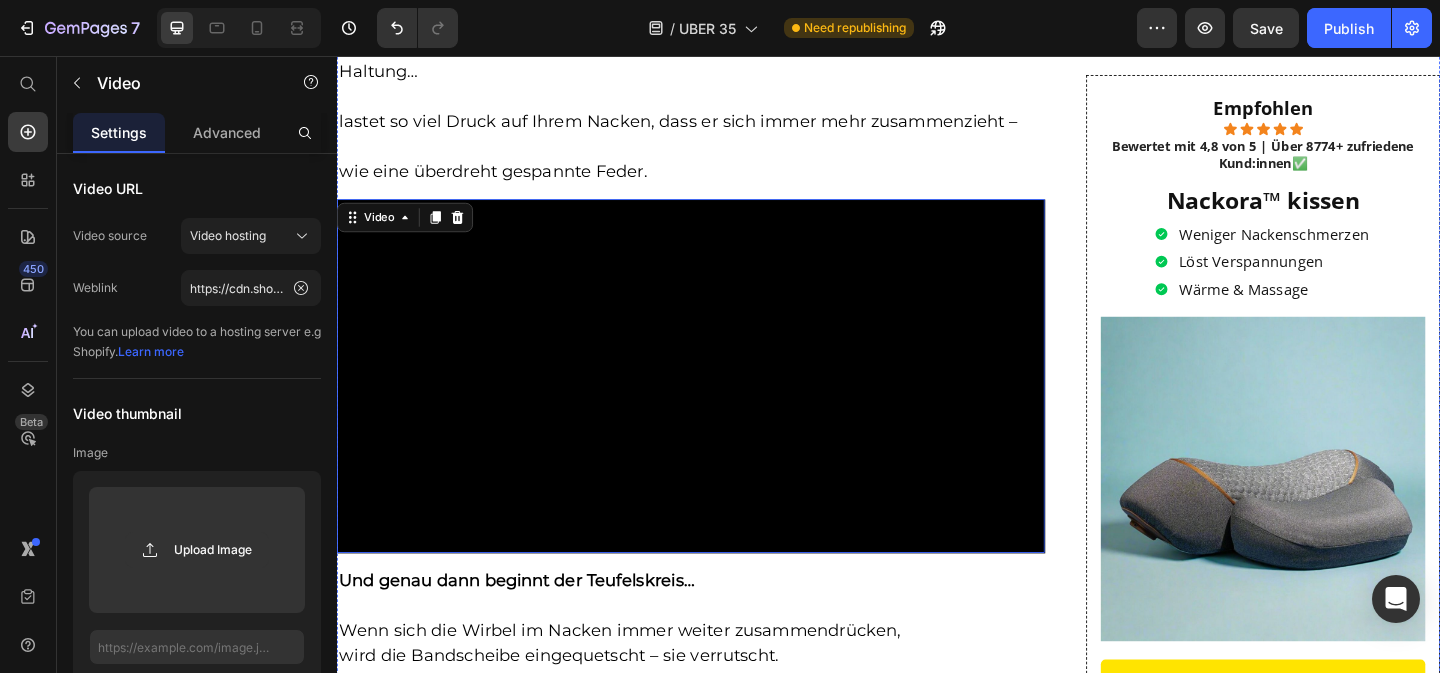 click at bounding box center (722, 404) 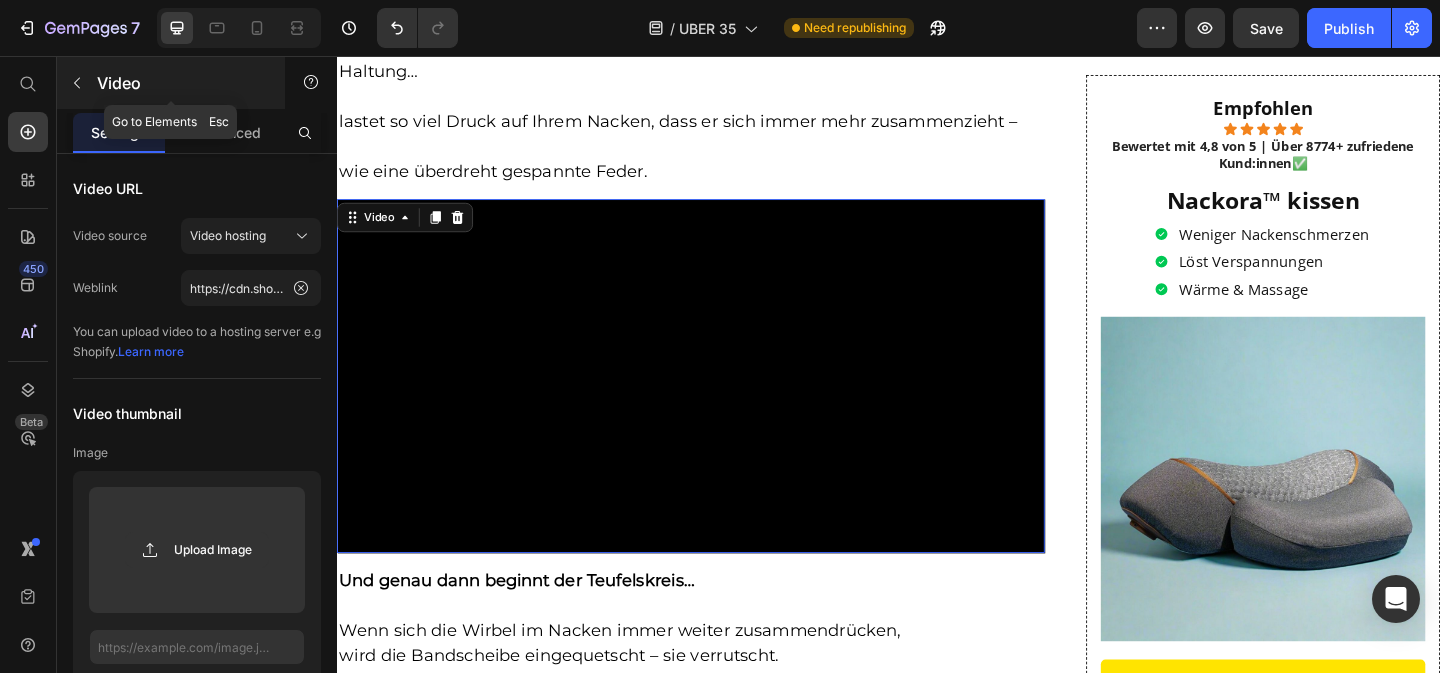 click 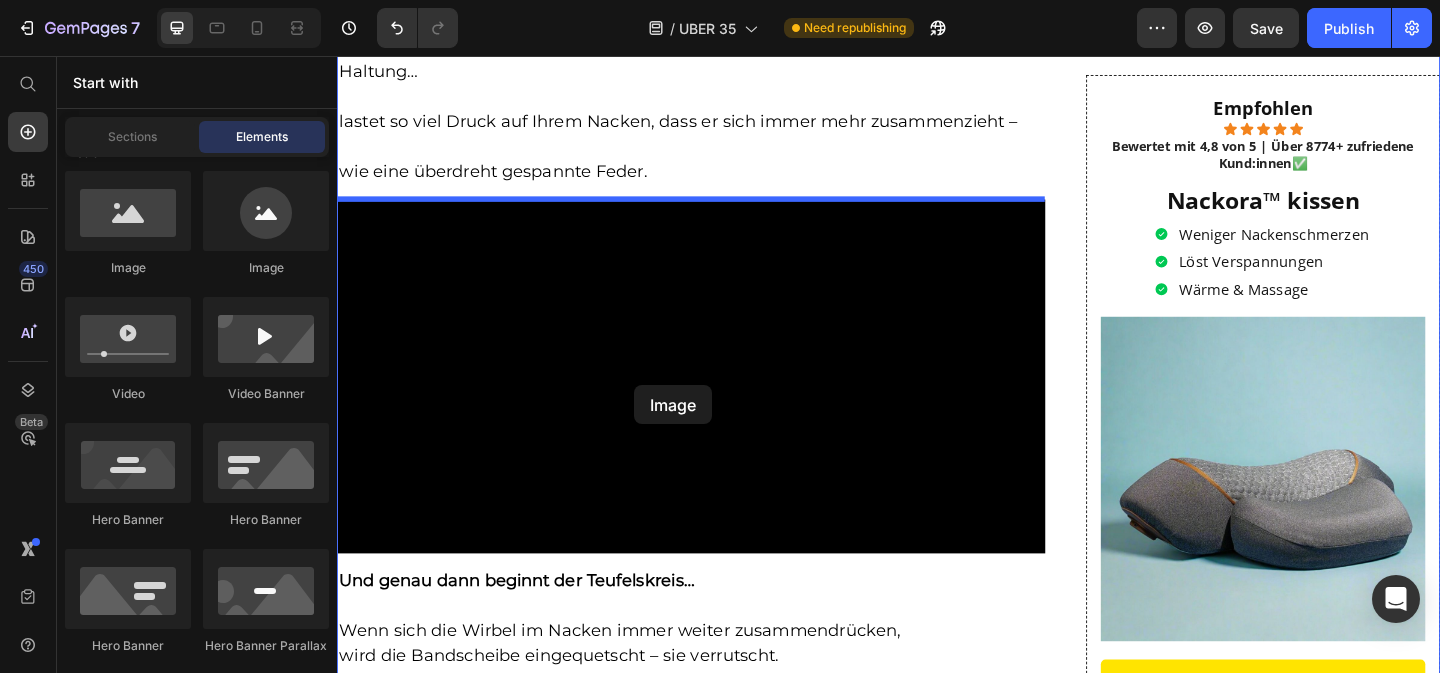 drag, startPoint x: 463, startPoint y: 280, endPoint x: 660, endPoint y: 414, distance: 238.25406 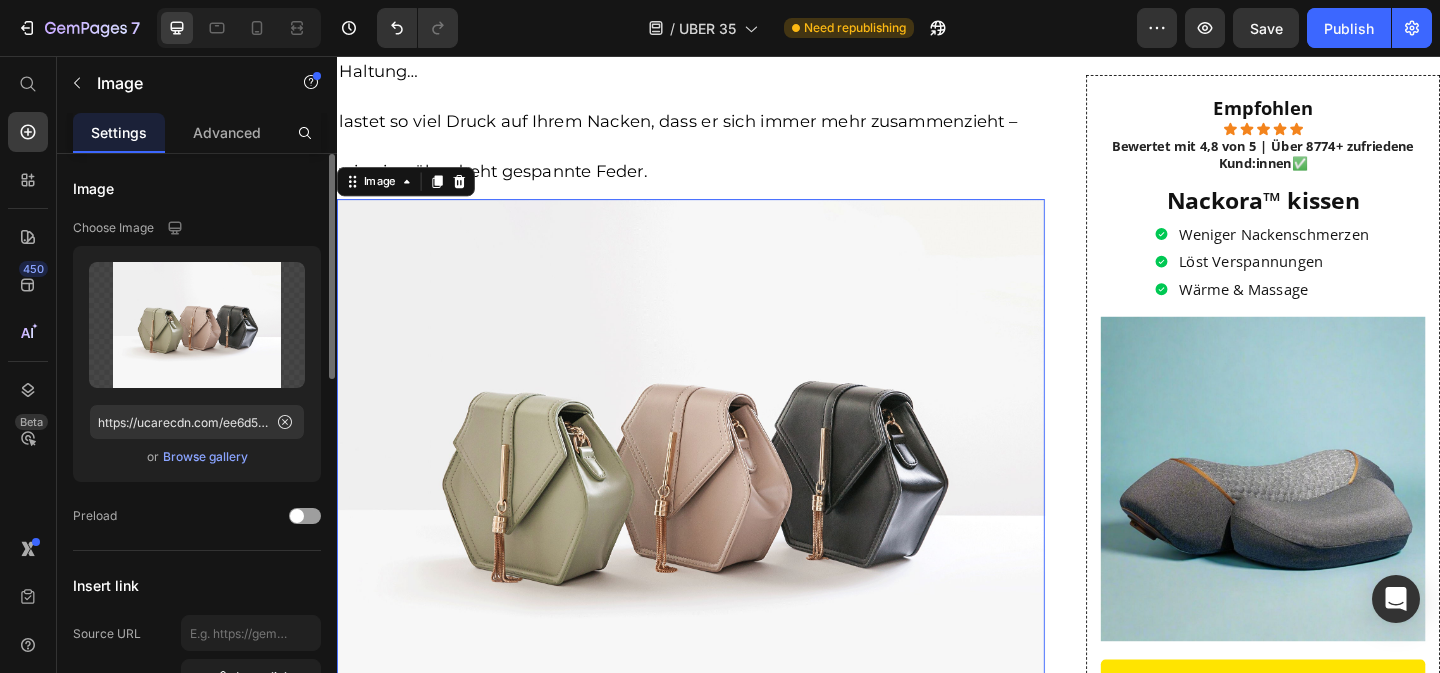 click on "Browse gallery" at bounding box center (205, 457) 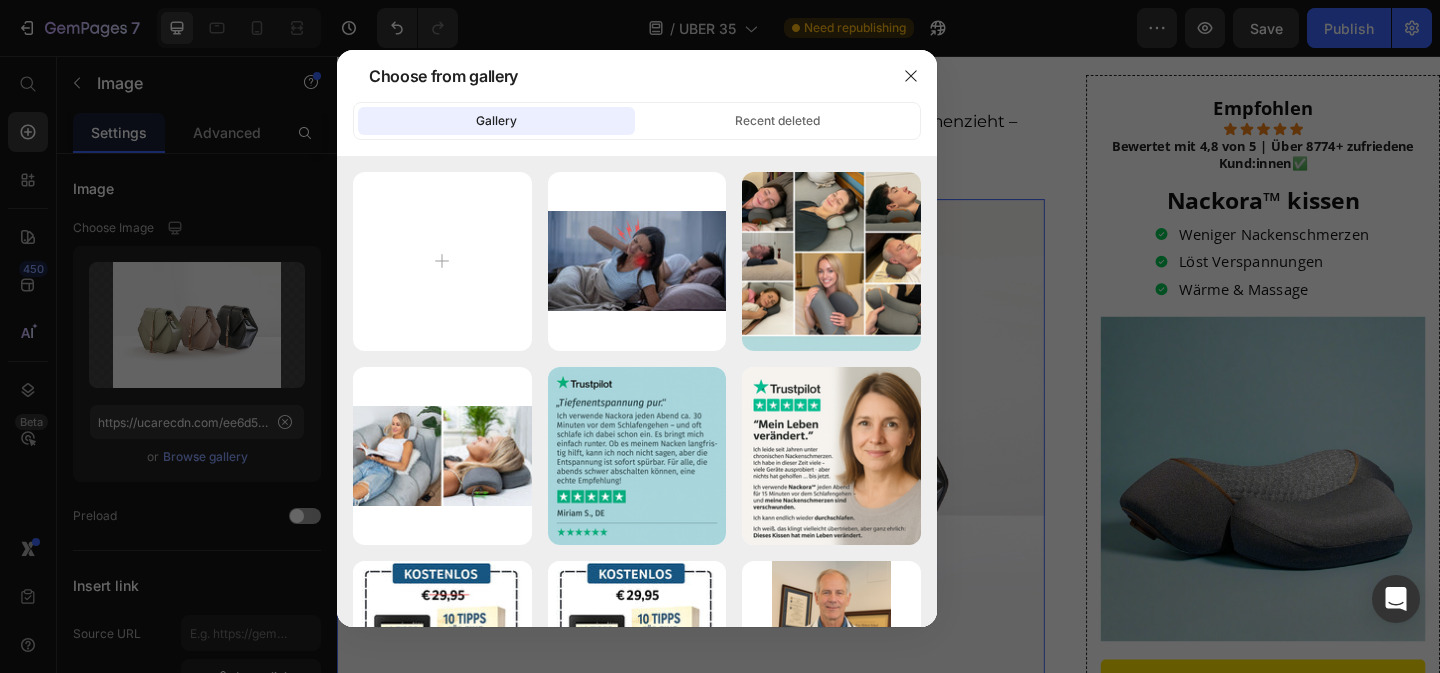 click at bounding box center [720, 336] 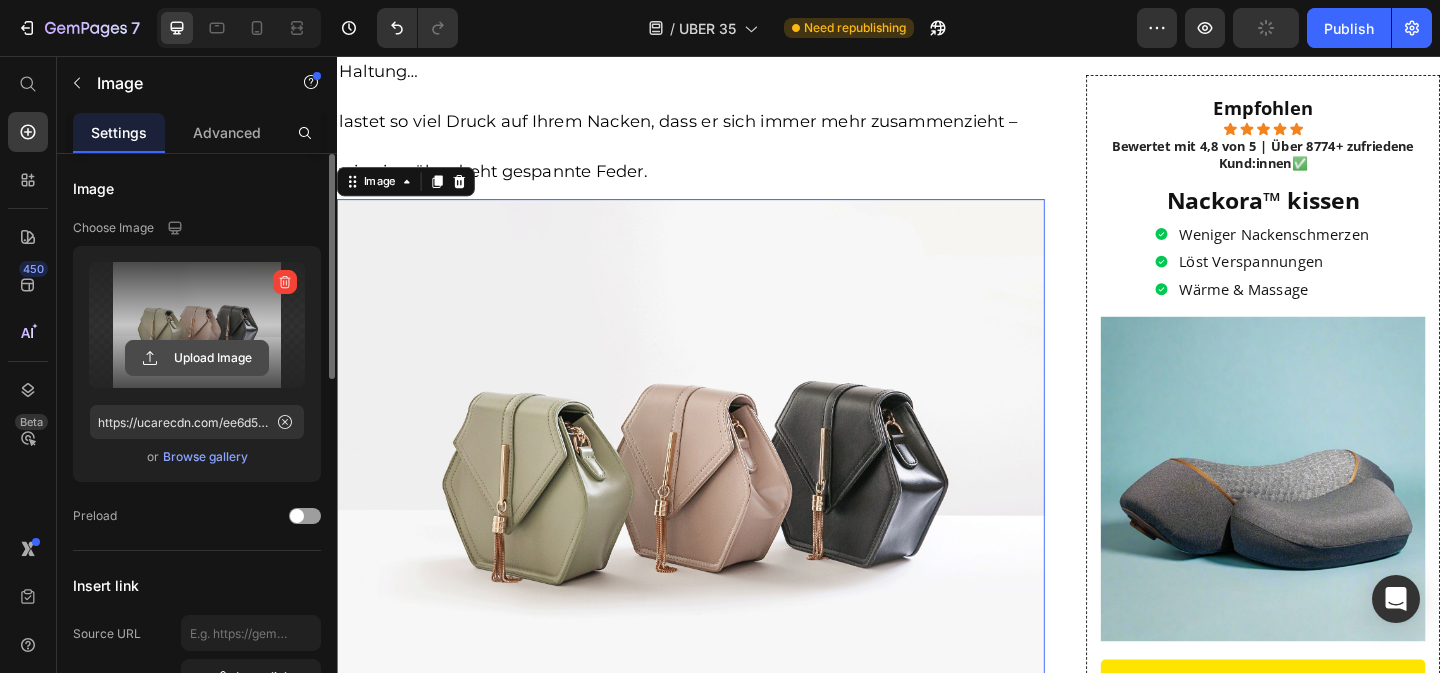 click 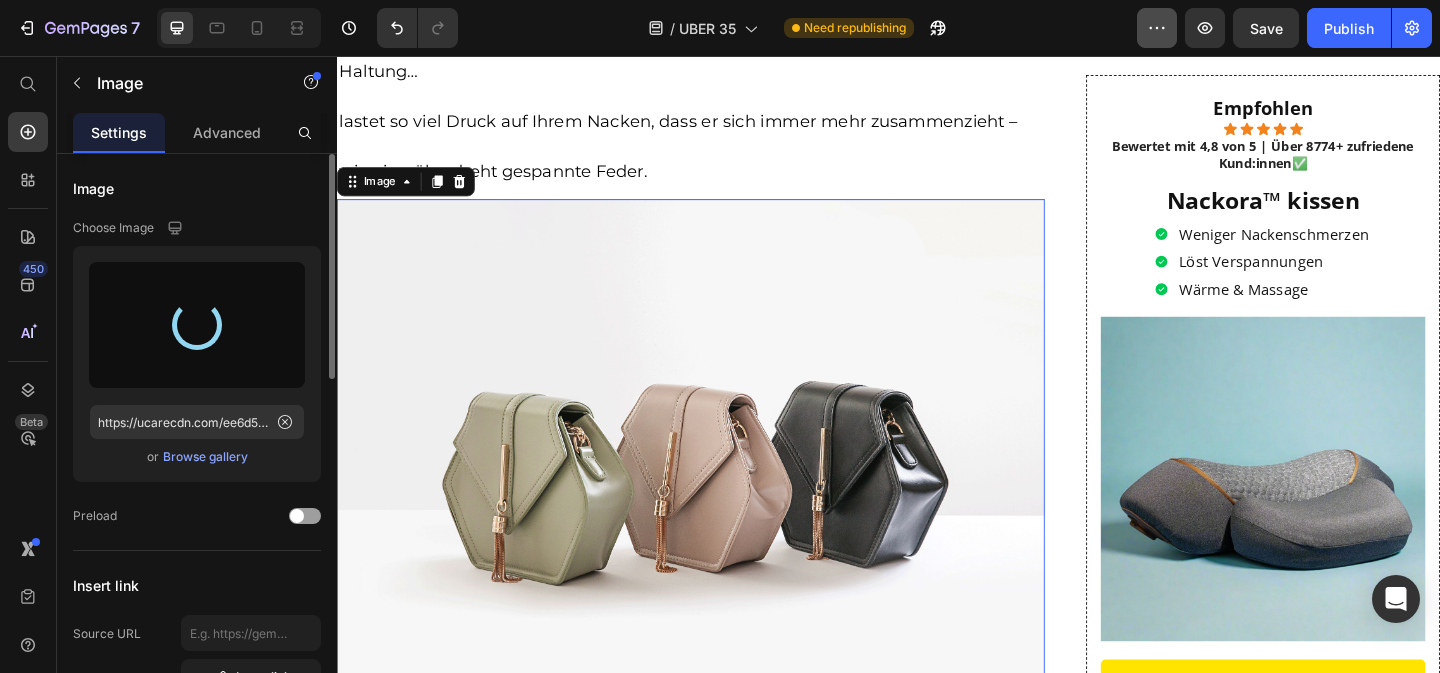 type on "https://cdn.shopify.com/s/files/1/0910/8448/9032/files/gempages_573925176786289710-dbf84573-1dfe-4ef4-a81a-e17b734b9472.webp" 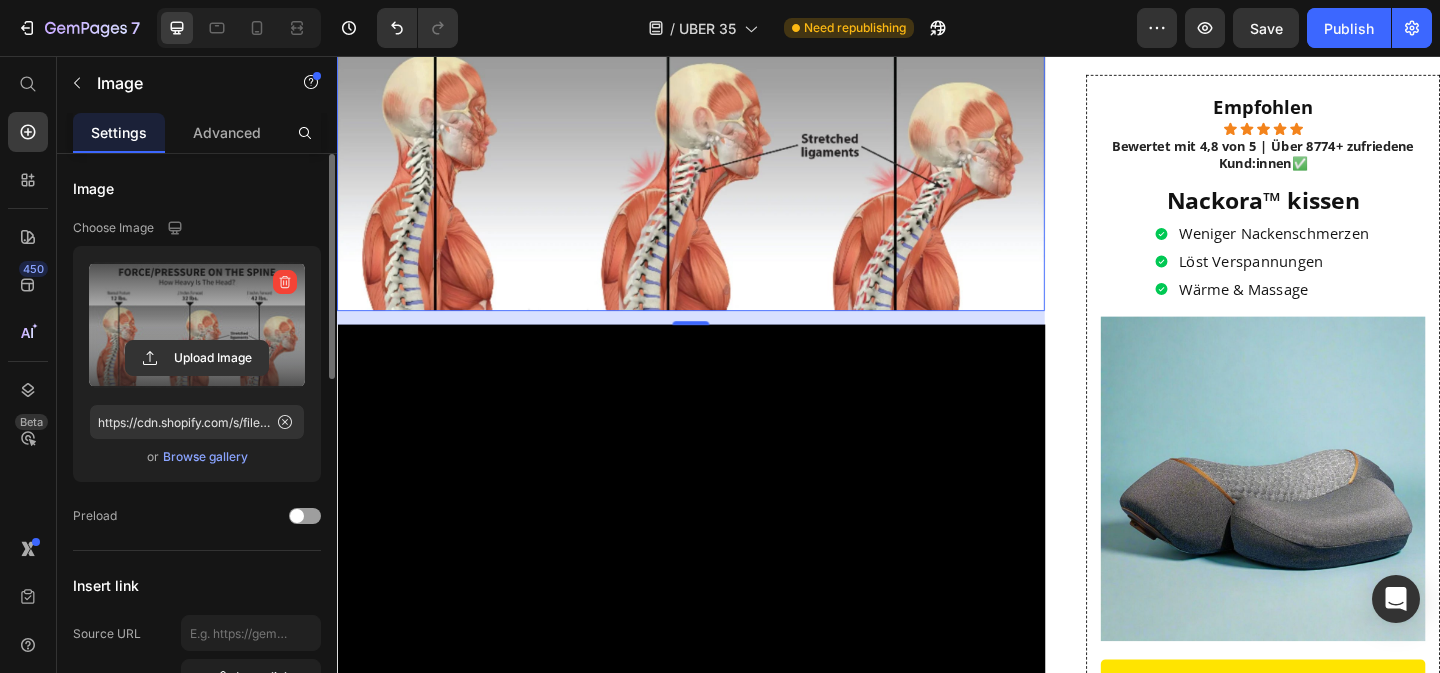 scroll, scrollTop: 2398, scrollLeft: 0, axis: vertical 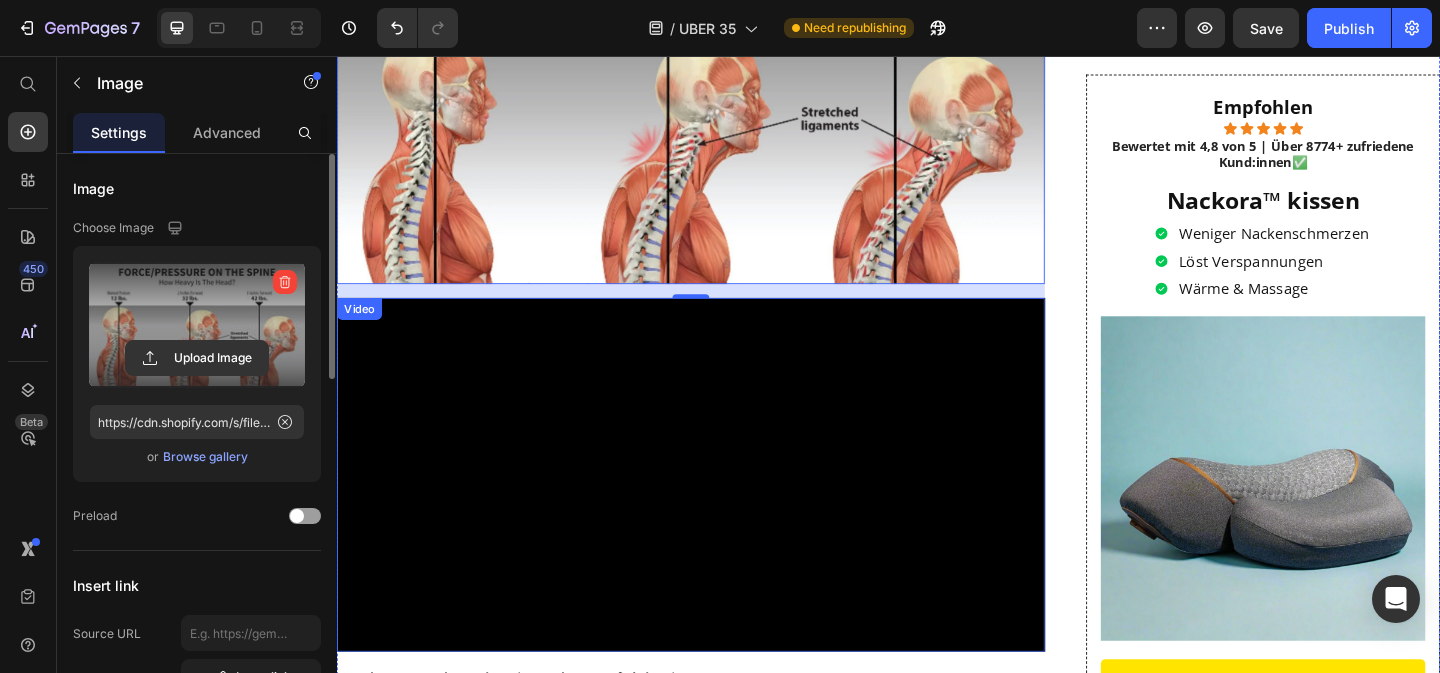 click at bounding box center [722, 511] 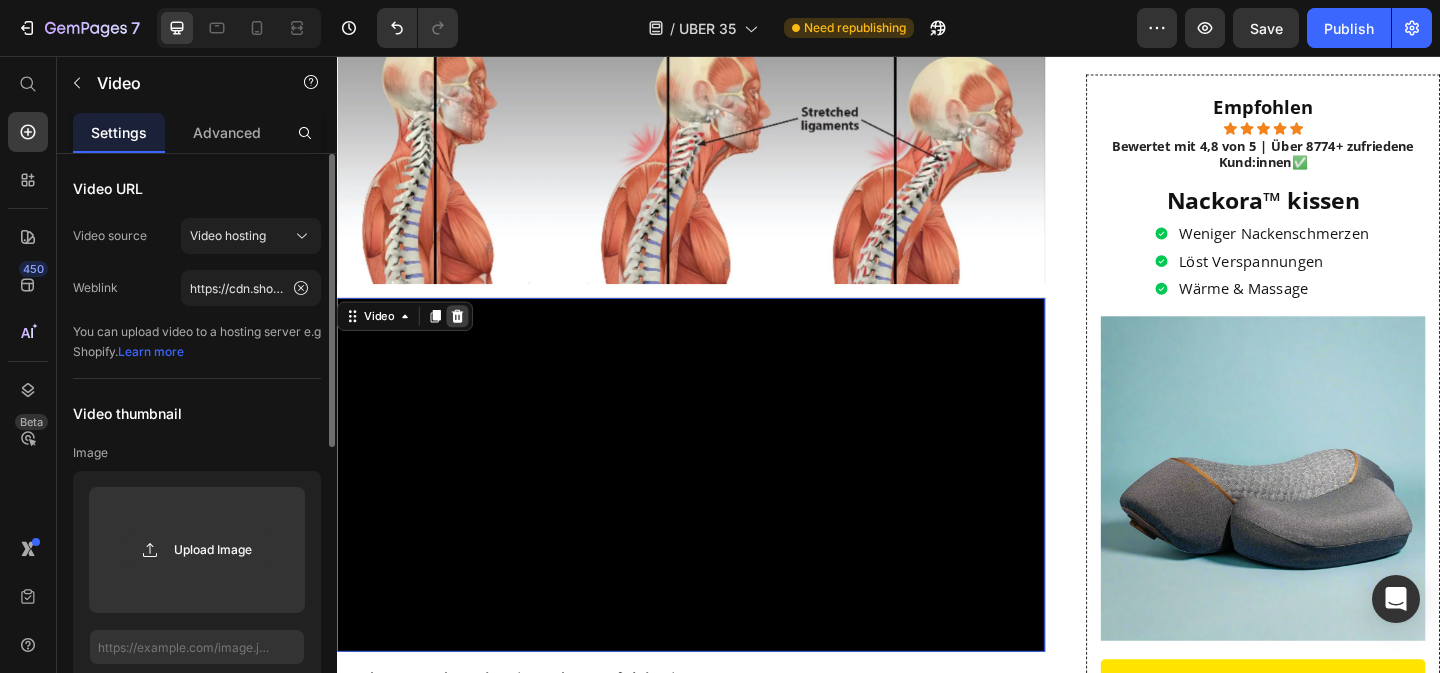 click 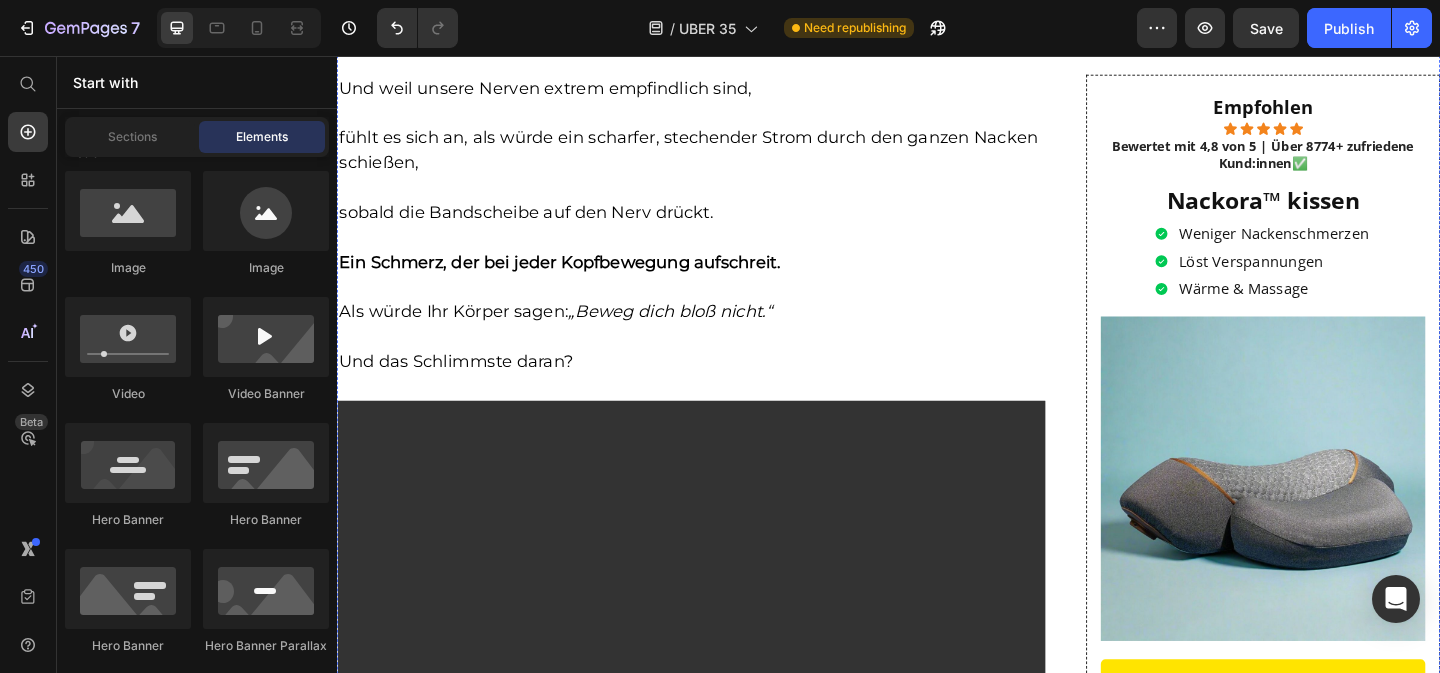 scroll, scrollTop: 3018, scrollLeft: 0, axis: vertical 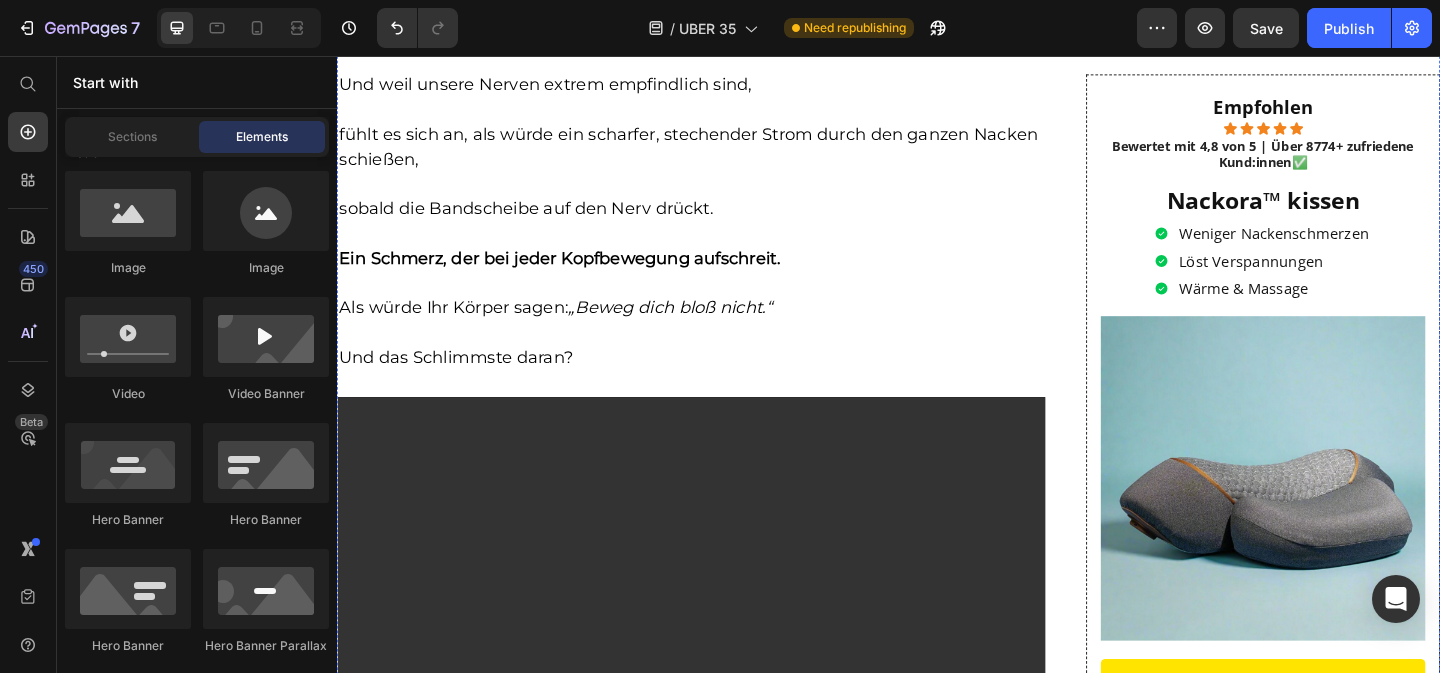 click at bounding box center [722, 42] 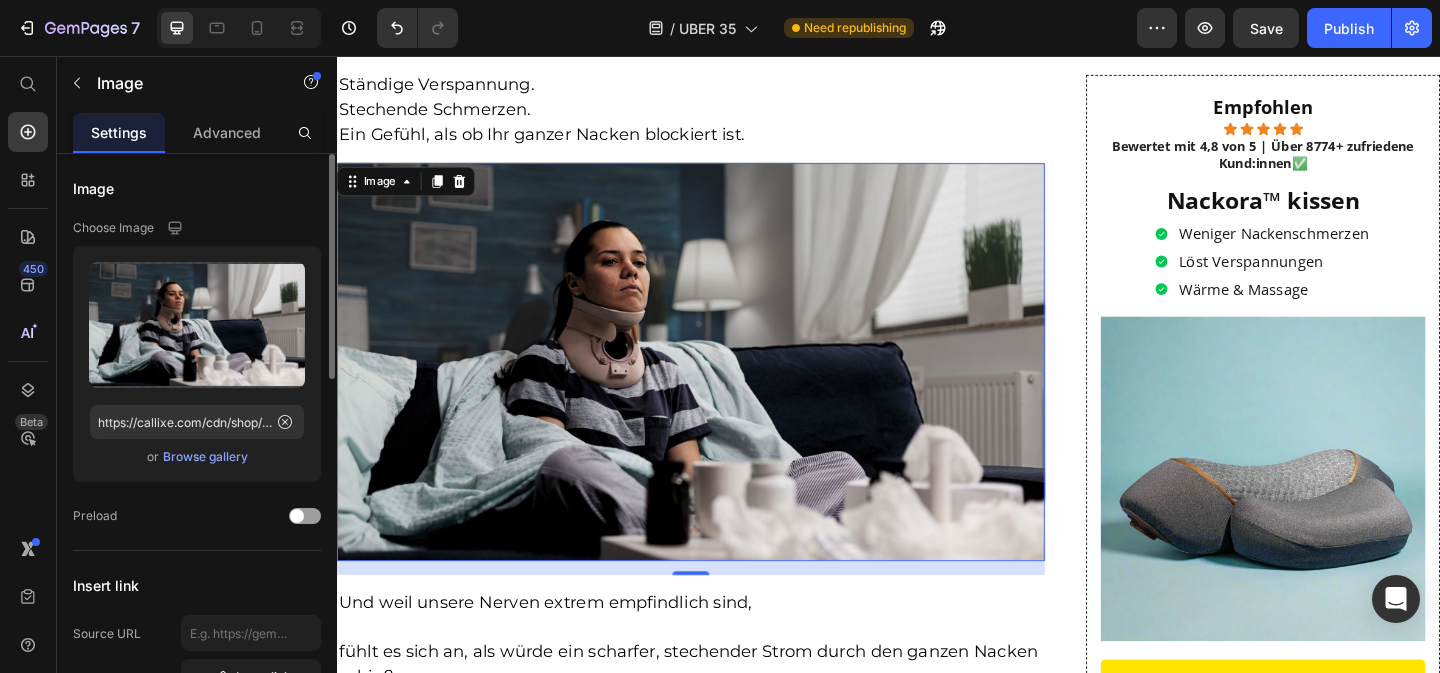 scroll, scrollTop: 2883, scrollLeft: 0, axis: vertical 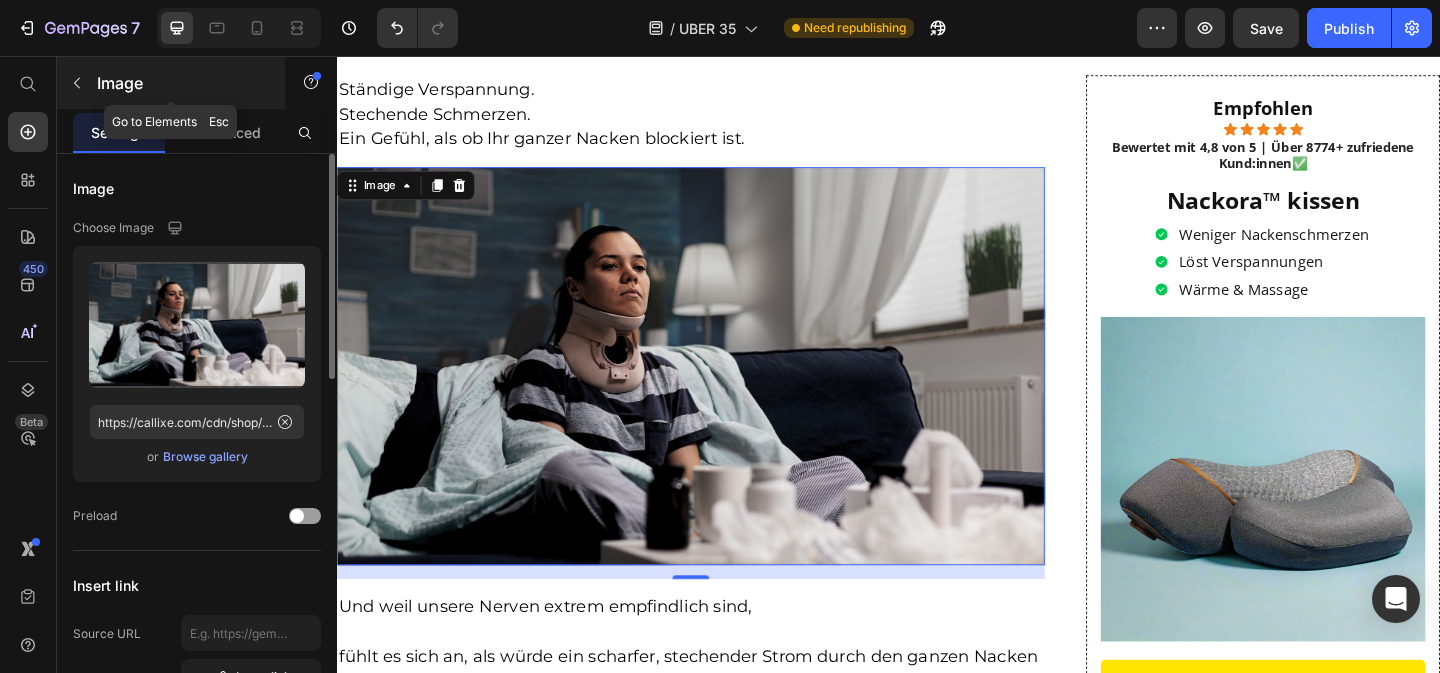 click 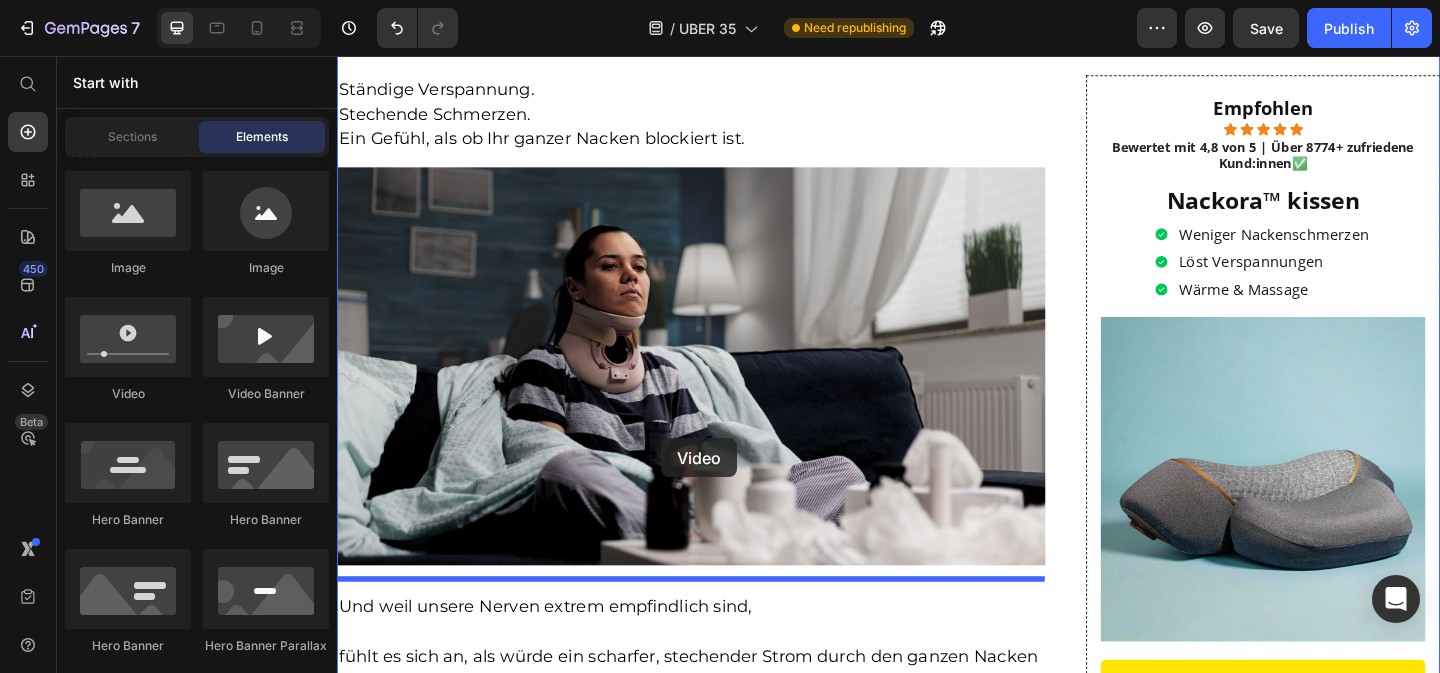 drag, startPoint x: 457, startPoint y: 417, endPoint x: 689, endPoint y: 472, distance: 238.43028 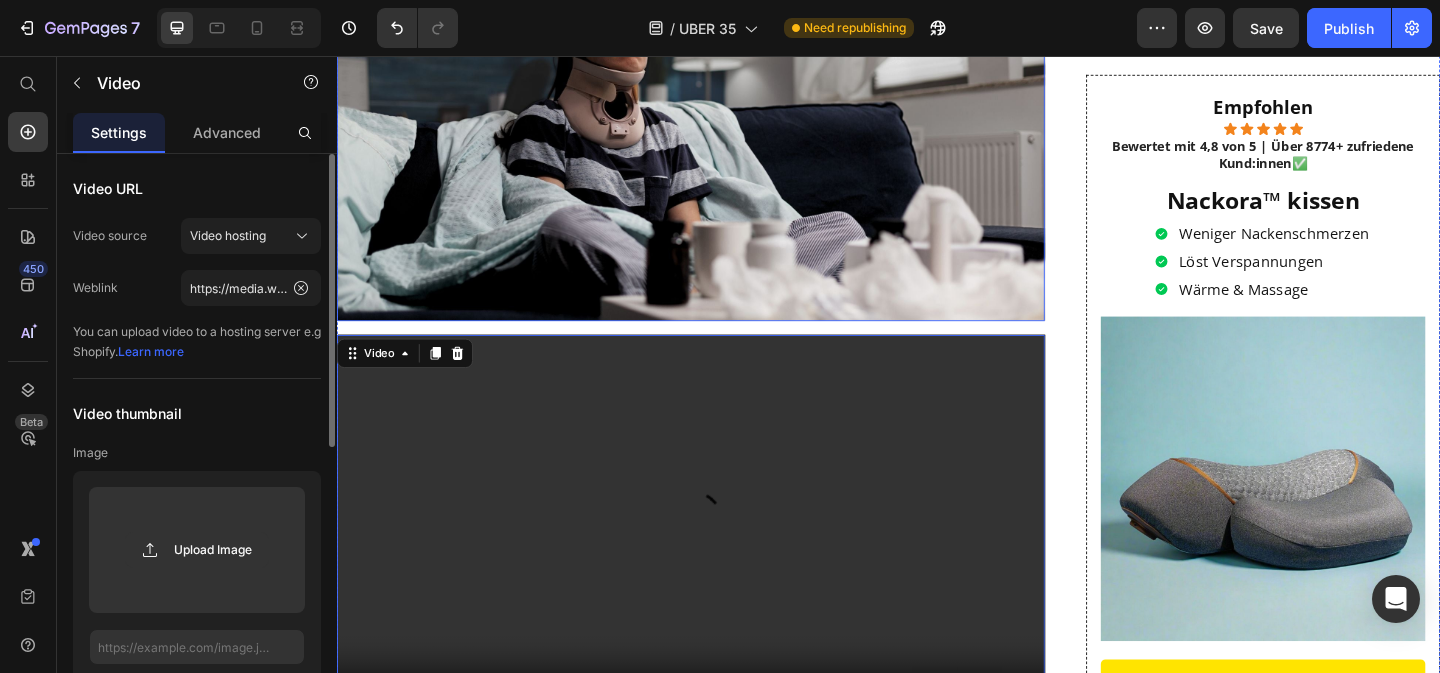 scroll, scrollTop: 3150, scrollLeft: 0, axis: vertical 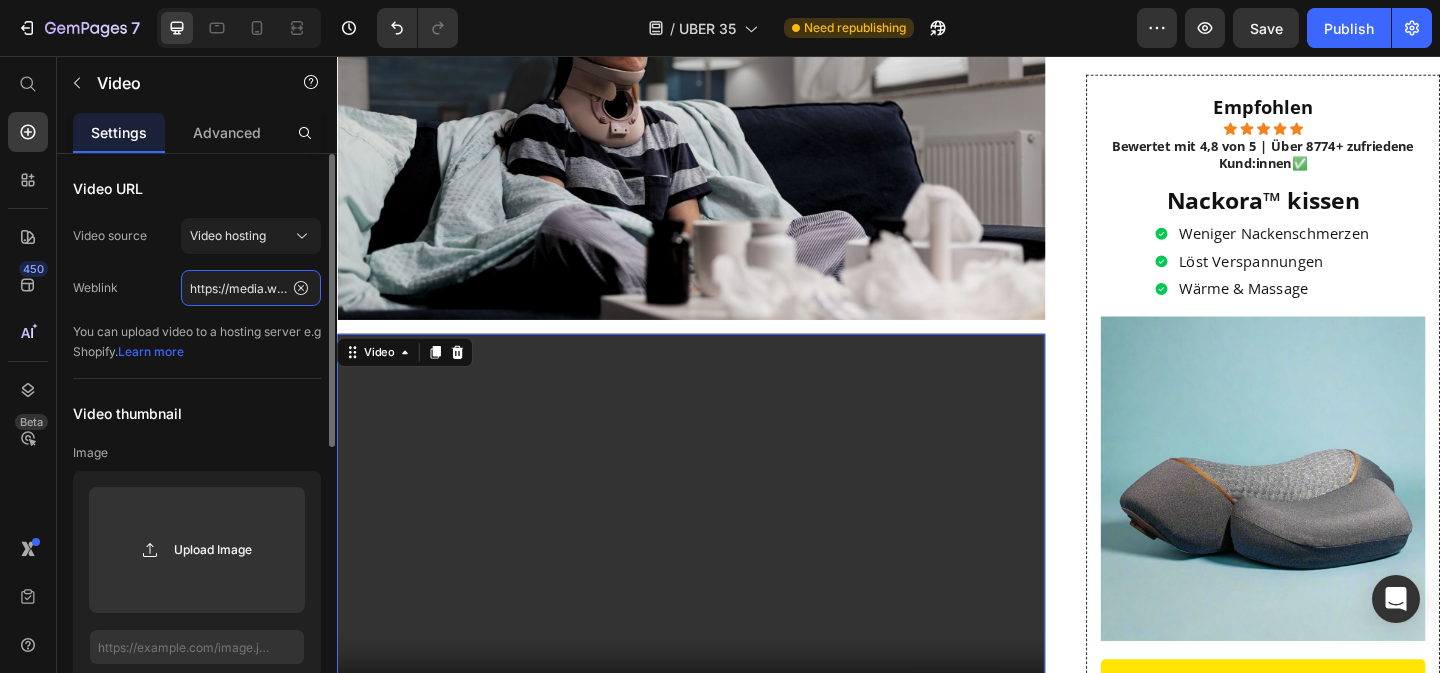 click on "https://media.w3.org/2010/05/sintel/trailer.mp4" 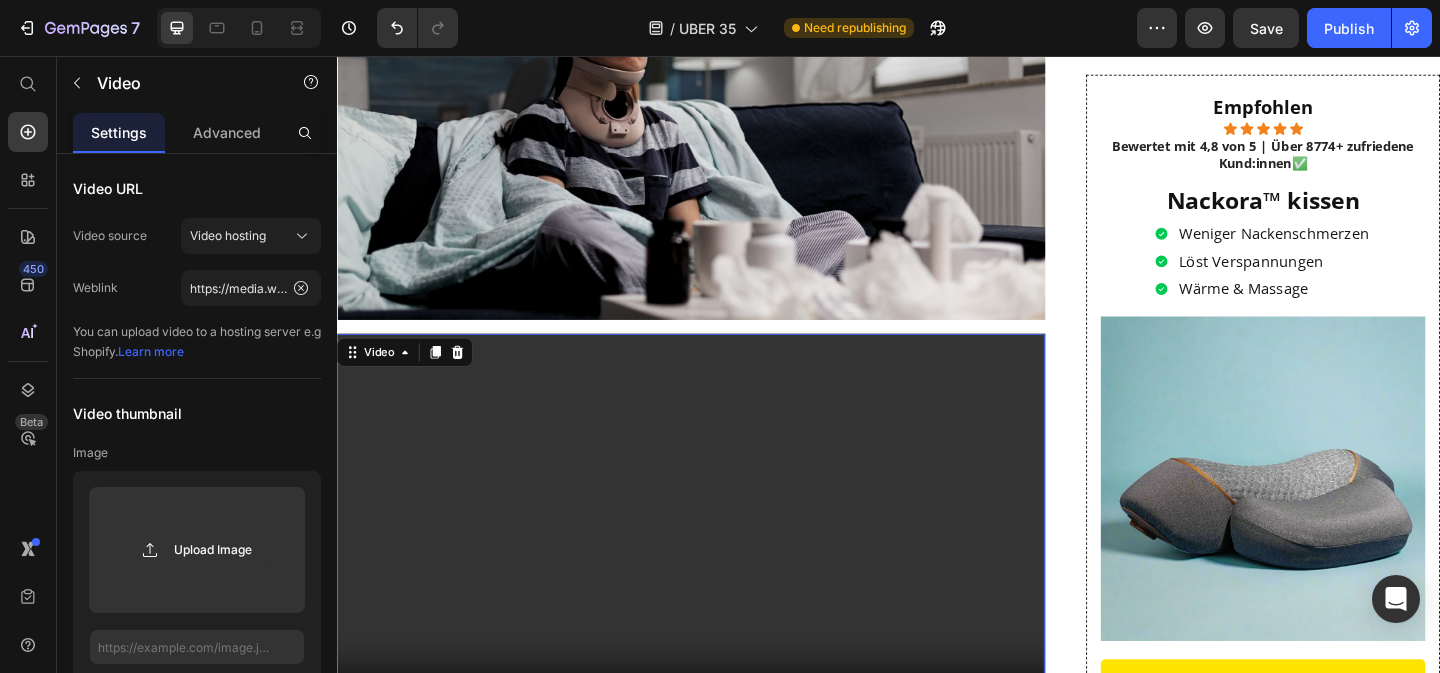 click at bounding box center (722, 574) 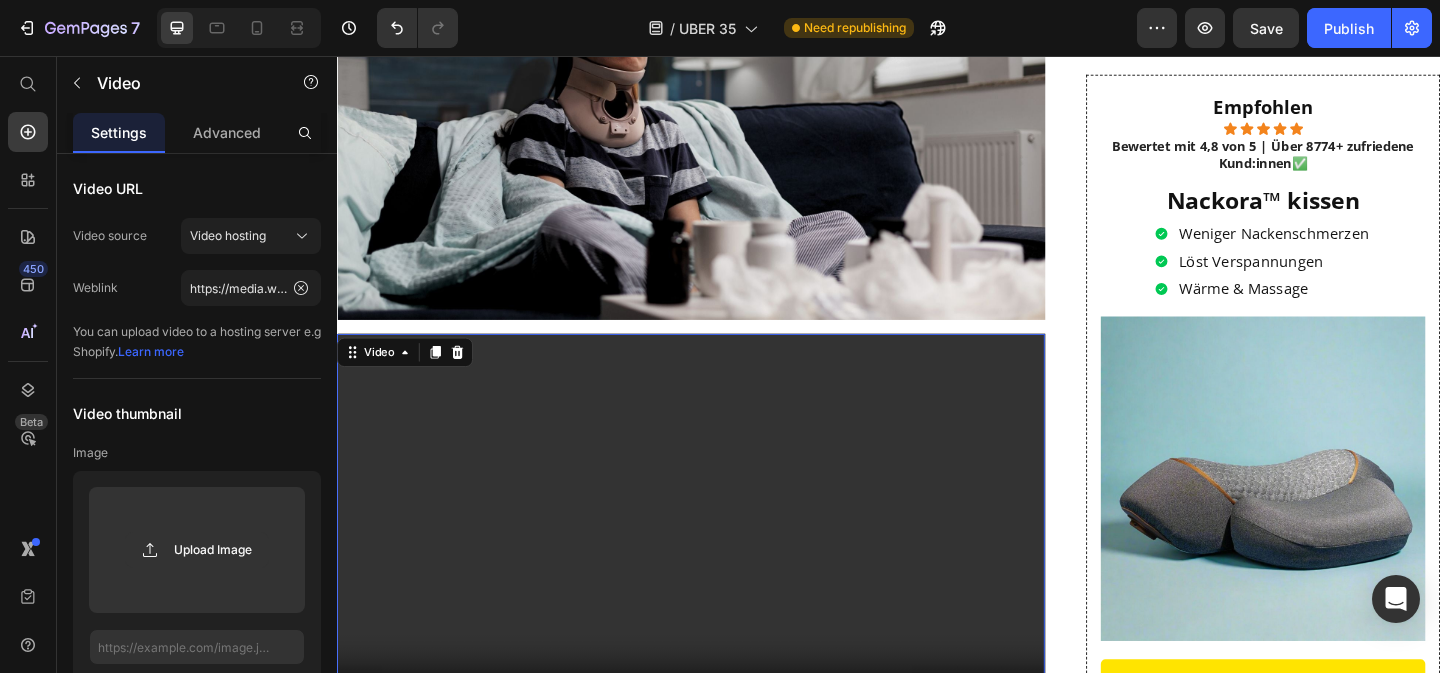 click at bounding box center (722, 574) 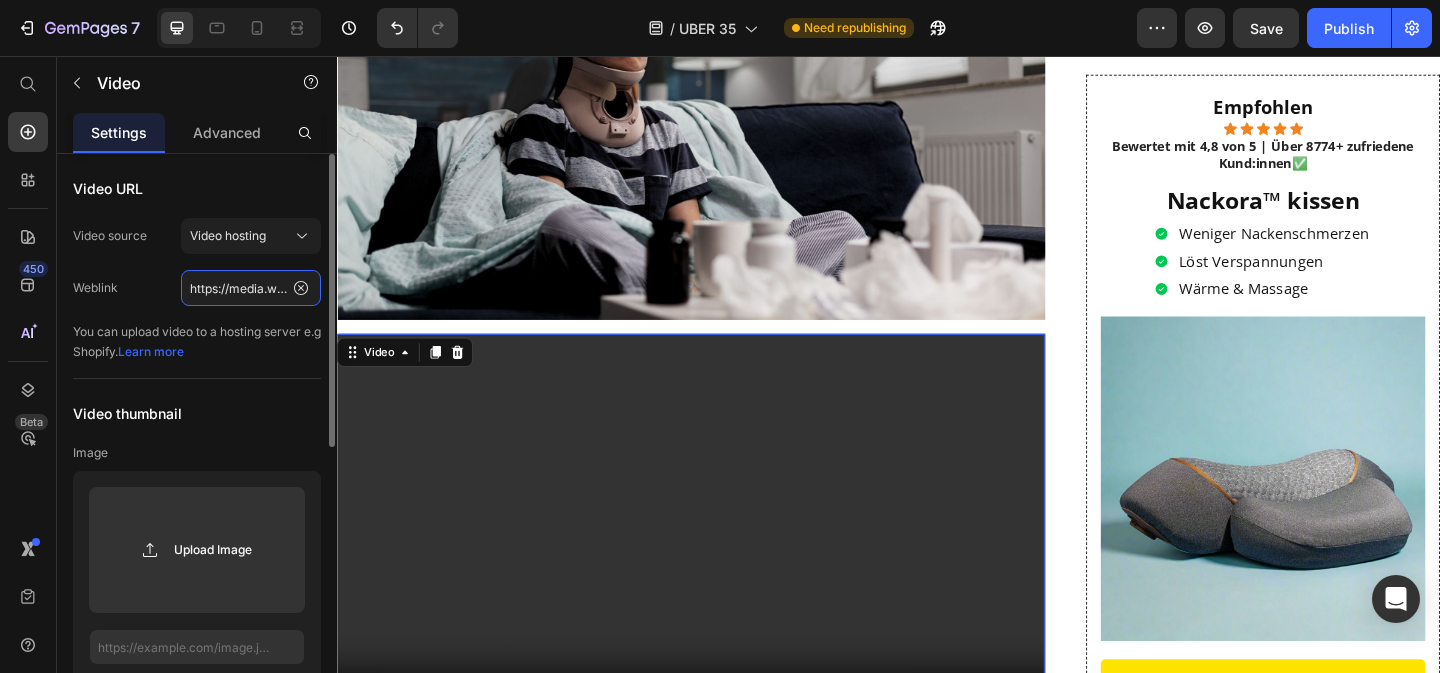 click on "https://media.w3.org/2010/05/sintel/trailer.mp4" 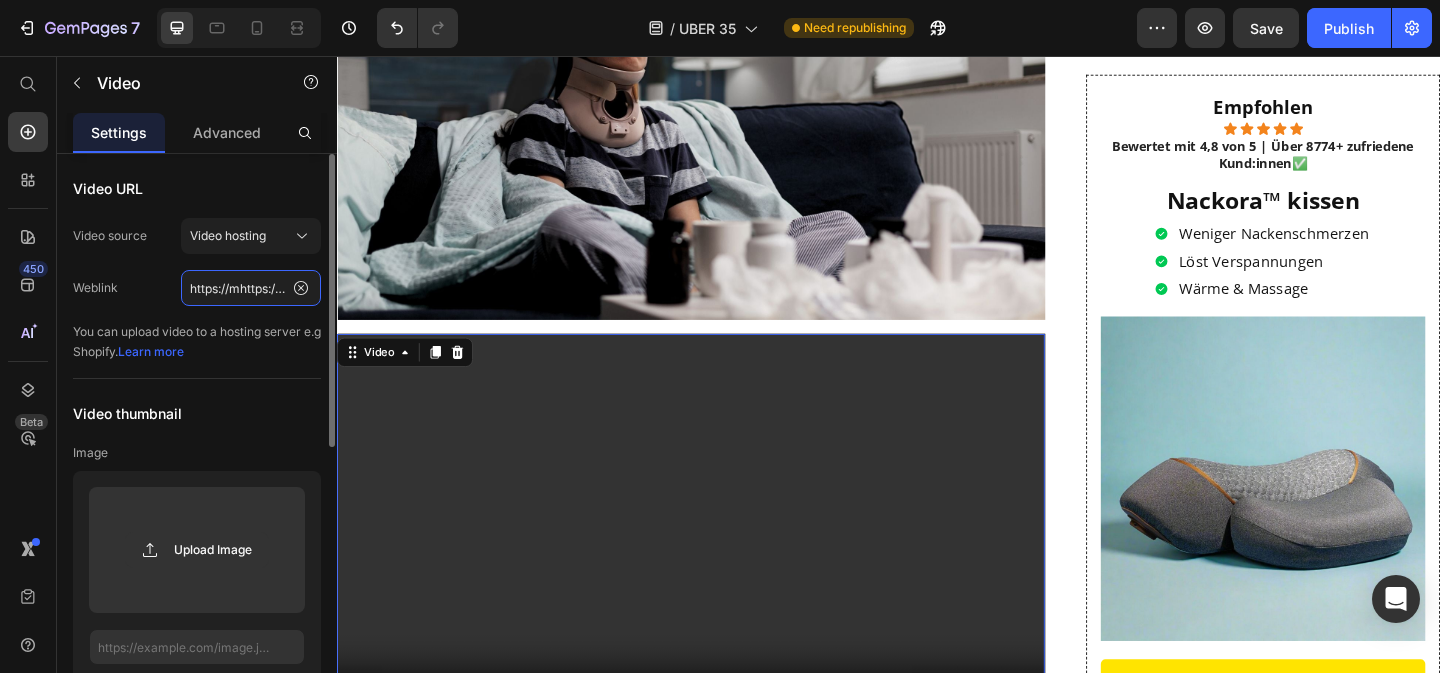 scroll, scrollTop: 0, scrollLeft: 410, axis: horizontal 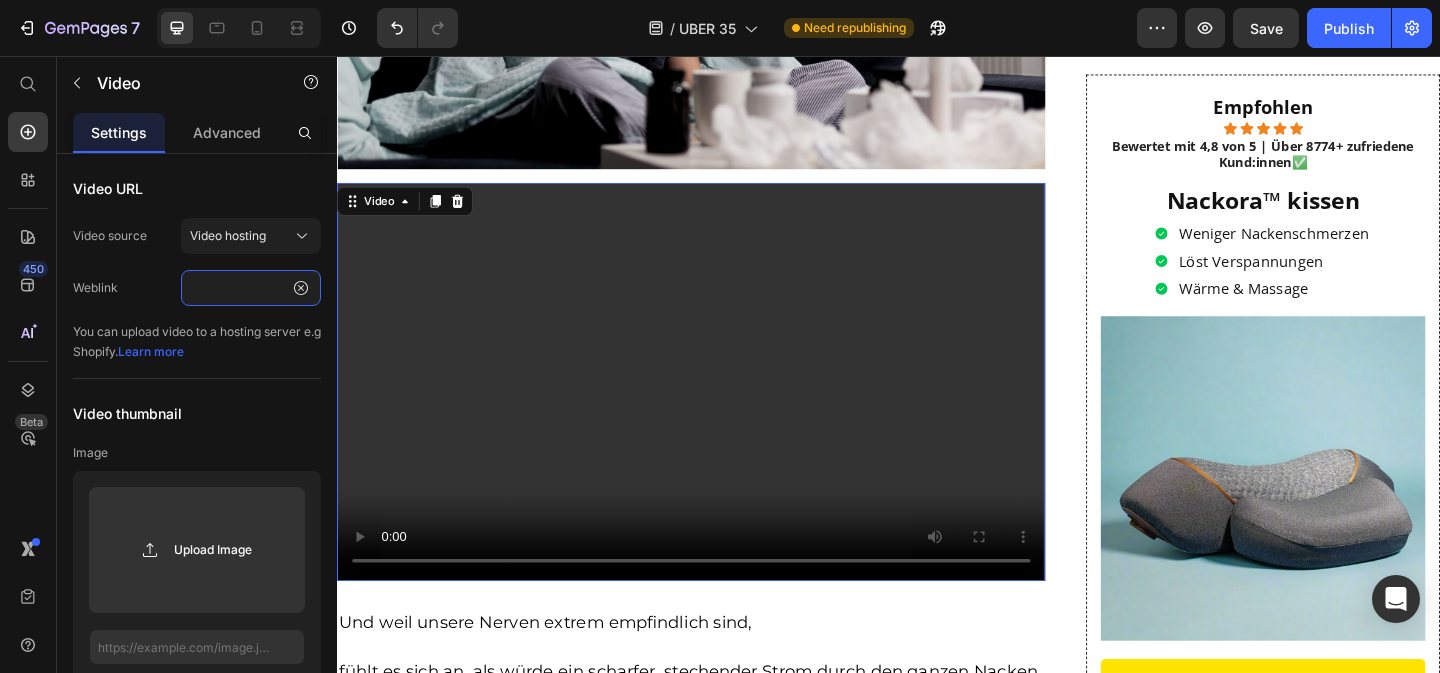 type on "https://mhttps://cdn.shopify.com/videos/c/o/v/8571206630a6401aaf9a94dfddf5ffa3.mp4edia.w3.org/2010/05/sintel/trailer.mp4" 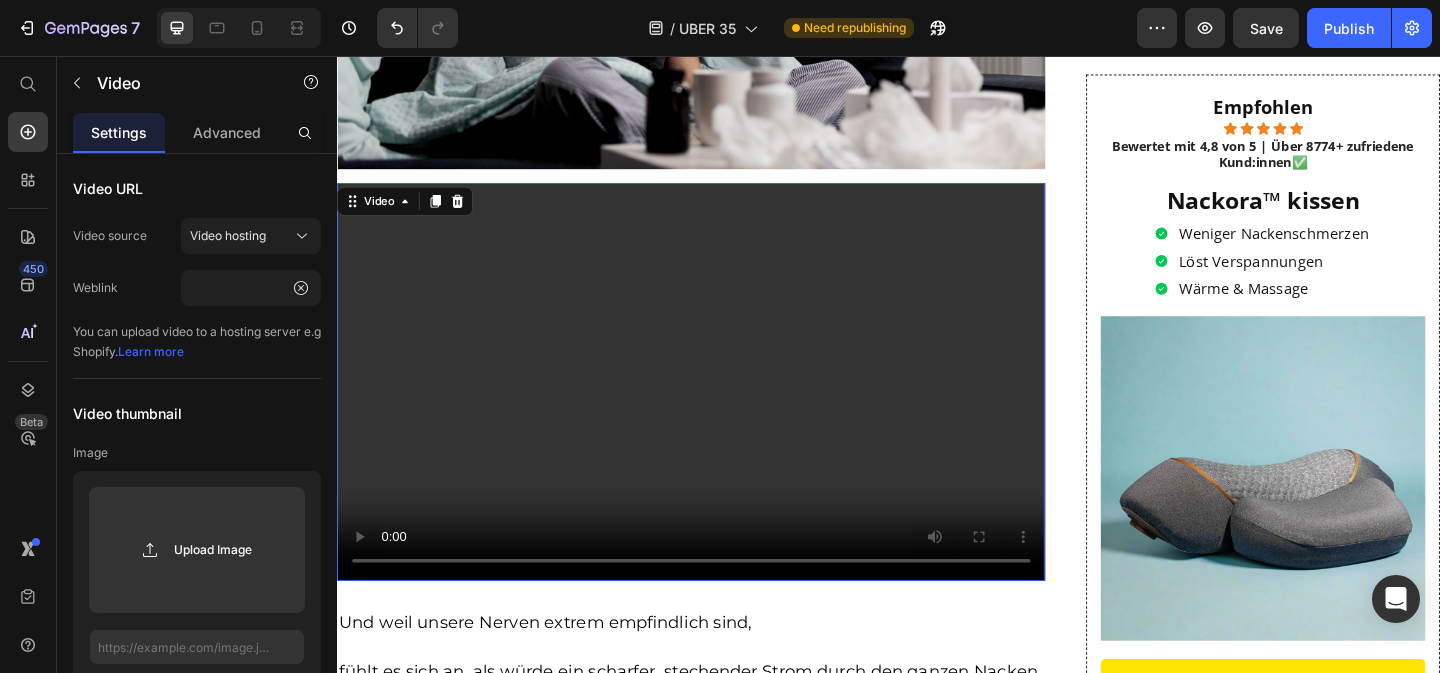 click at bounding box center (722, 410) 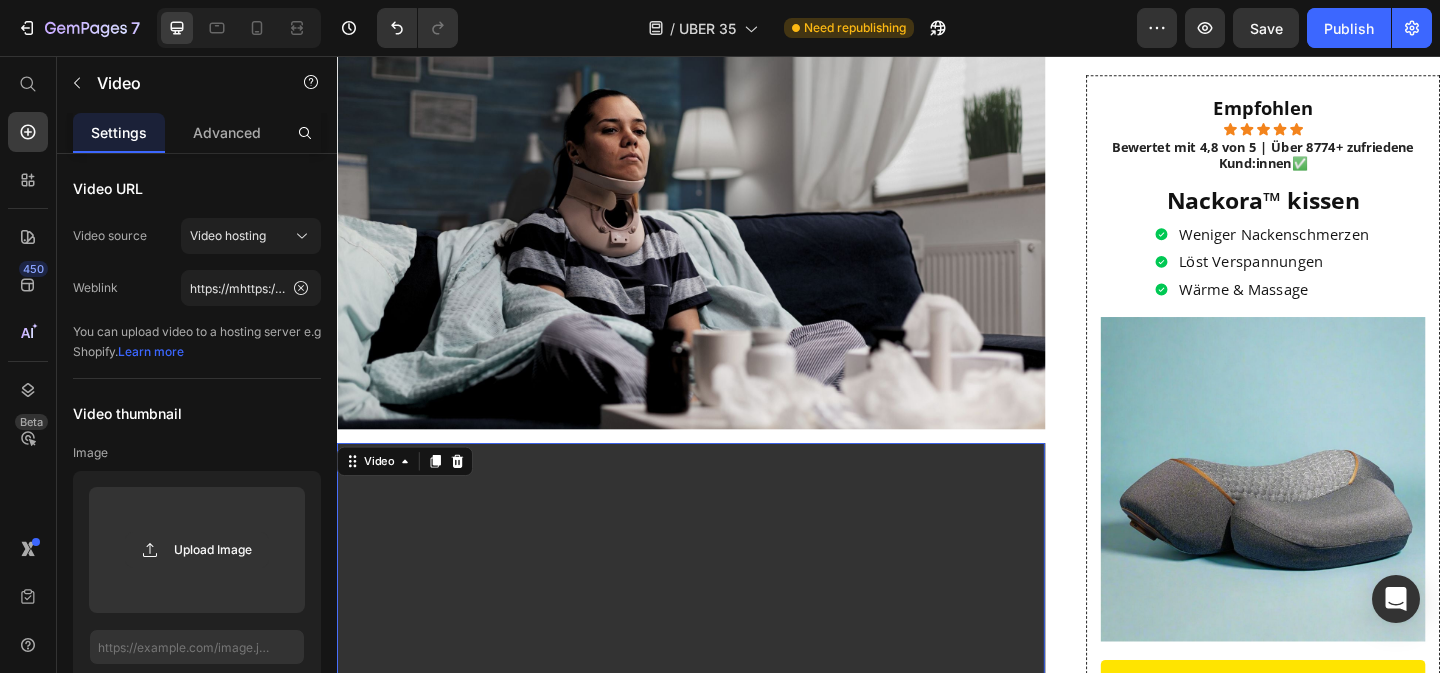 scroll, scrollTop: 3028, scrollLeft: 0, axis: vertical 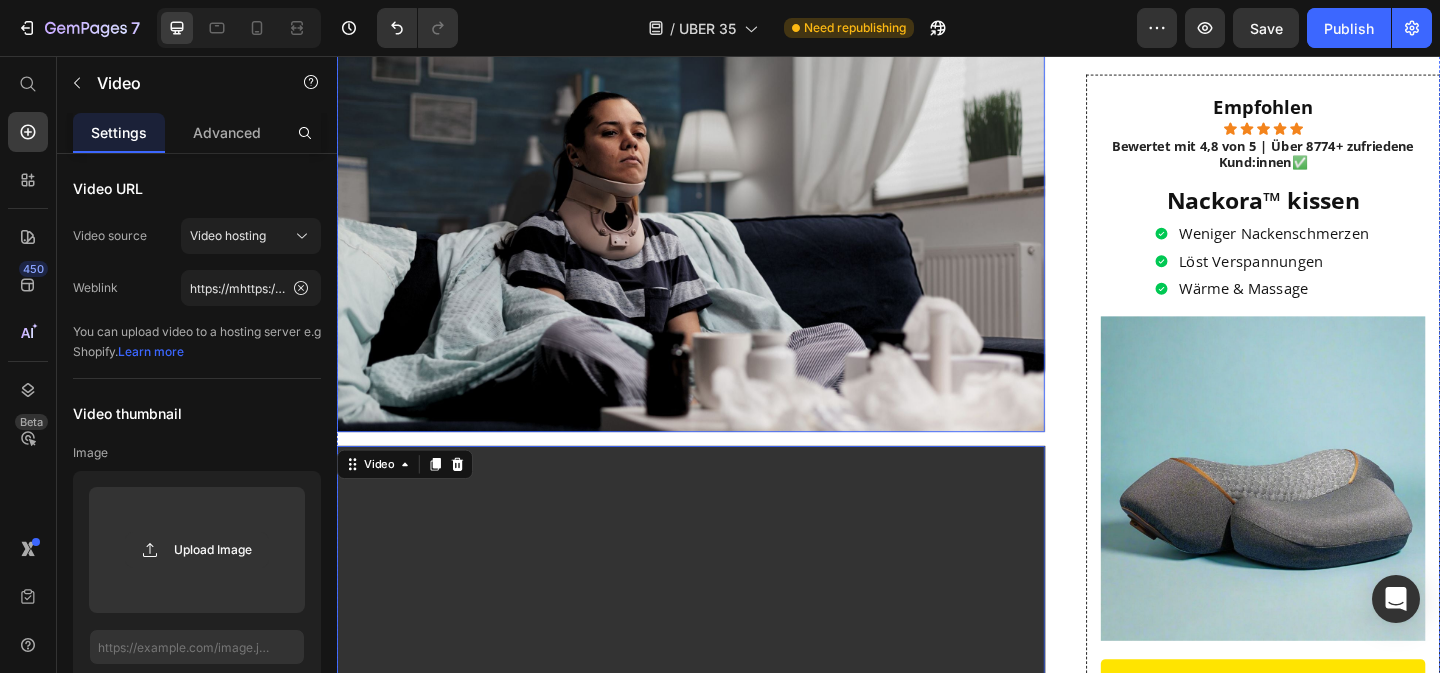 click at bounding box center (722, 248) 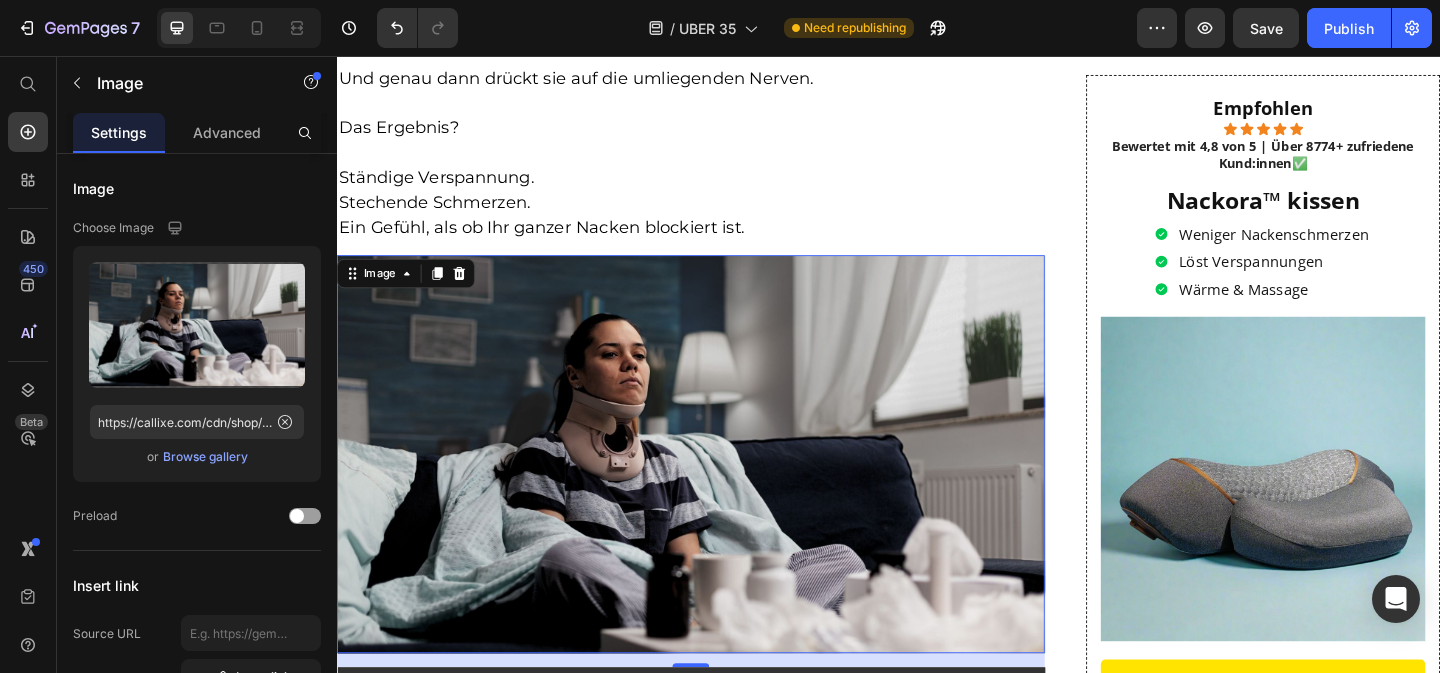 scroll, scrollTop: 2782, scrollLeft: 0, axis: vertical 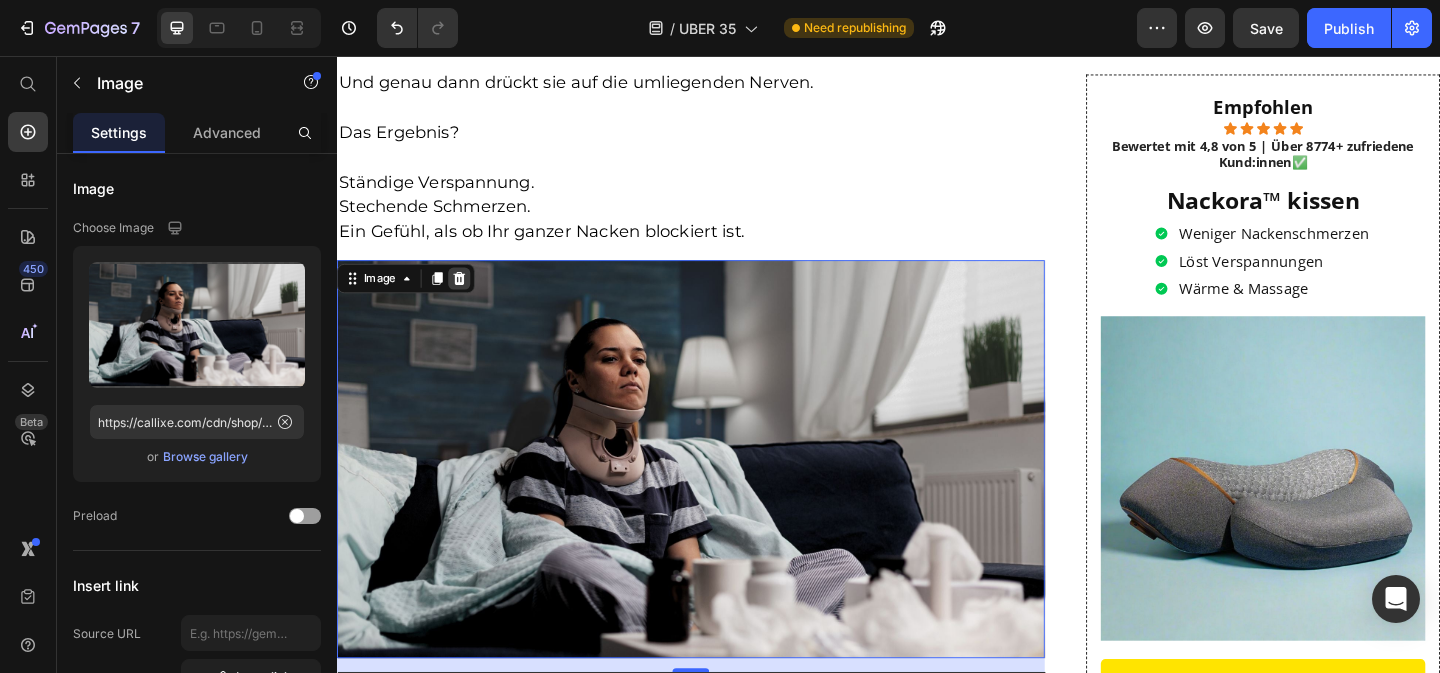 click 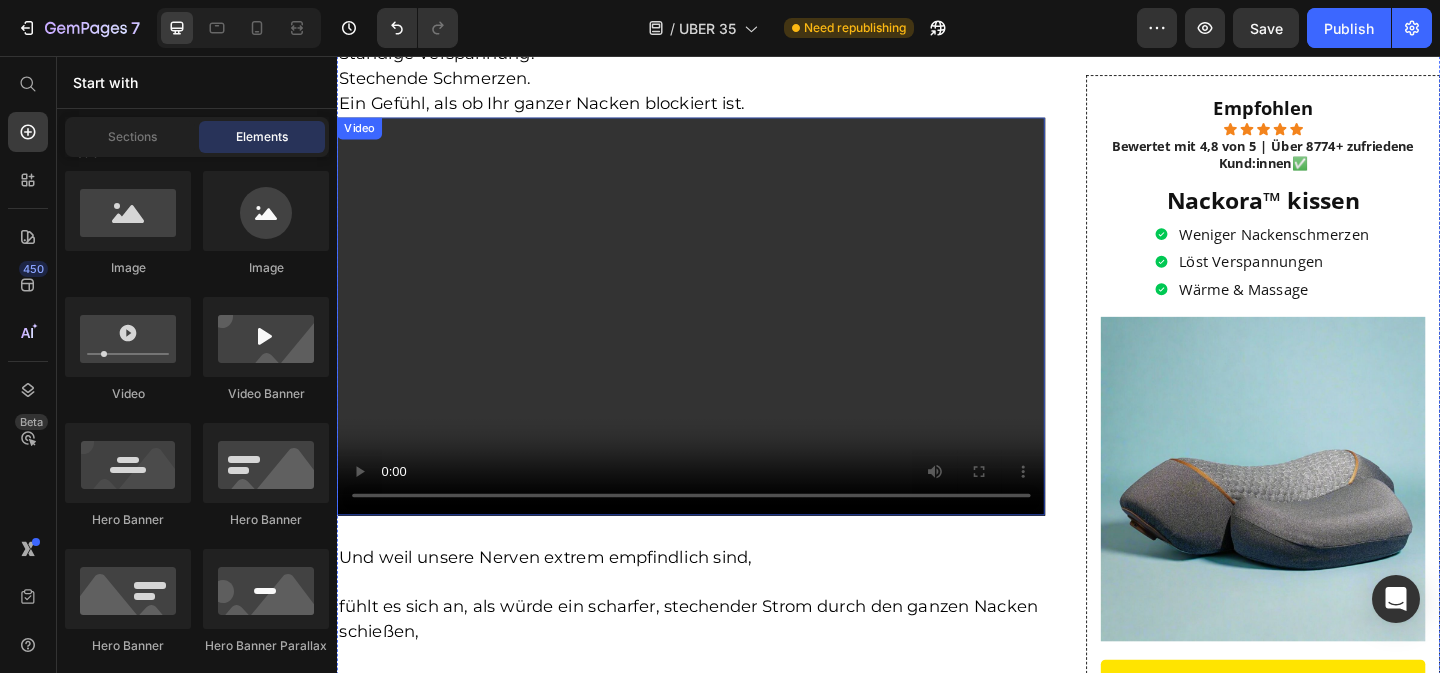 scroll, scrollTop: 2917, scrollLeft: 0, axis: vertical 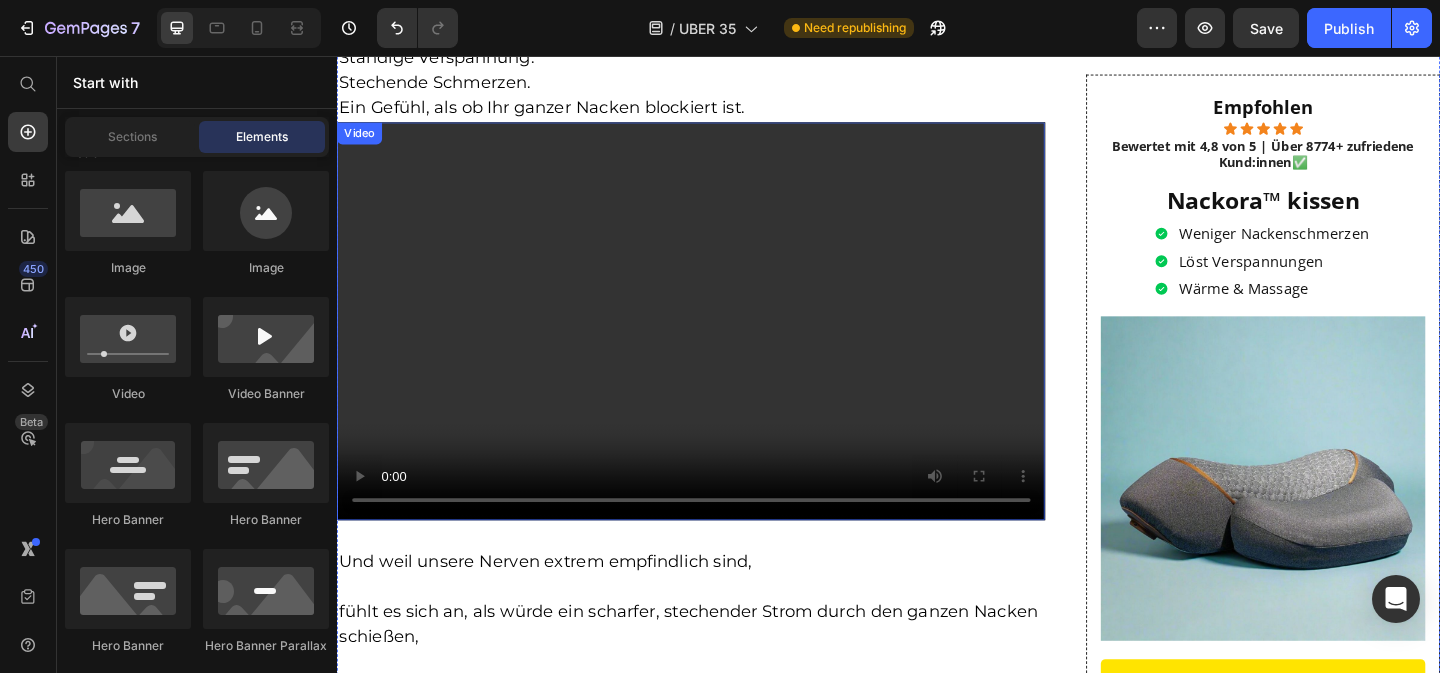 click at bounding box center (722, 344) 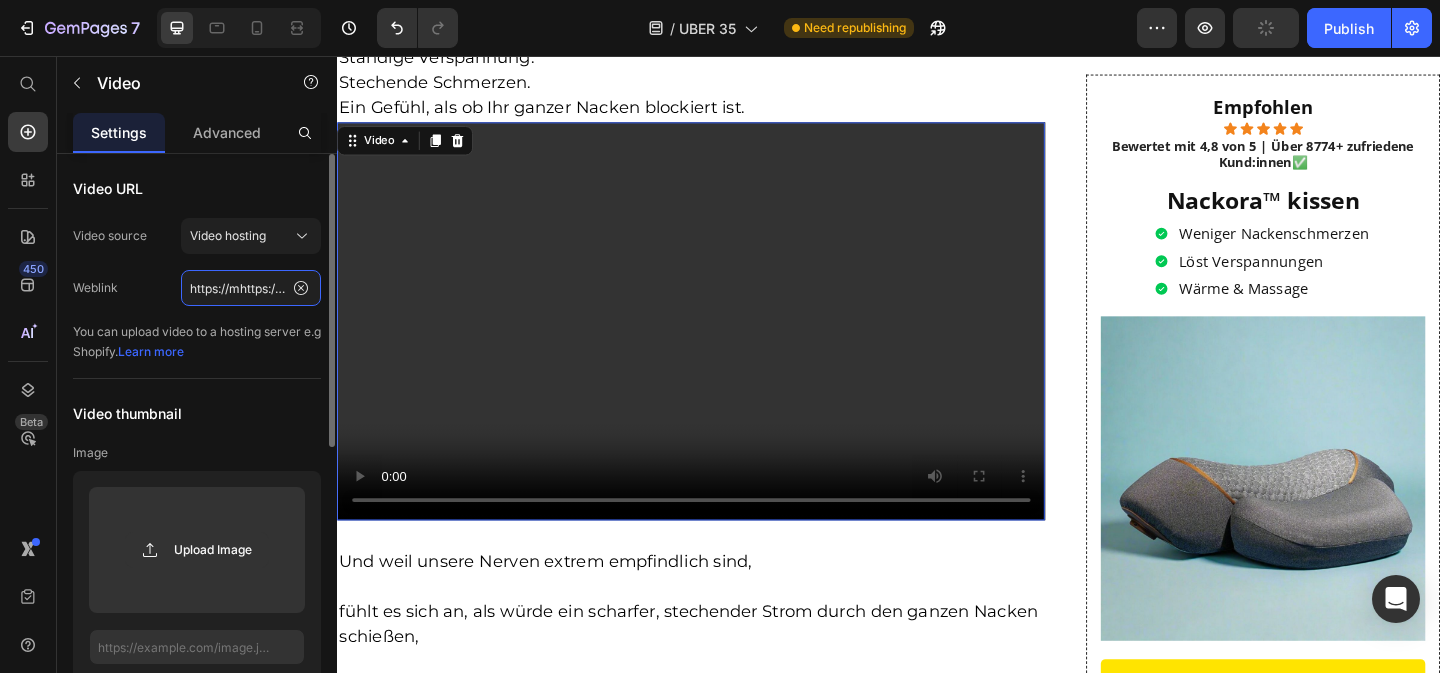 click on "https://mhttps://cdn.shopify.com/videos/c/o/v/8571206630a6401aaf9a94dfddf5ffa3.mp4edia.w3.org/2010/05/sintel/trailer.mp4" 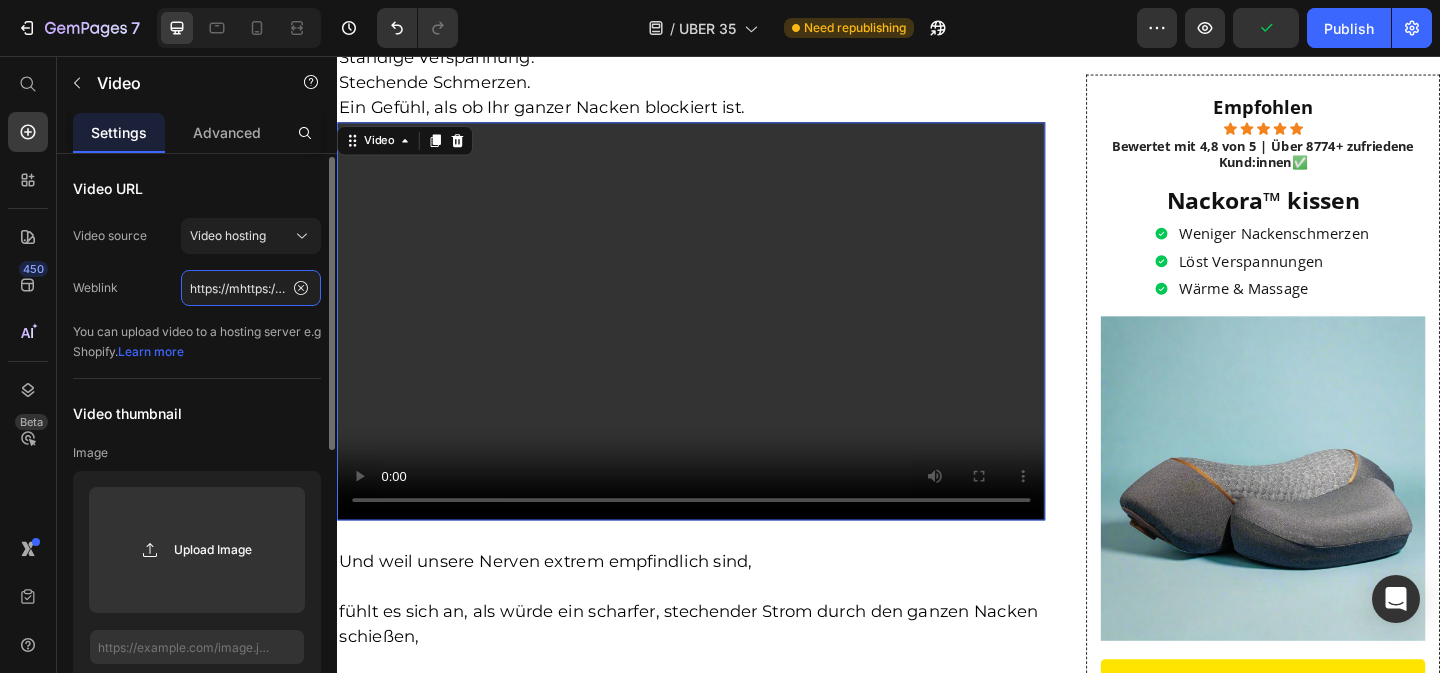 paste on "cdn.shopify.com/videos/c/o/v/8571206630a6401aaf9a94dfddf5ffa3" 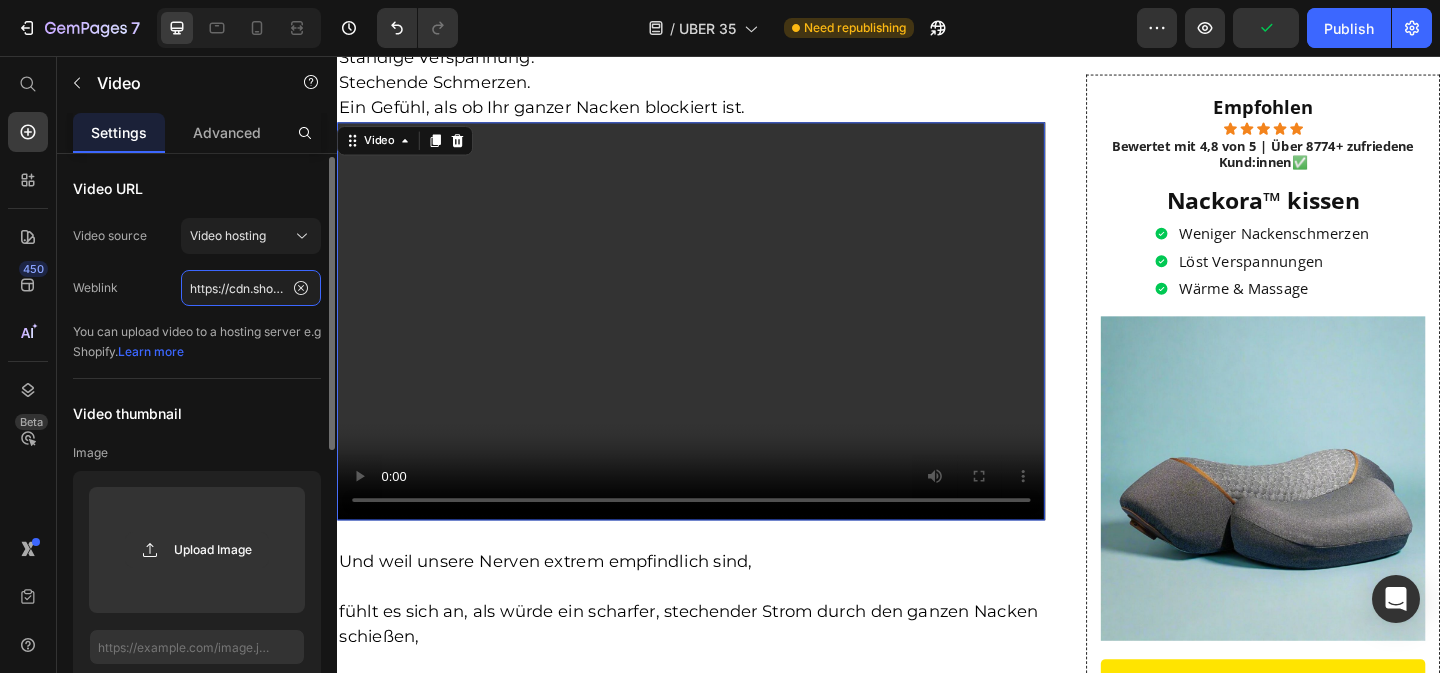 scroll, scrollTop: 2, scrollLeft: 0, axis: vertical 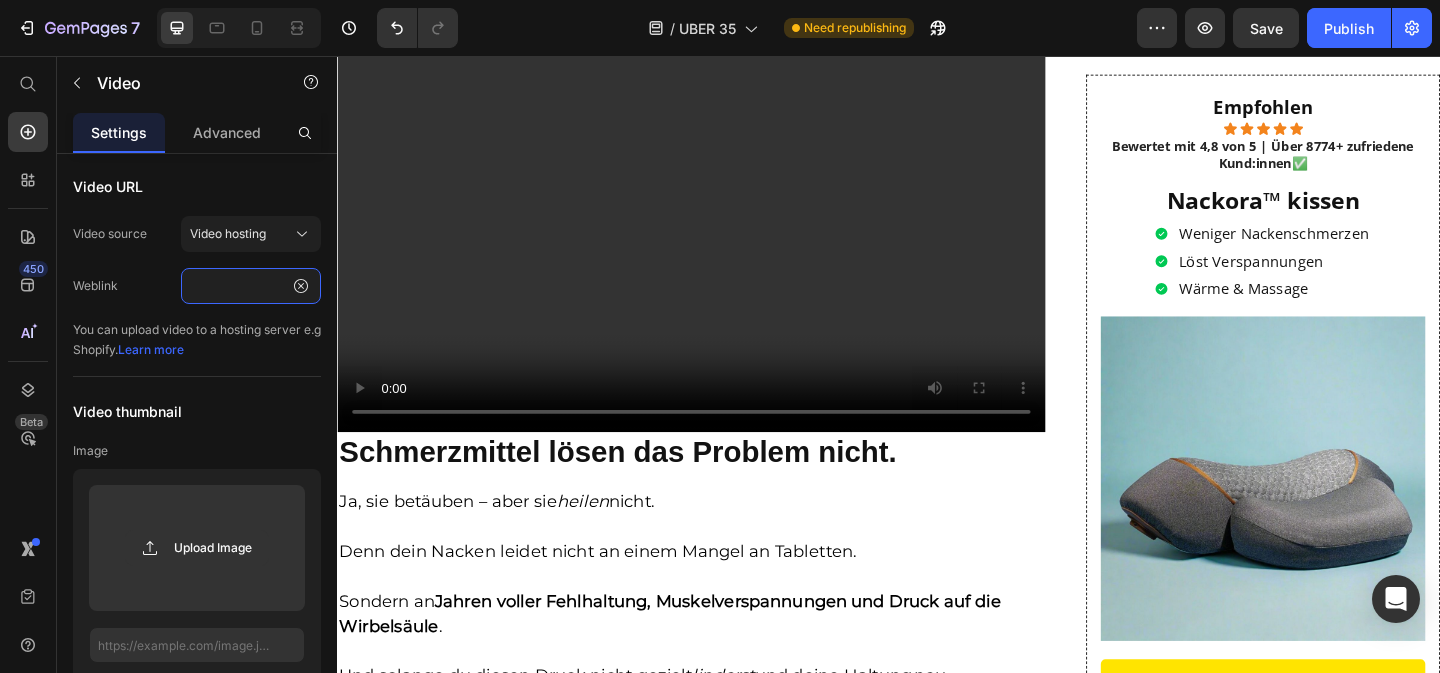 type on "https://cdn.shopify.com/videos/c/o/v/8571206630a6401aaf9a94dfddf5ffa3.mp4" 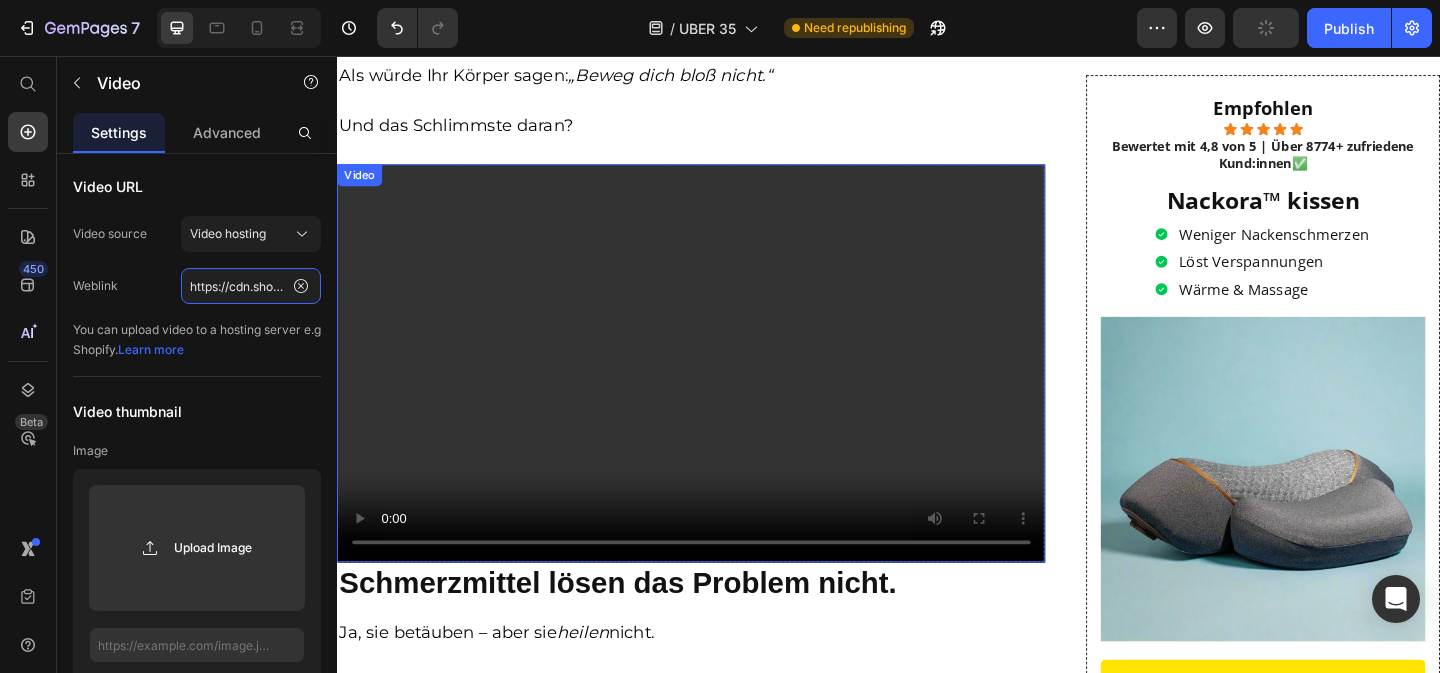 scroll, scrollTop: 3773, scrollLeft: 0, axis: vertical 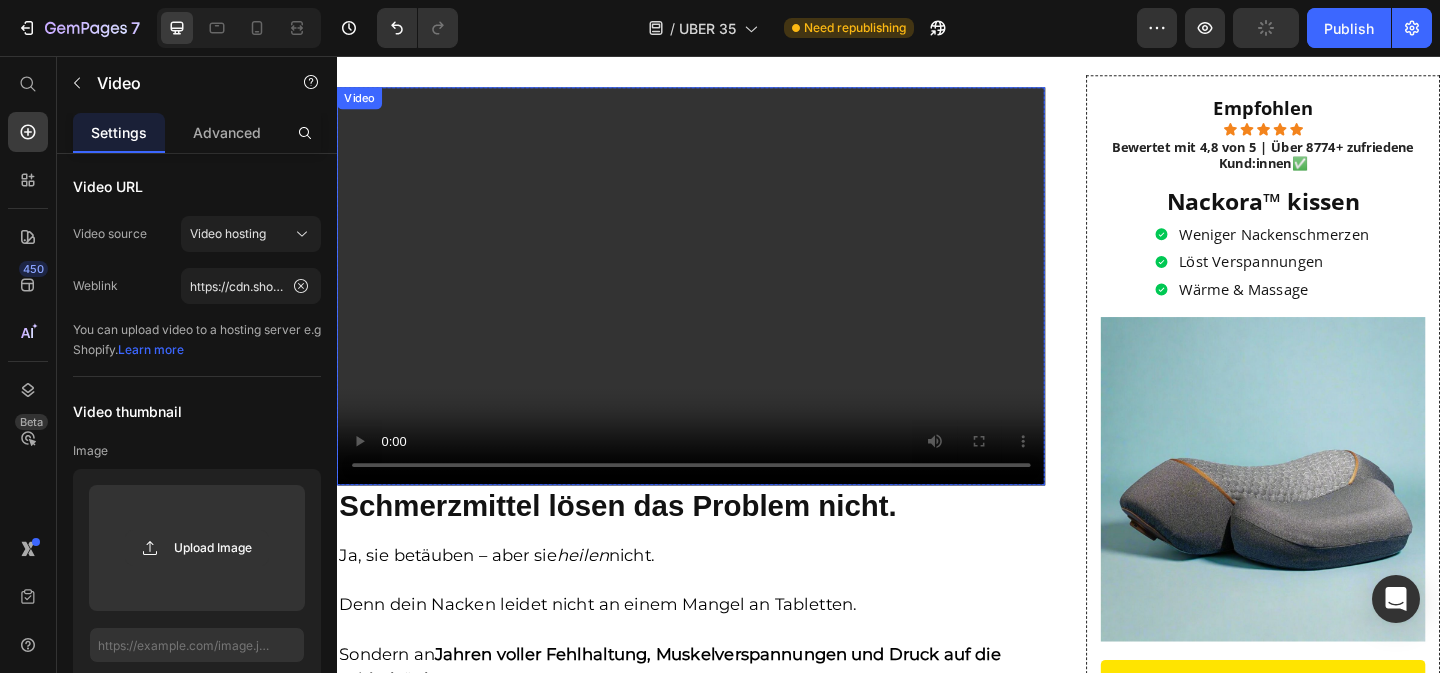 click at bounding box center (722, 306) 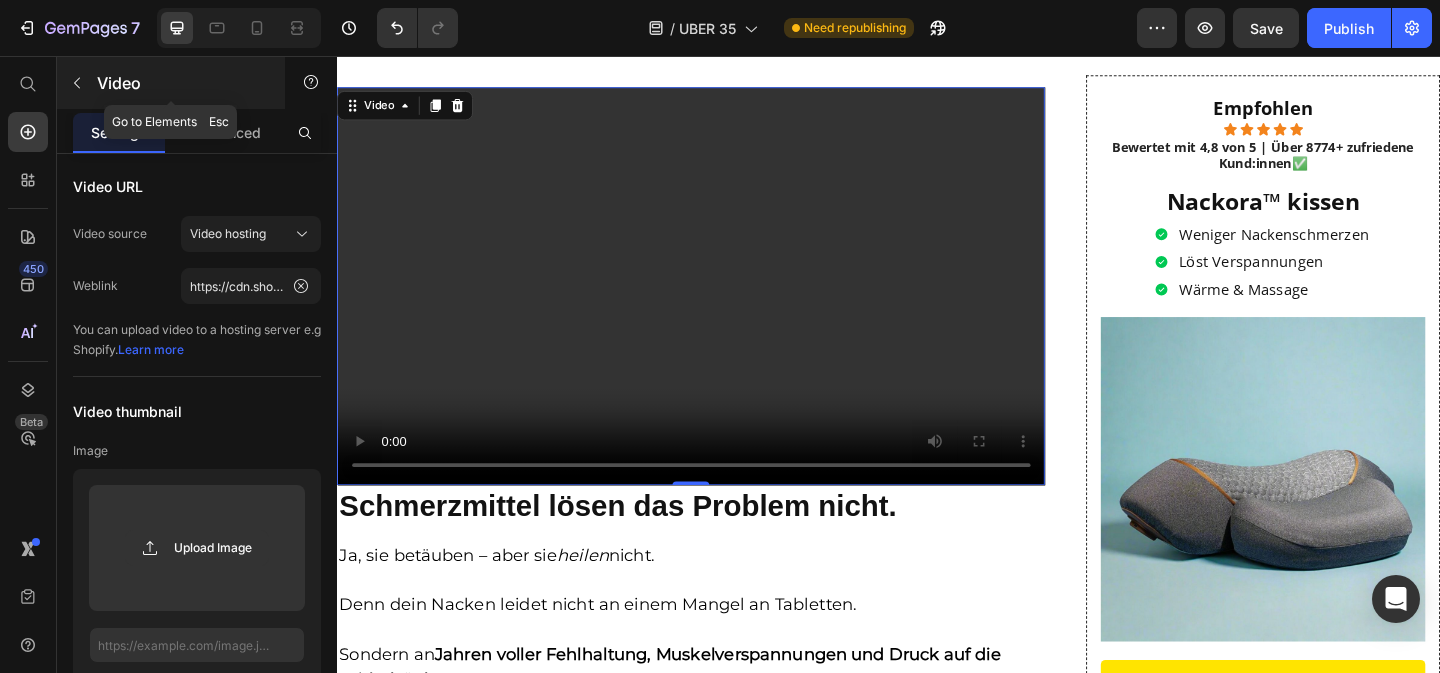 click 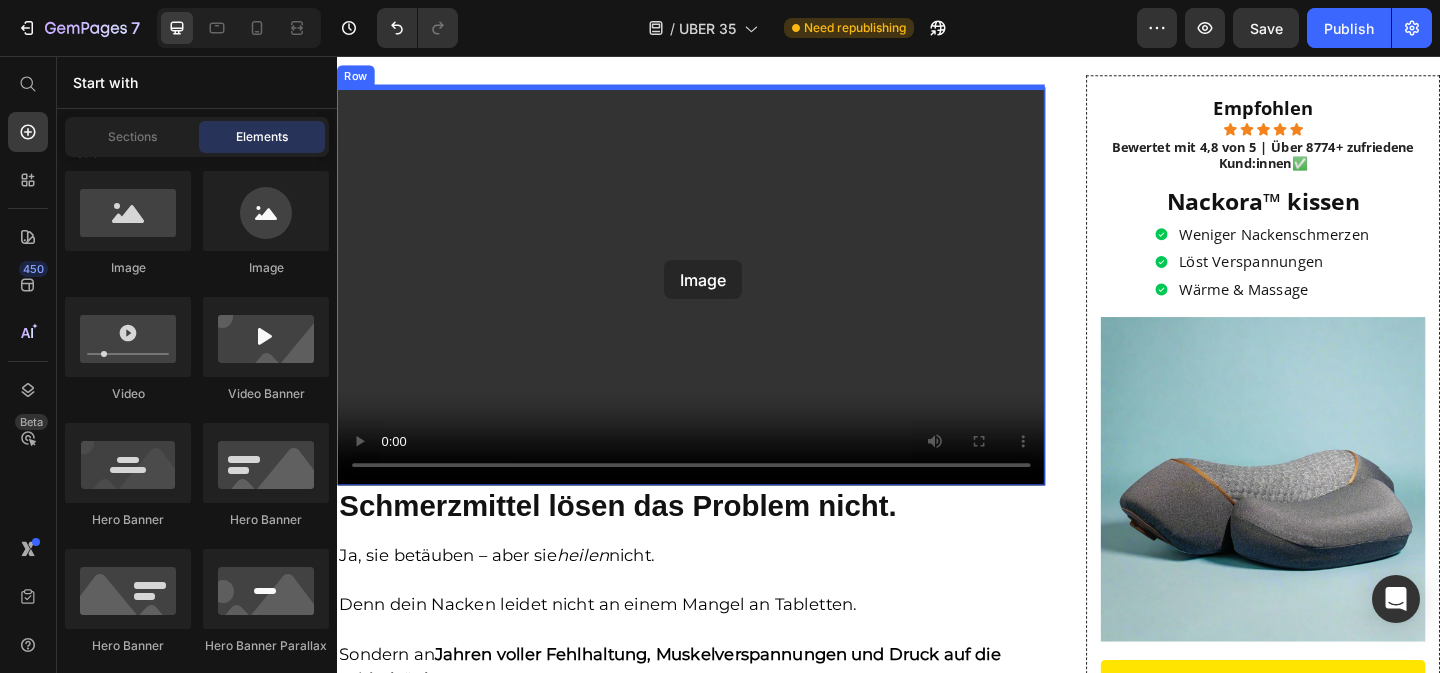 drag, startPoint x: 454, startPoint y: 281, endPoint x: 693, endPoint y: 278, distance: 239.01883 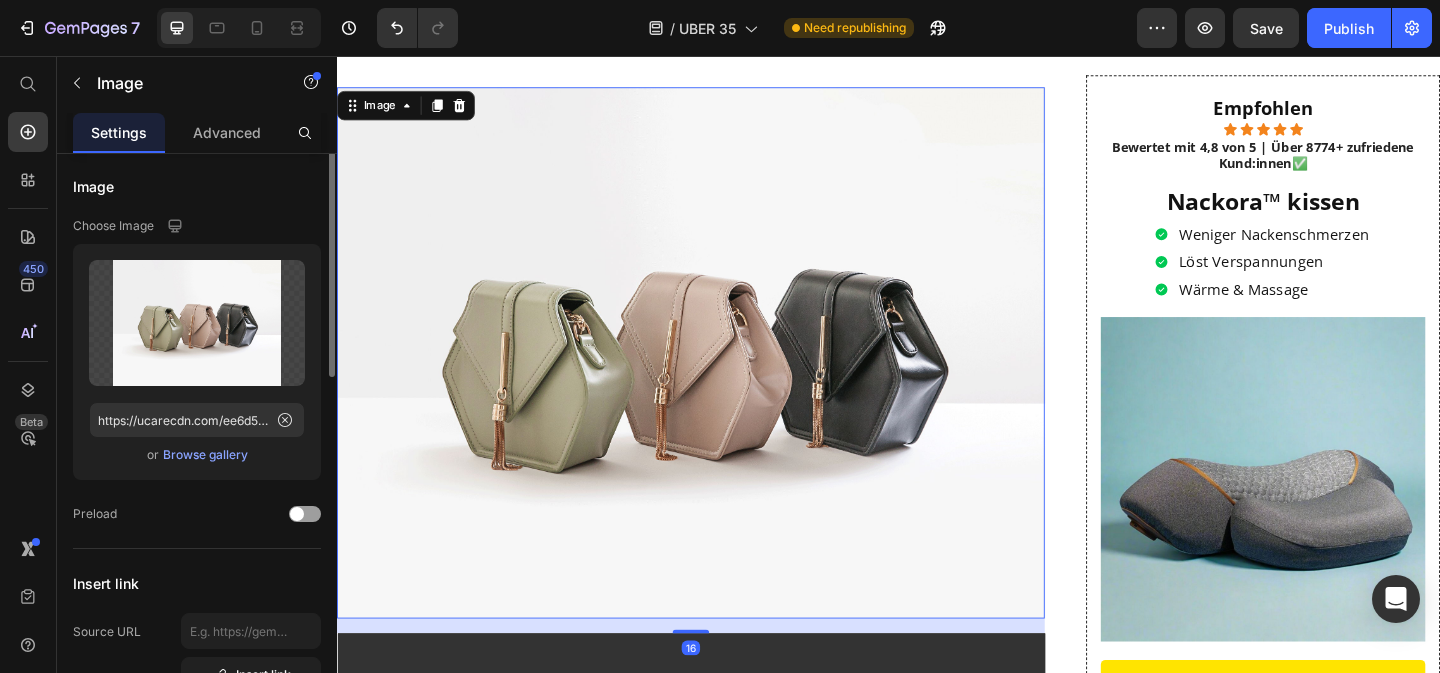 scroll, scrollTop: 0, scrollLeft: 0, axis: both 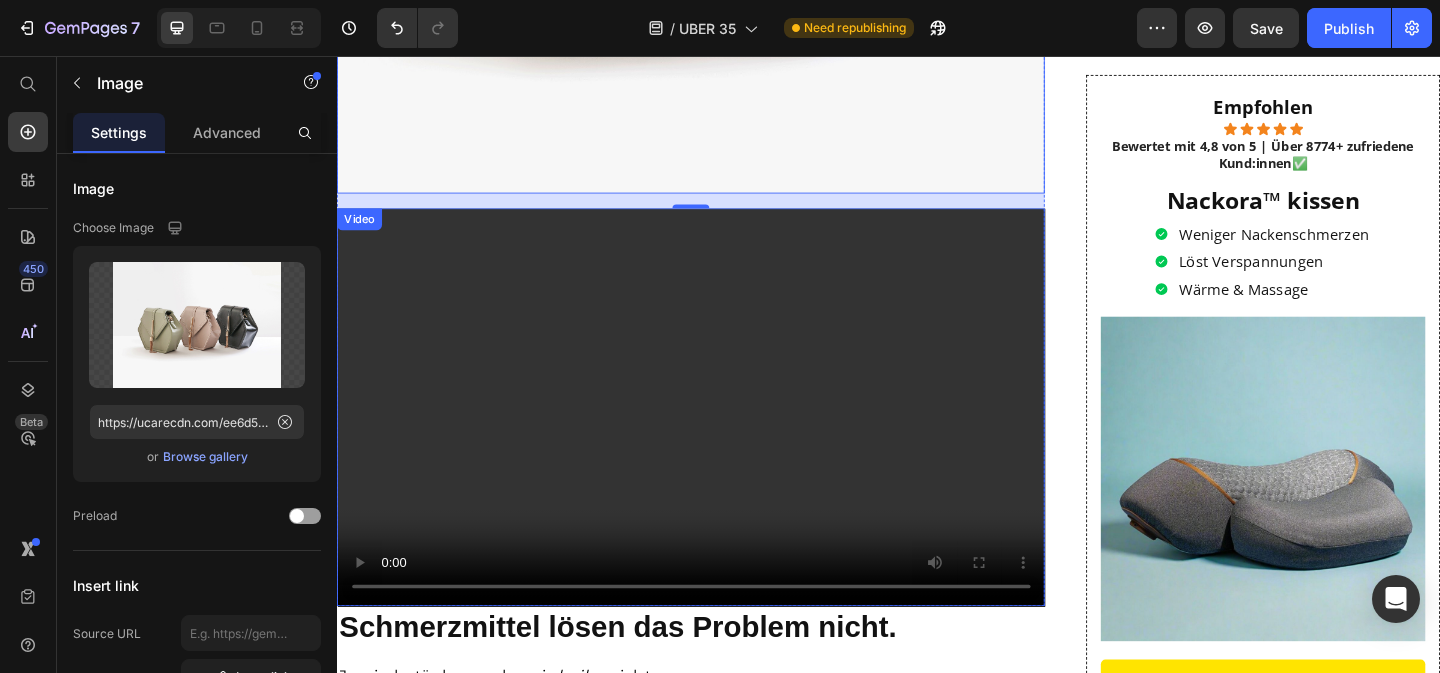 click at bounding box center (722, 438) 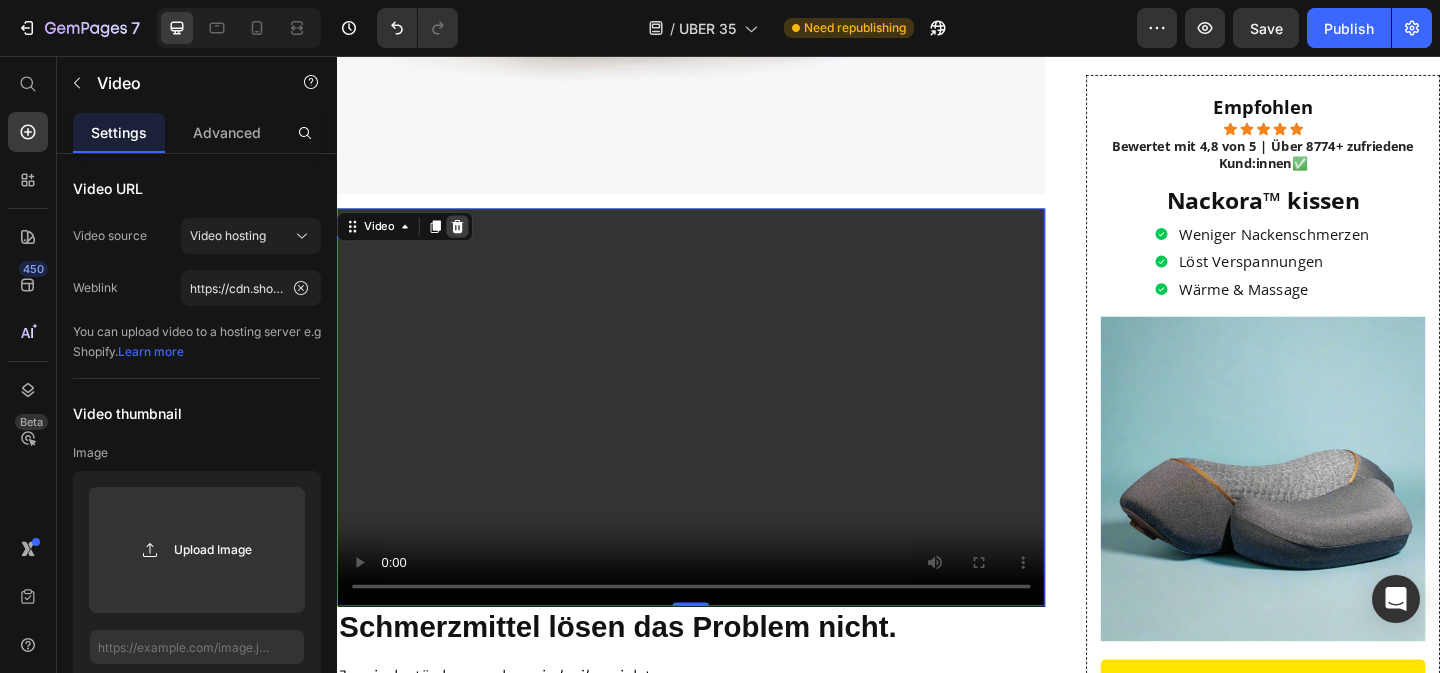 click 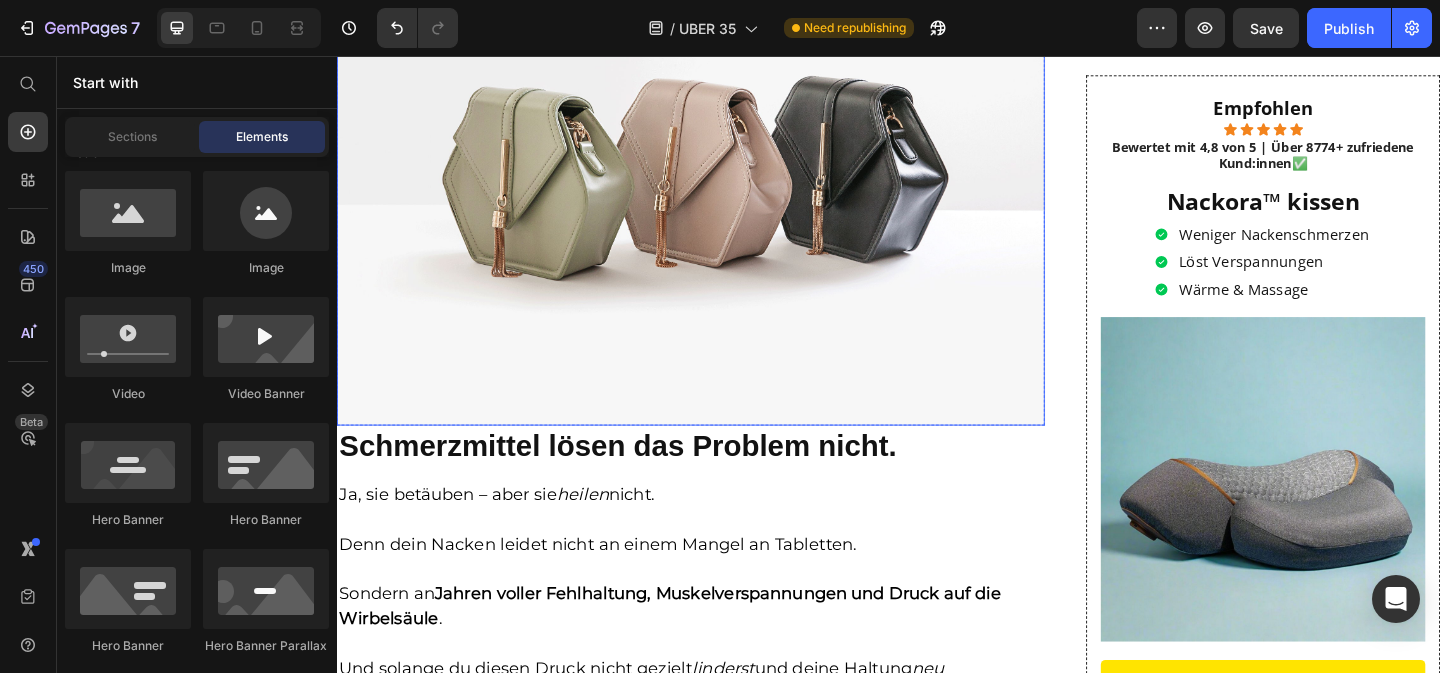 scroll, scrollTop: 3967, scrollLeft: 0, axis: vertical 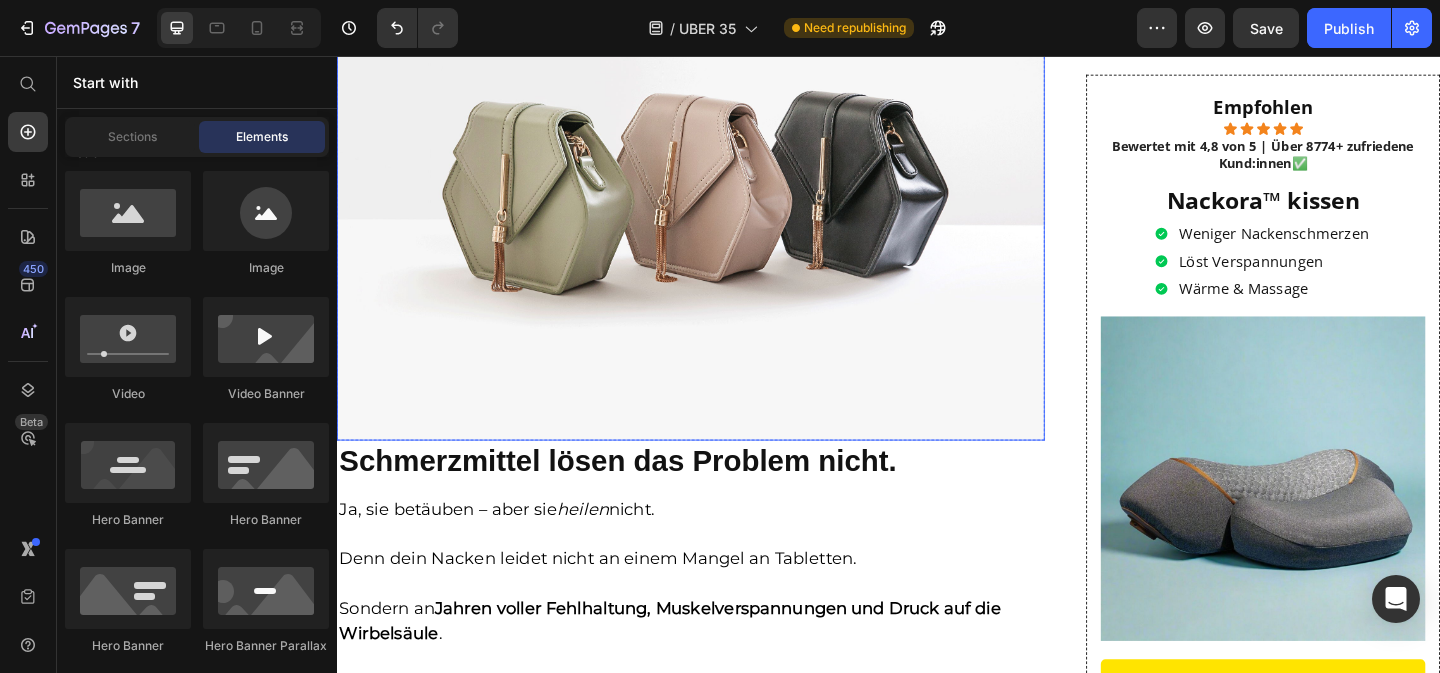click at bounding box center (722, 185) 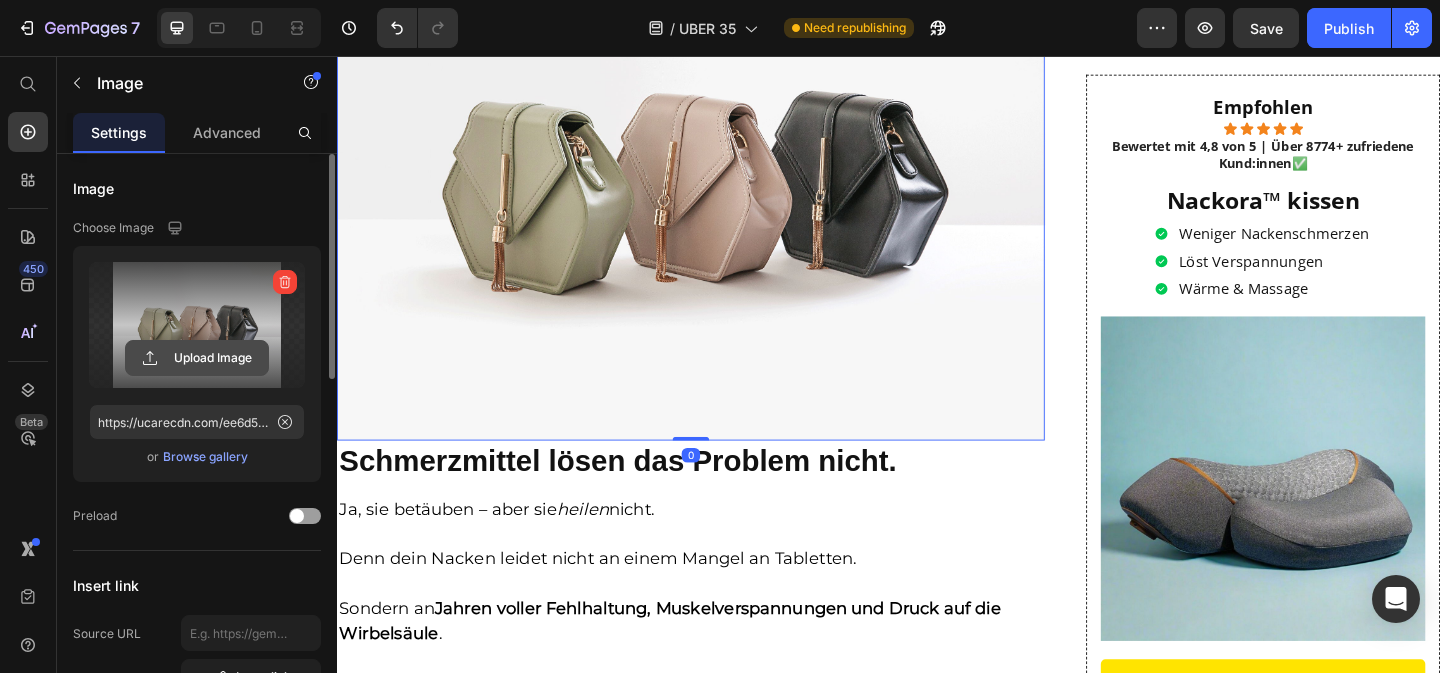 click 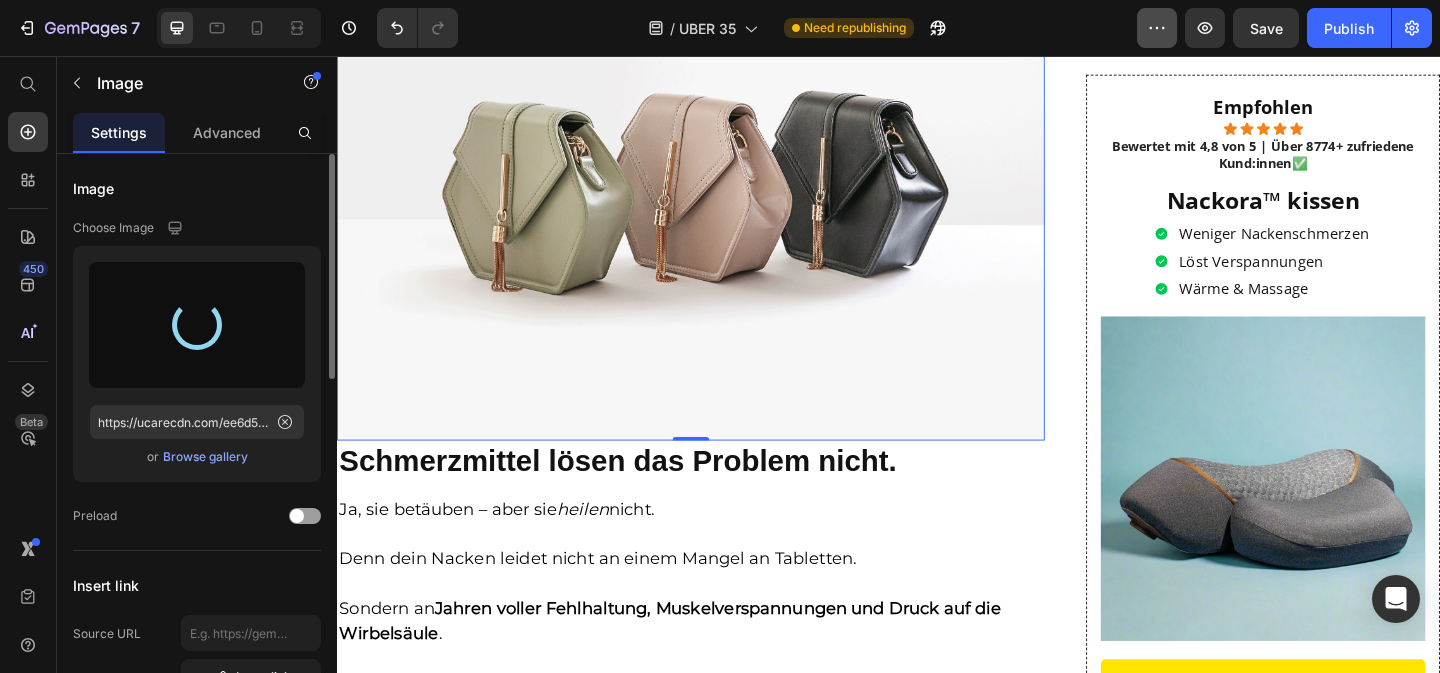 type on "https://cdn.shopify.com/s/files/1/0910/8448/9032/files/gempages_573925176786289710-20212ff3-9320-40bf-9da4-a7c557ecc3dd.webp" 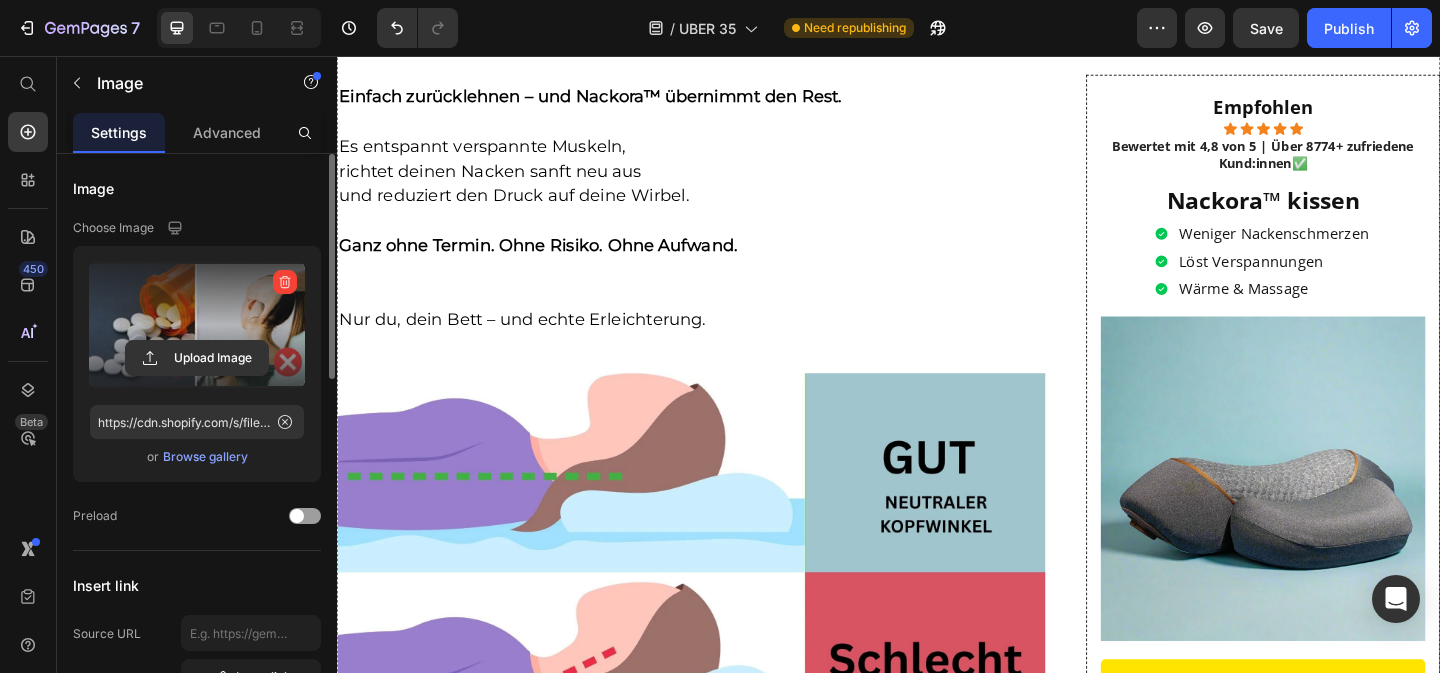 scroll, scrollTop: 5353, scrollLeft: 0, axis: vertical 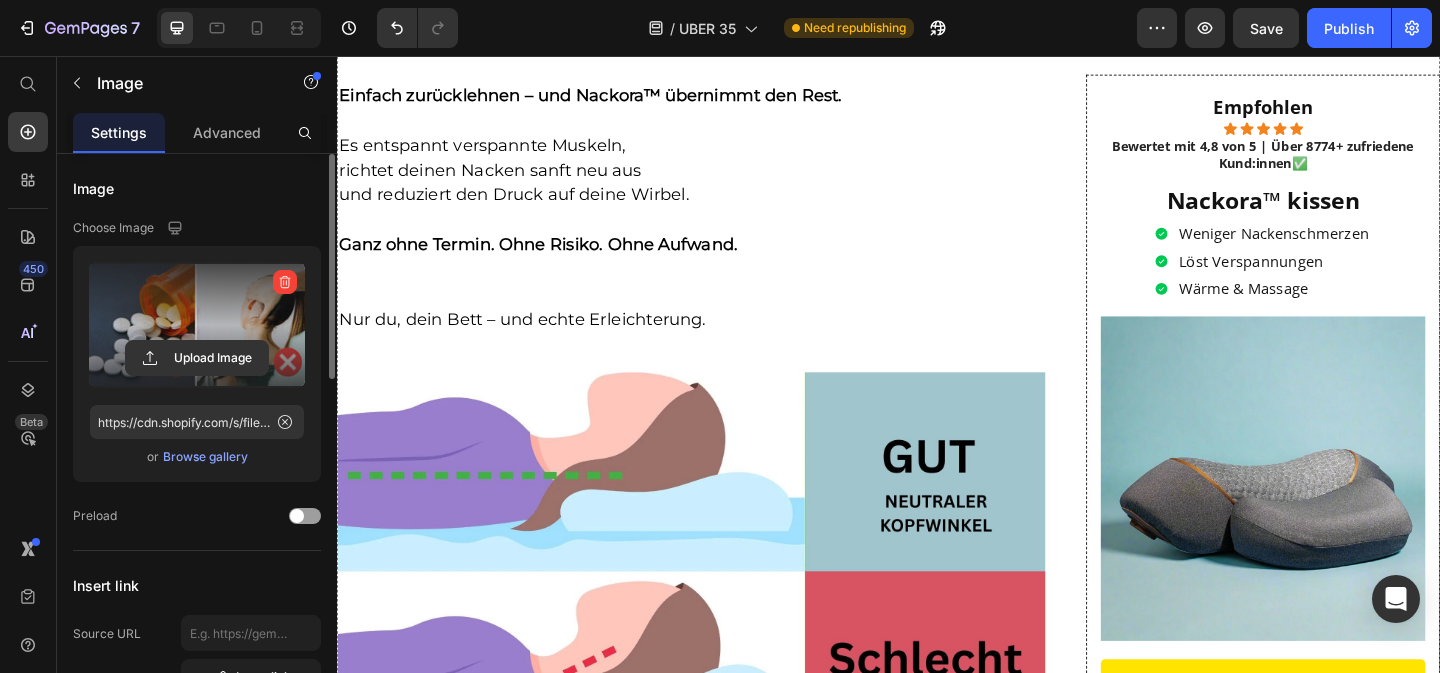 click at bounding box center [722, -329] 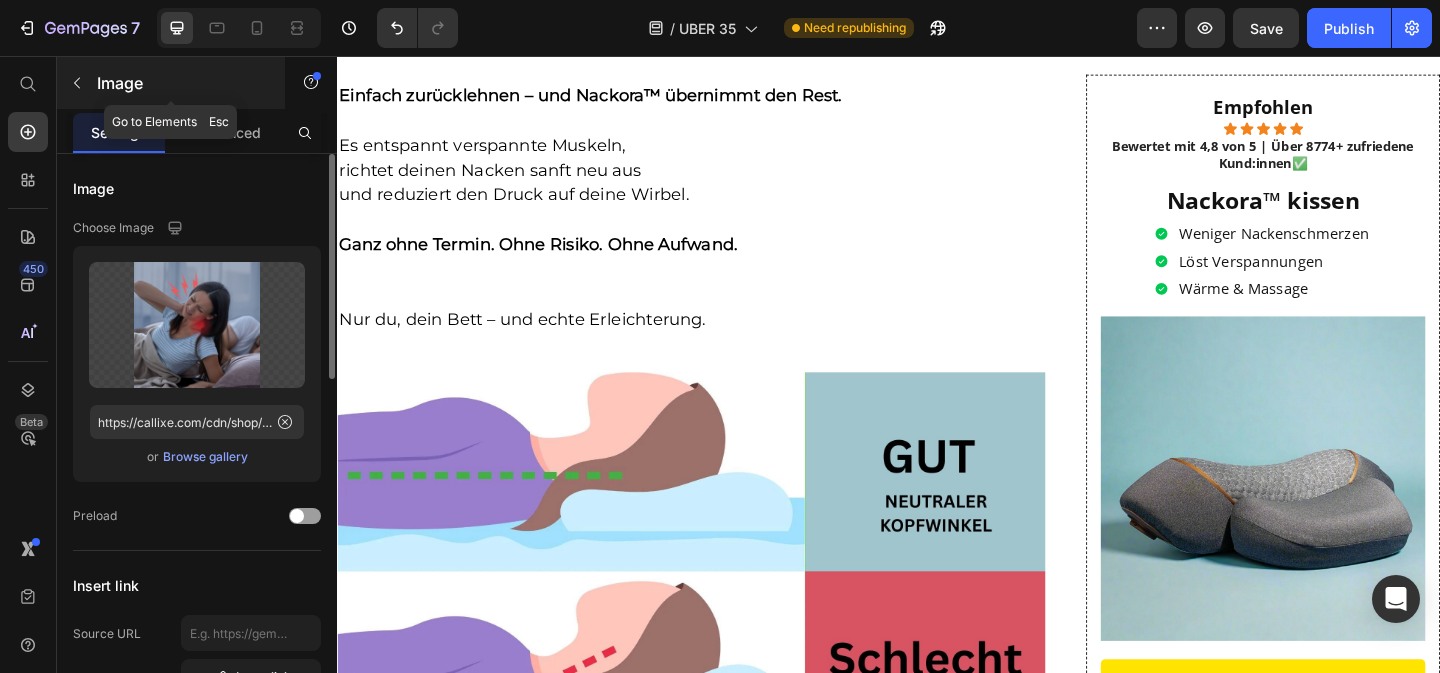 click 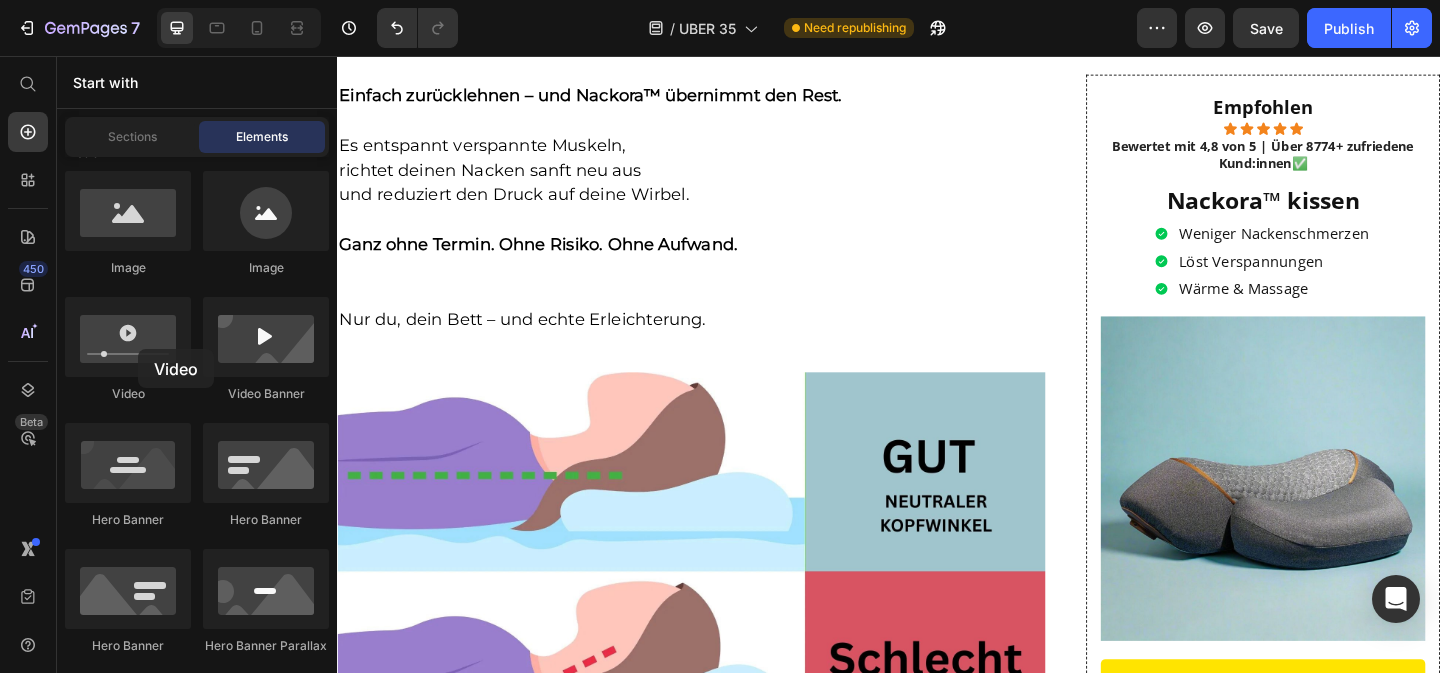 drag, startPoint x: 468, startPoint y: 405, endPoint x: 644, endPoint y: 268, distance: 223.03587 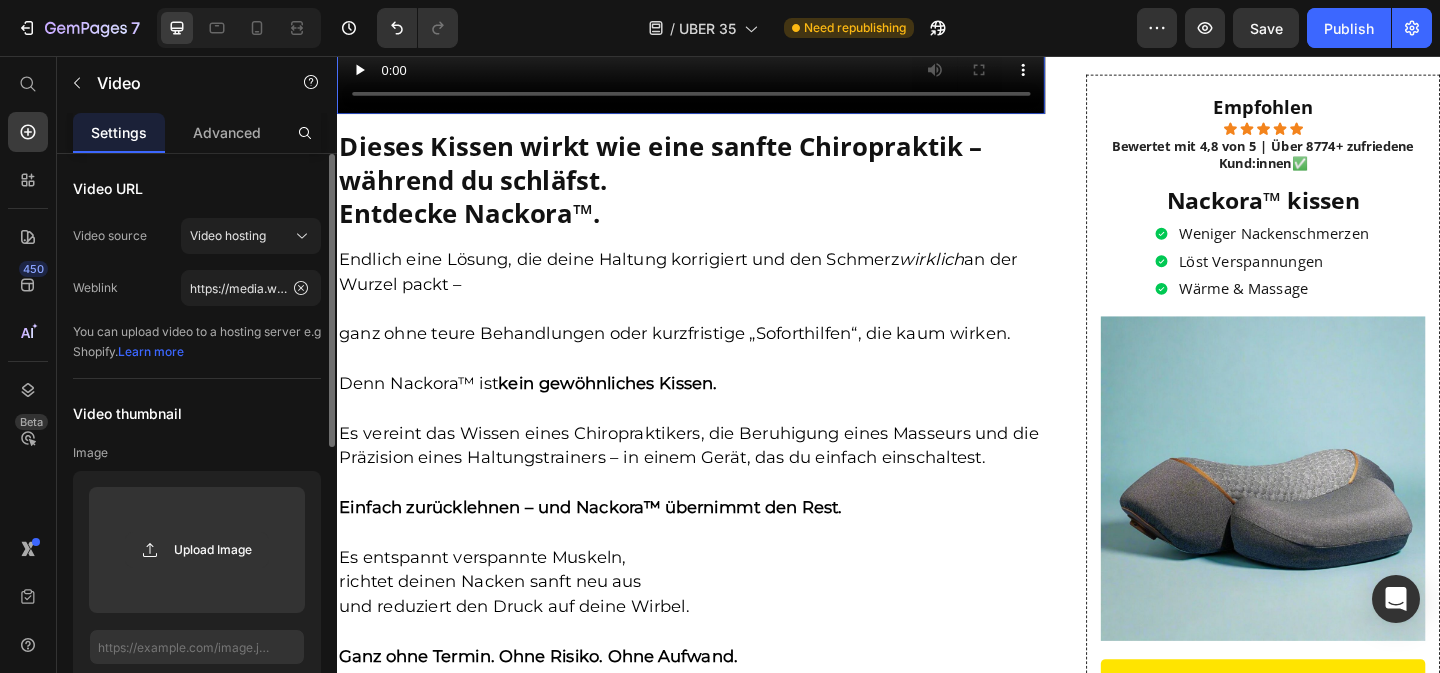 click at bounding box center [722, -98] 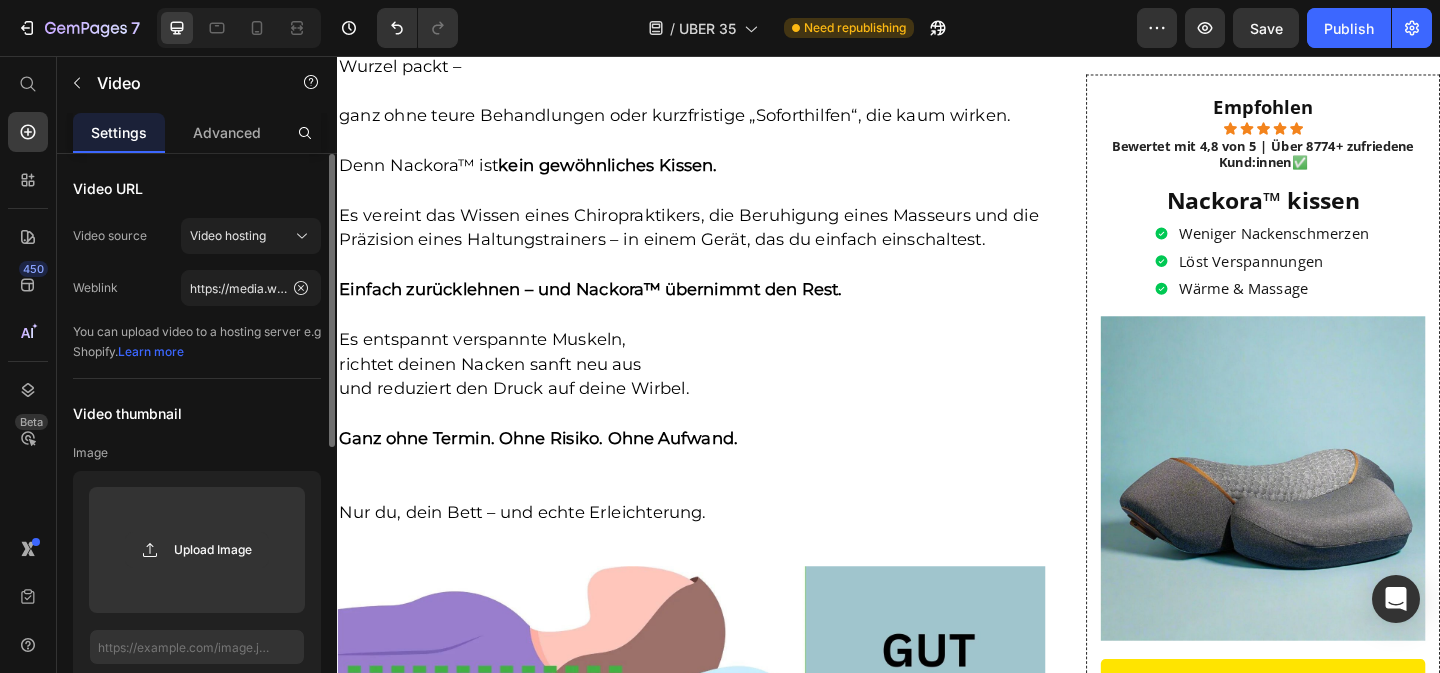 scroll, scrollTop: 5598, scrollLeft: 0, axis: vertical 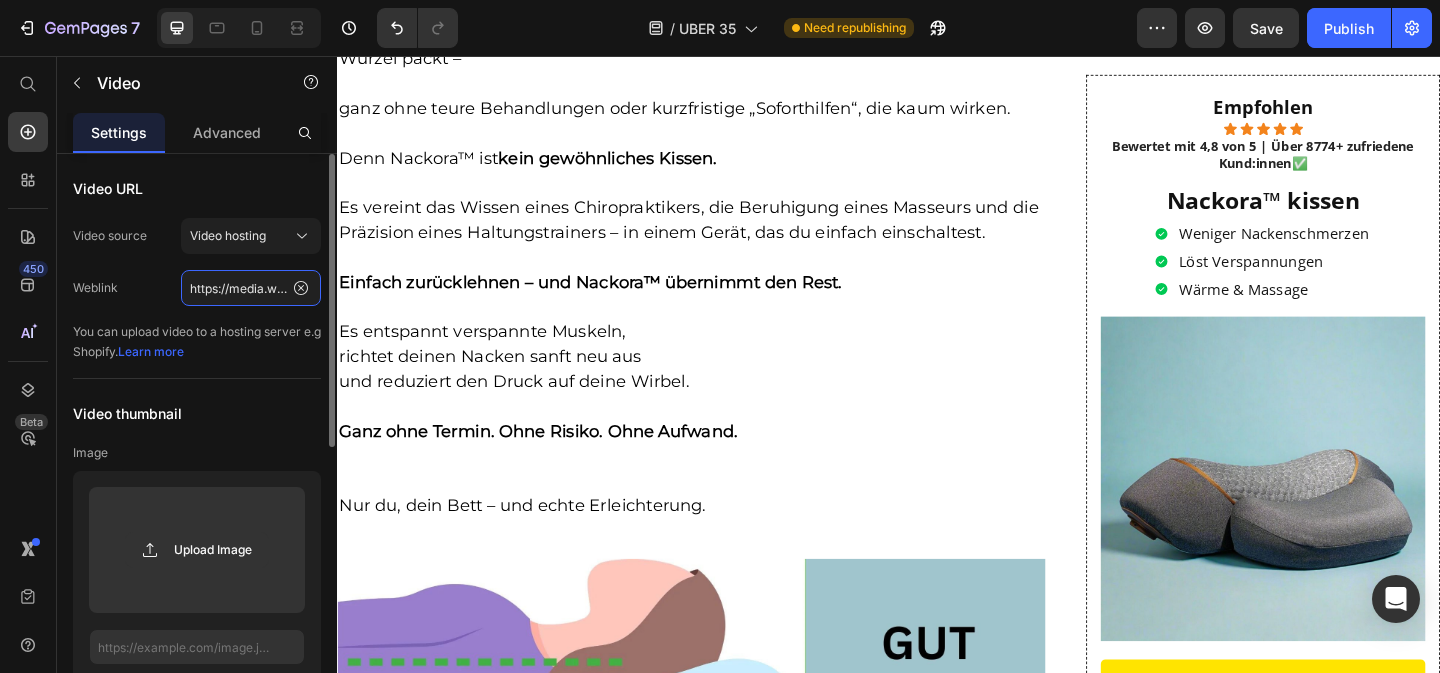 click on "https://media.w3.org/2010/05/sintel/trailer.mp4" 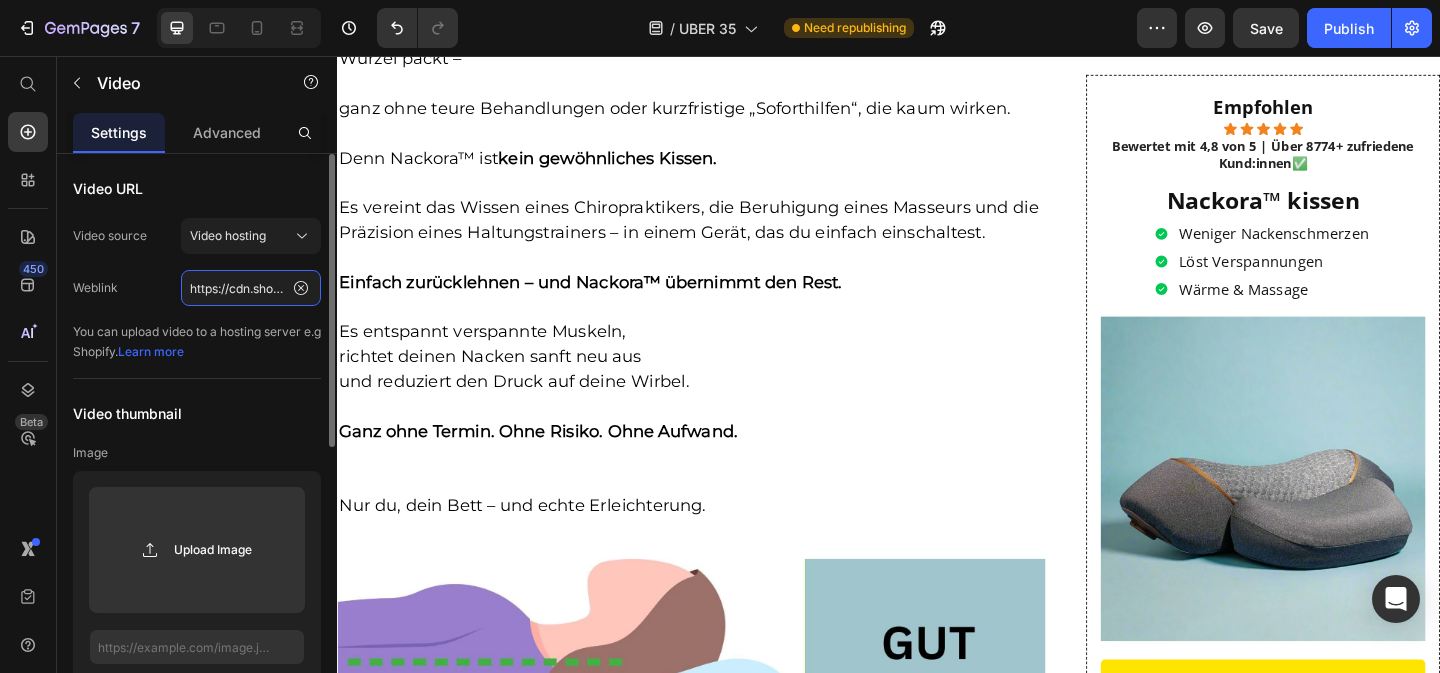 scroll, scrollTop: 0, scrollLeft: 366, axis: horizontal 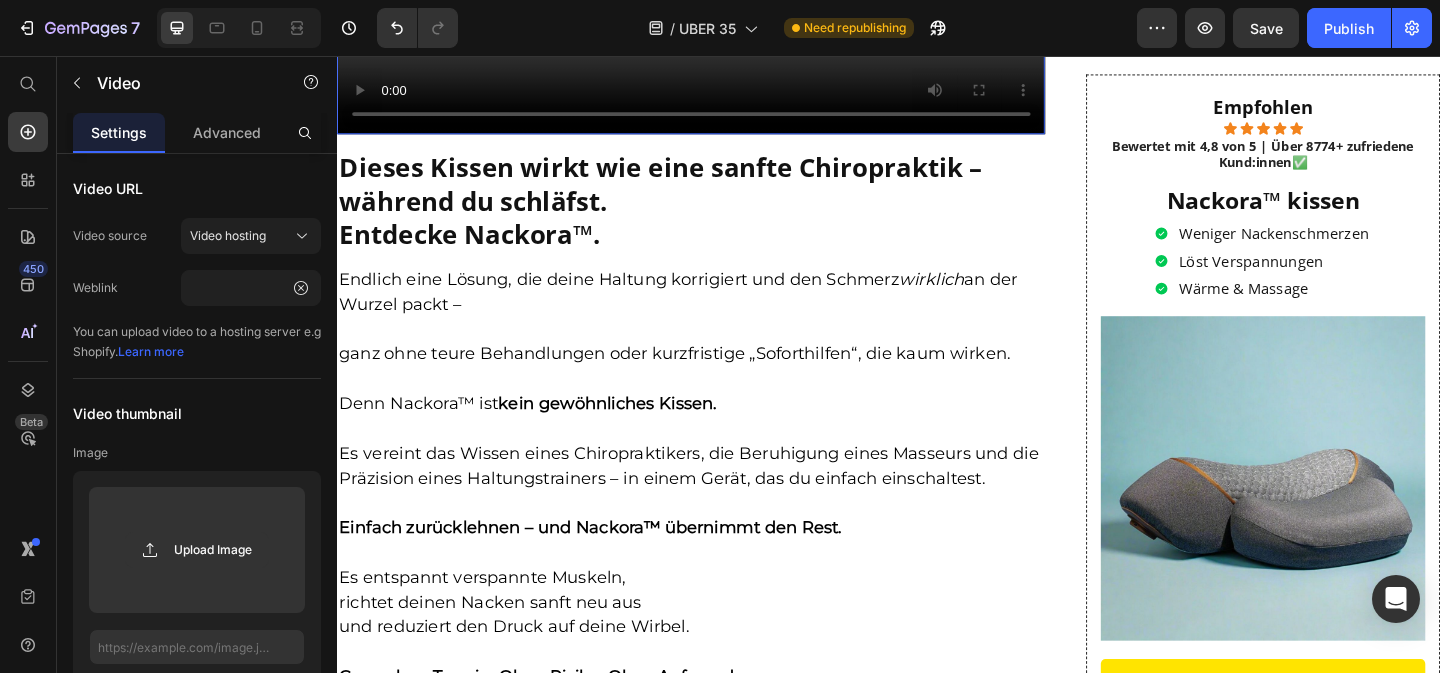 click at bounding box center [722, -307] 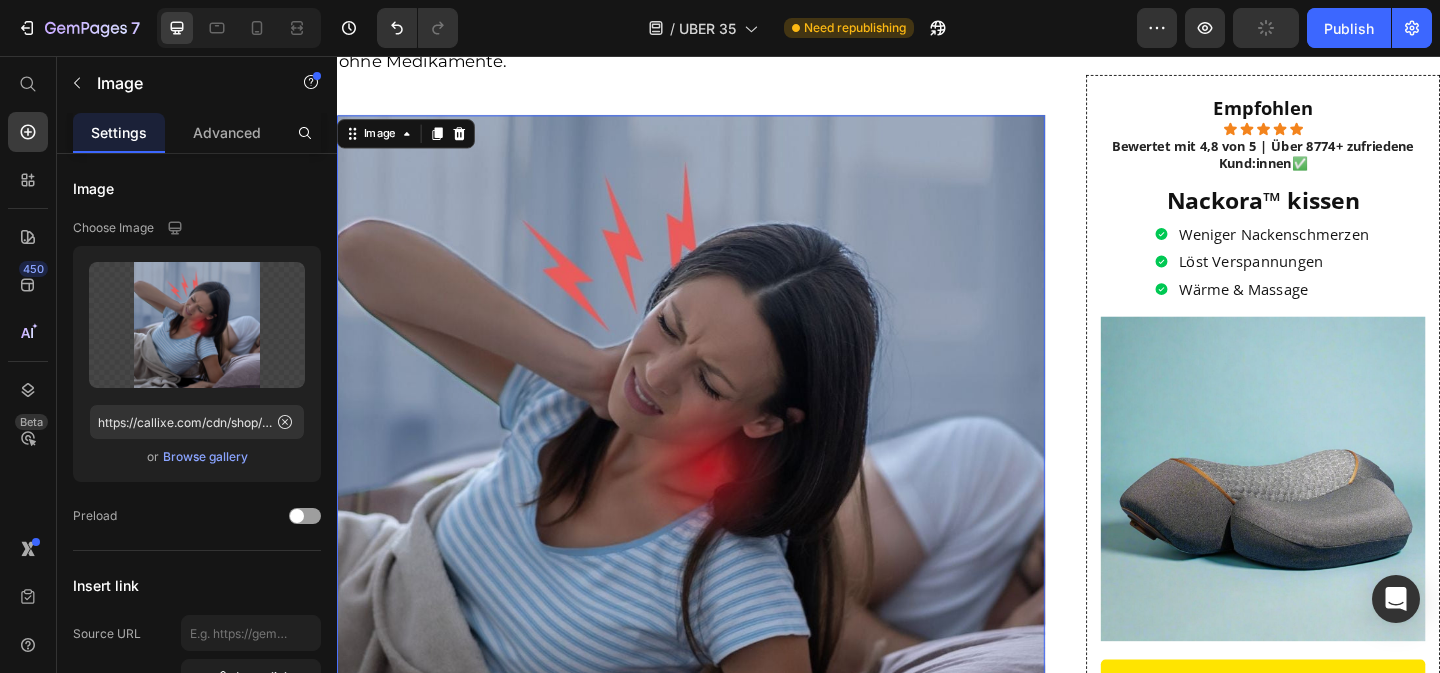 scroll, scrollTop: 4895, scrollLeft: 0, axis: vertical 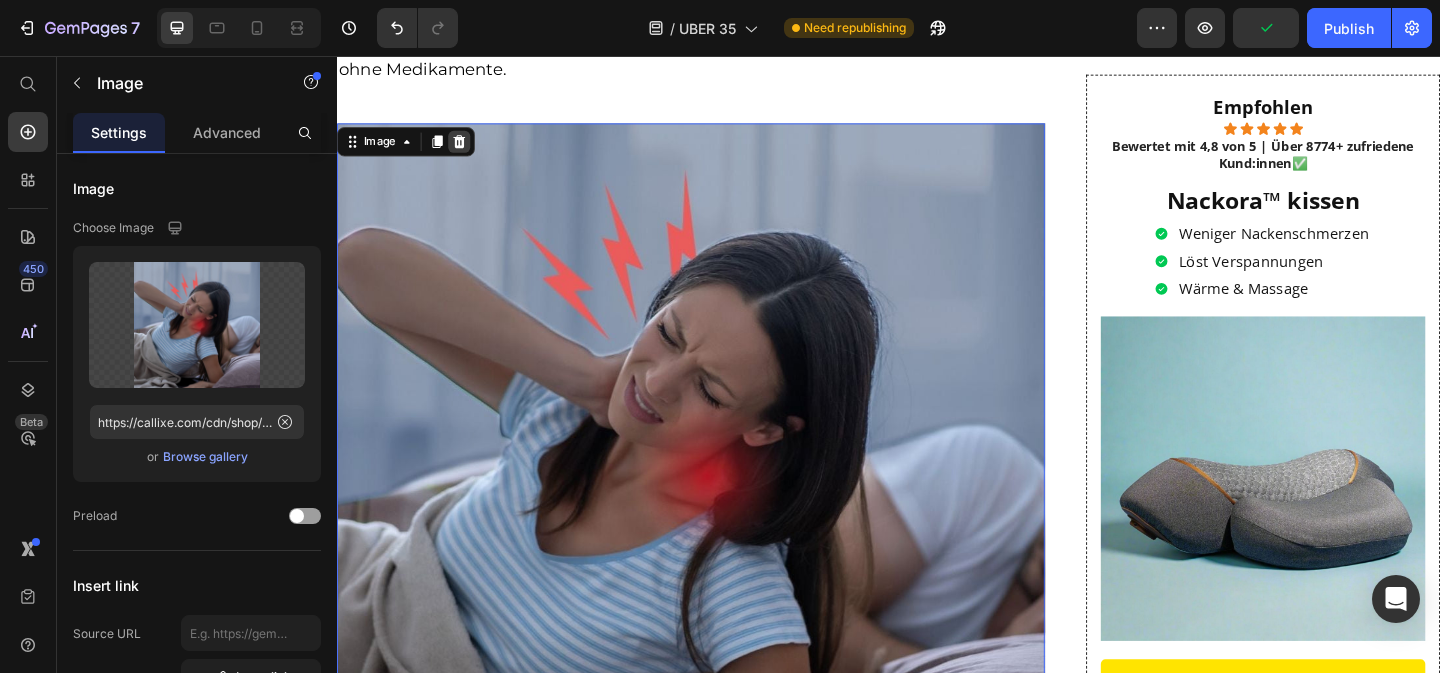 click 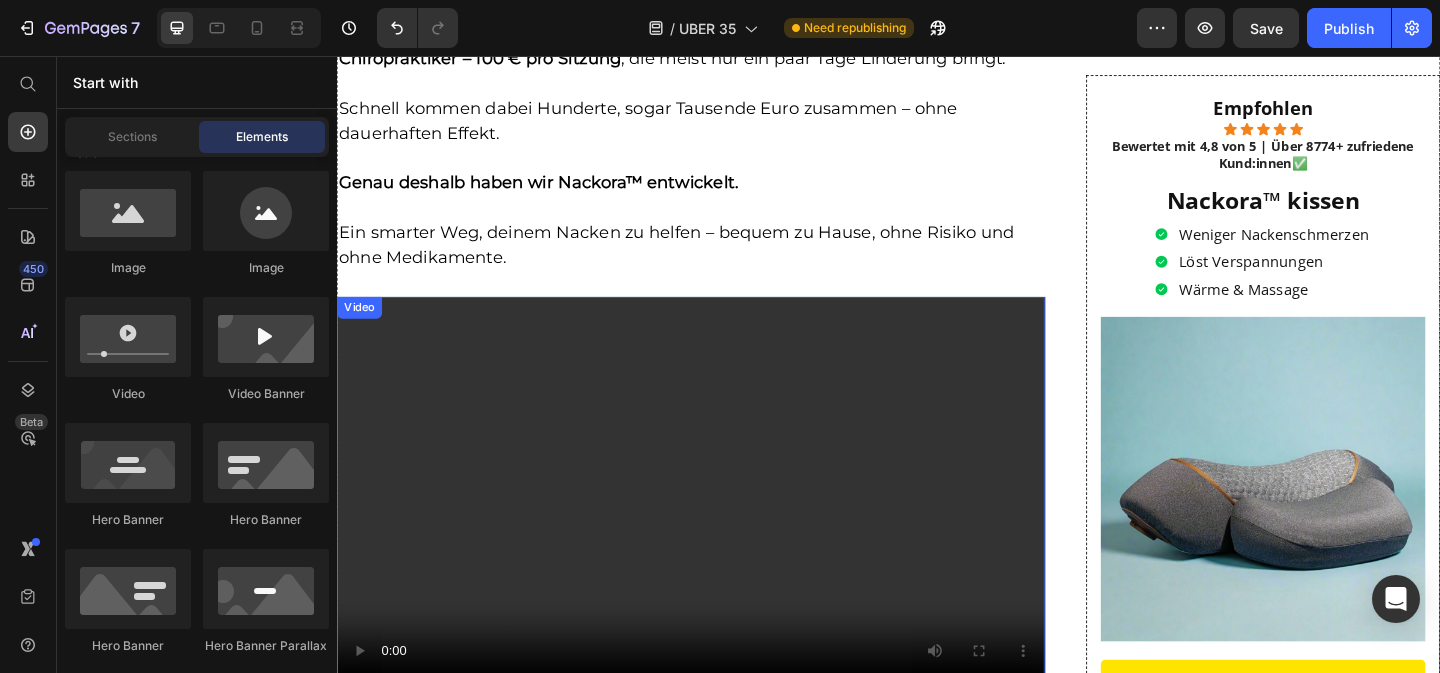 scroll, scrollTop: 4751, scrollLeft: 0, axis: vertical 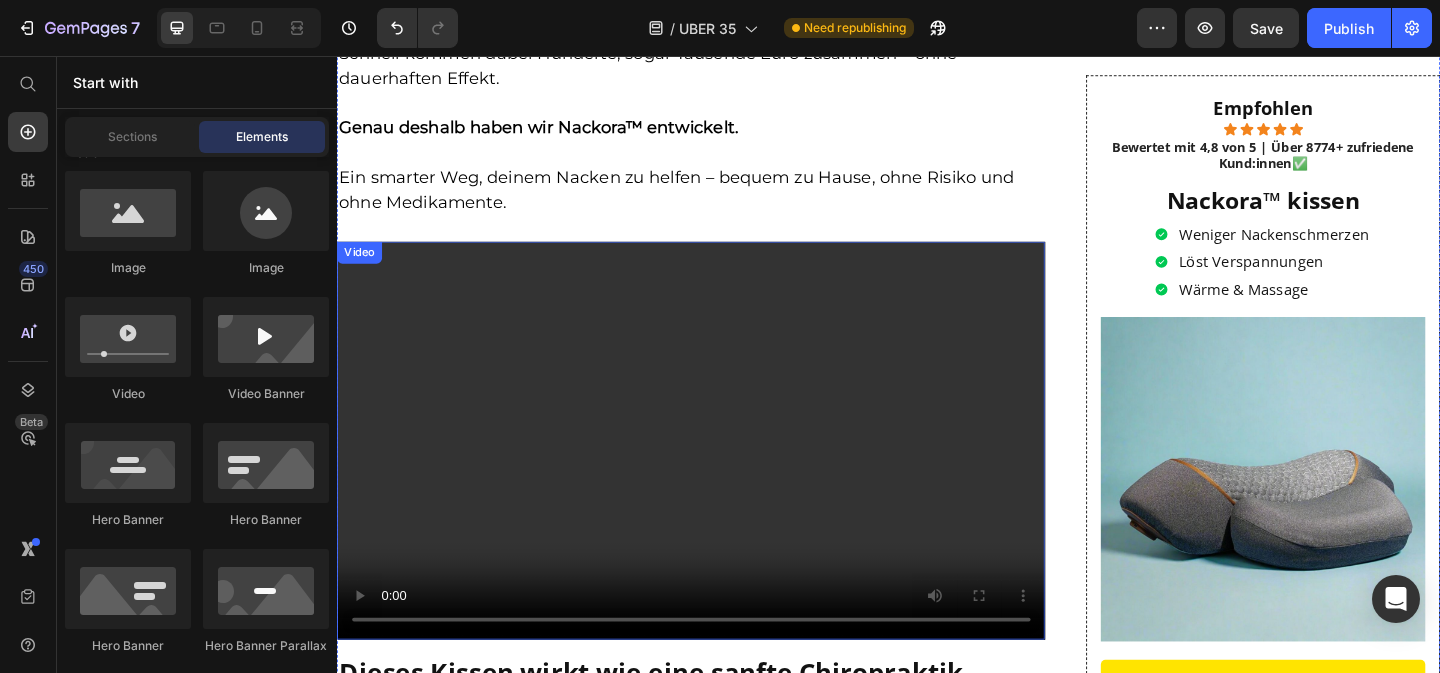 click at bounding box center [722, 474] 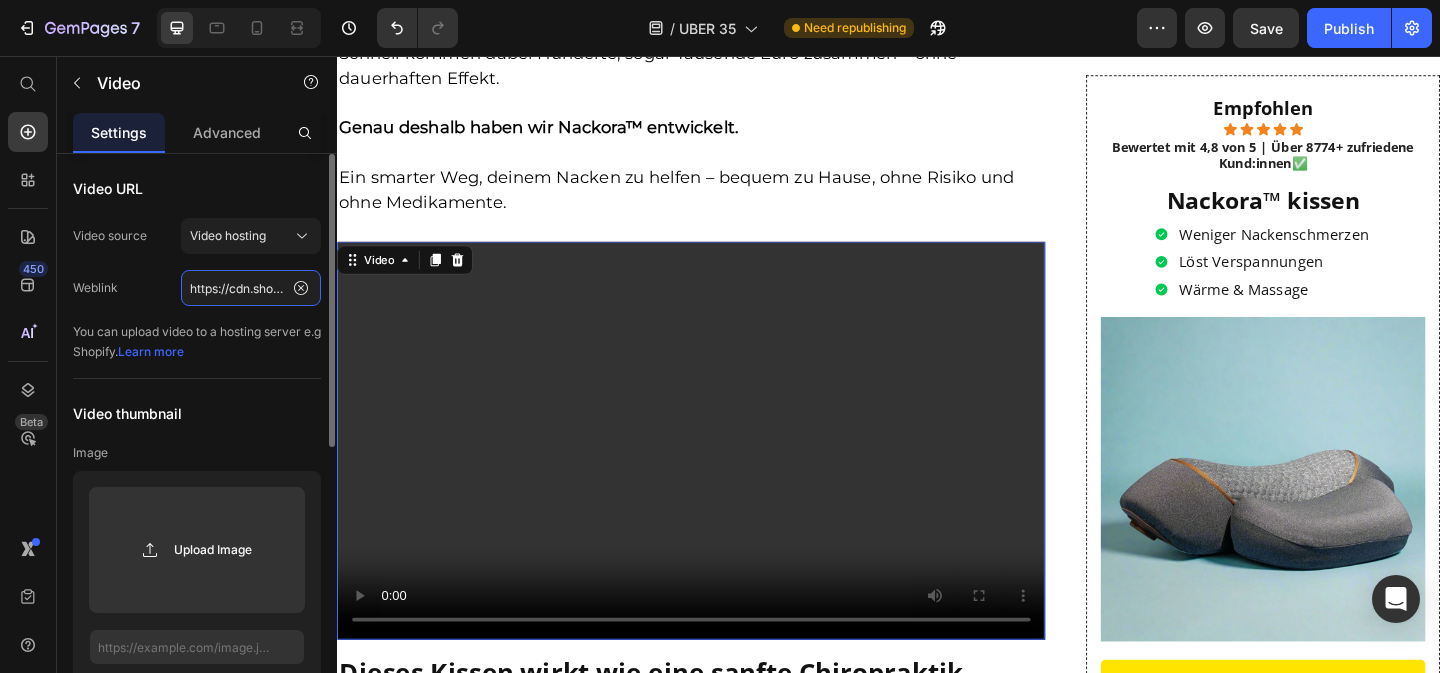 click on "https://cdn.shopify.com/videos/c/o/v/5506530da81048178b727432afdae807.mp4" 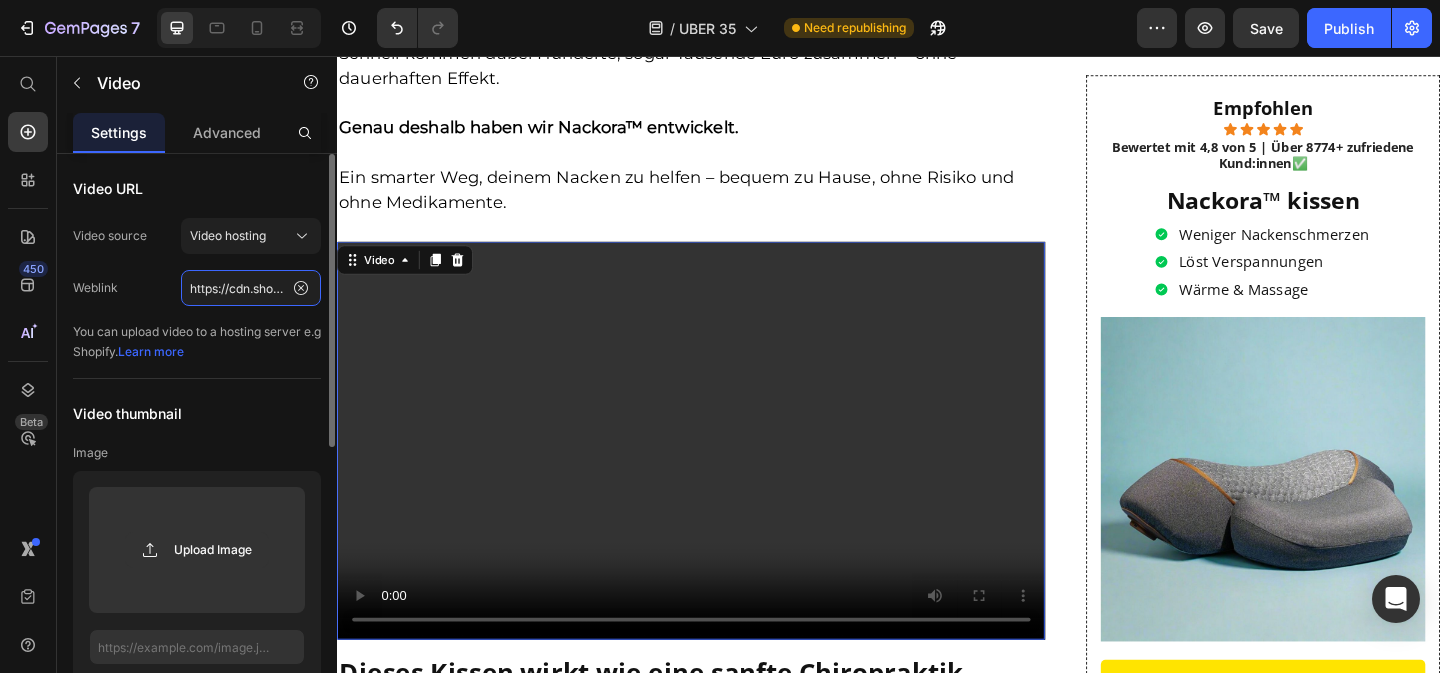 type on "https://cdn.shopify.com/videos/c/o/v/5ae6cf3a30474c879f2b7b9f3c403c0a.mp4" 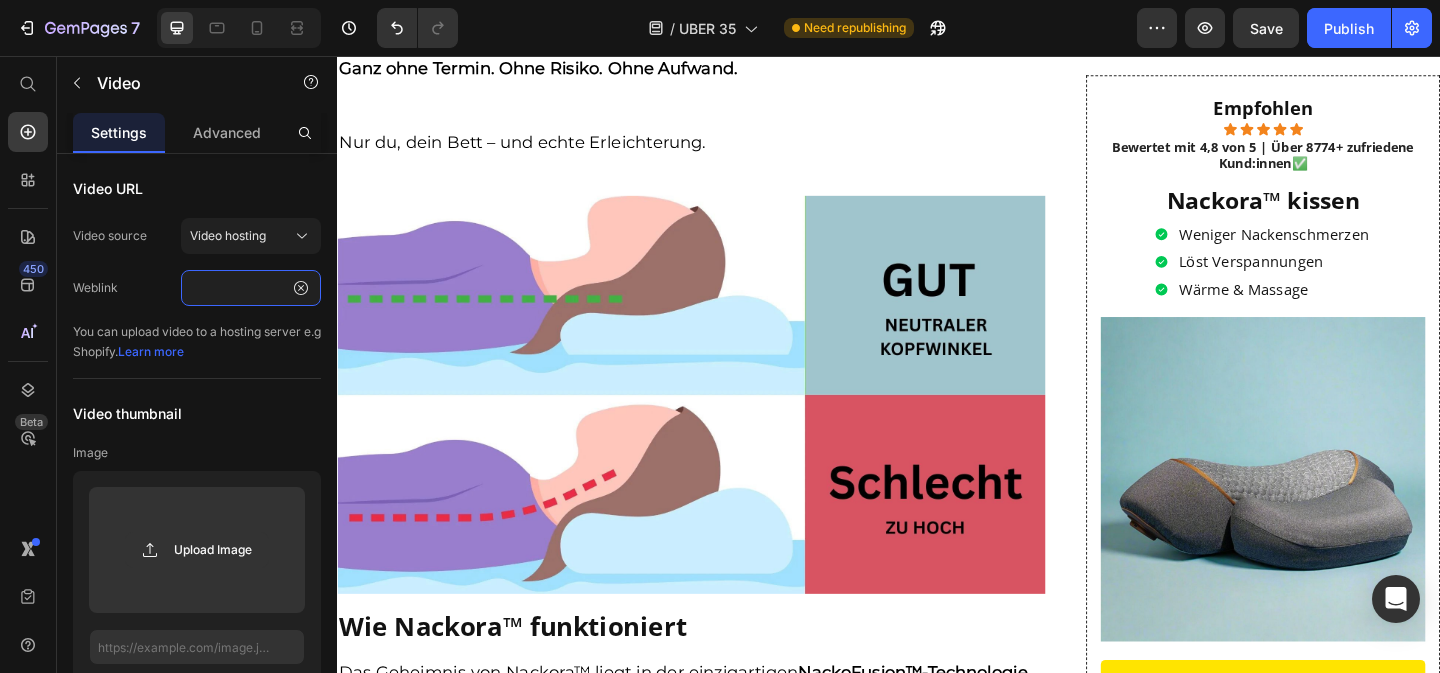 scroll, scrollTop: 5969, scrollLeft: 0, axis: vertical 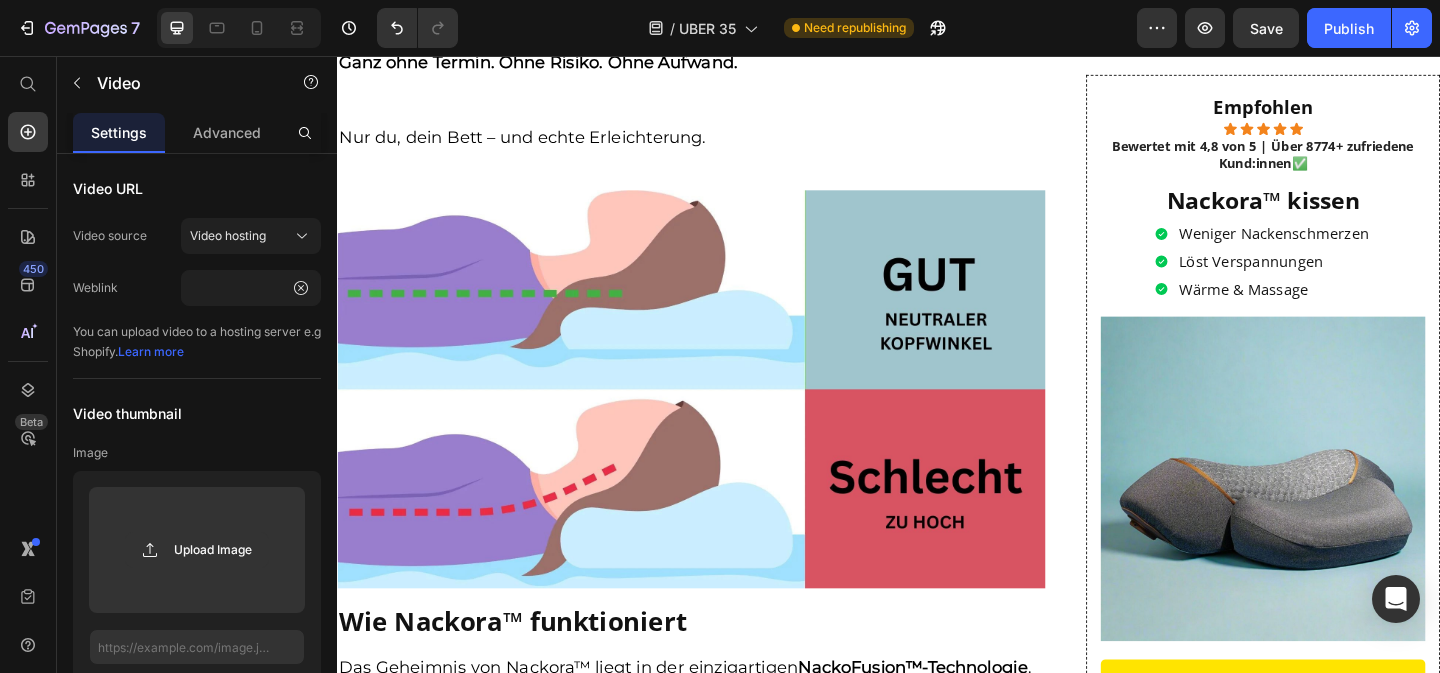 click at bounding box center (722, 418) 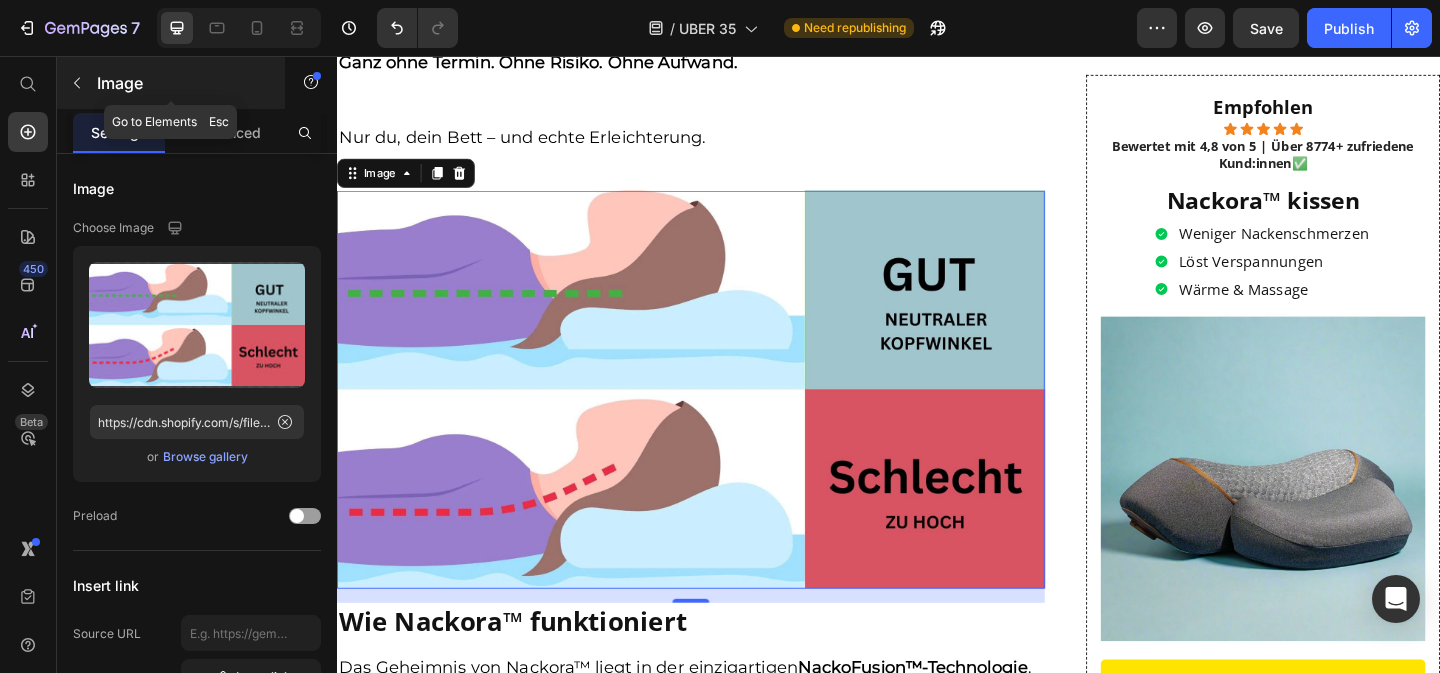 click 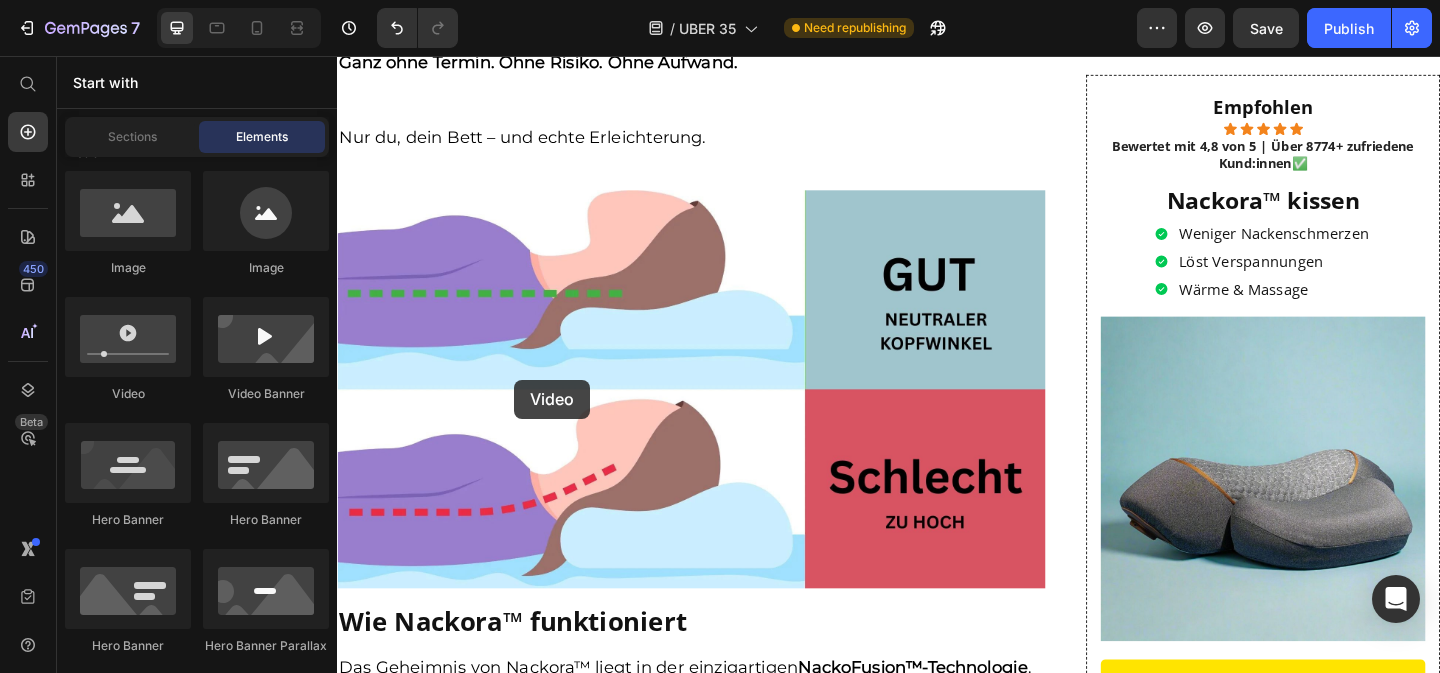 drag, startPoint x: 483, startPoint y: 414, endPoint x: 599, endPoint y: 386, distance: 119.331474 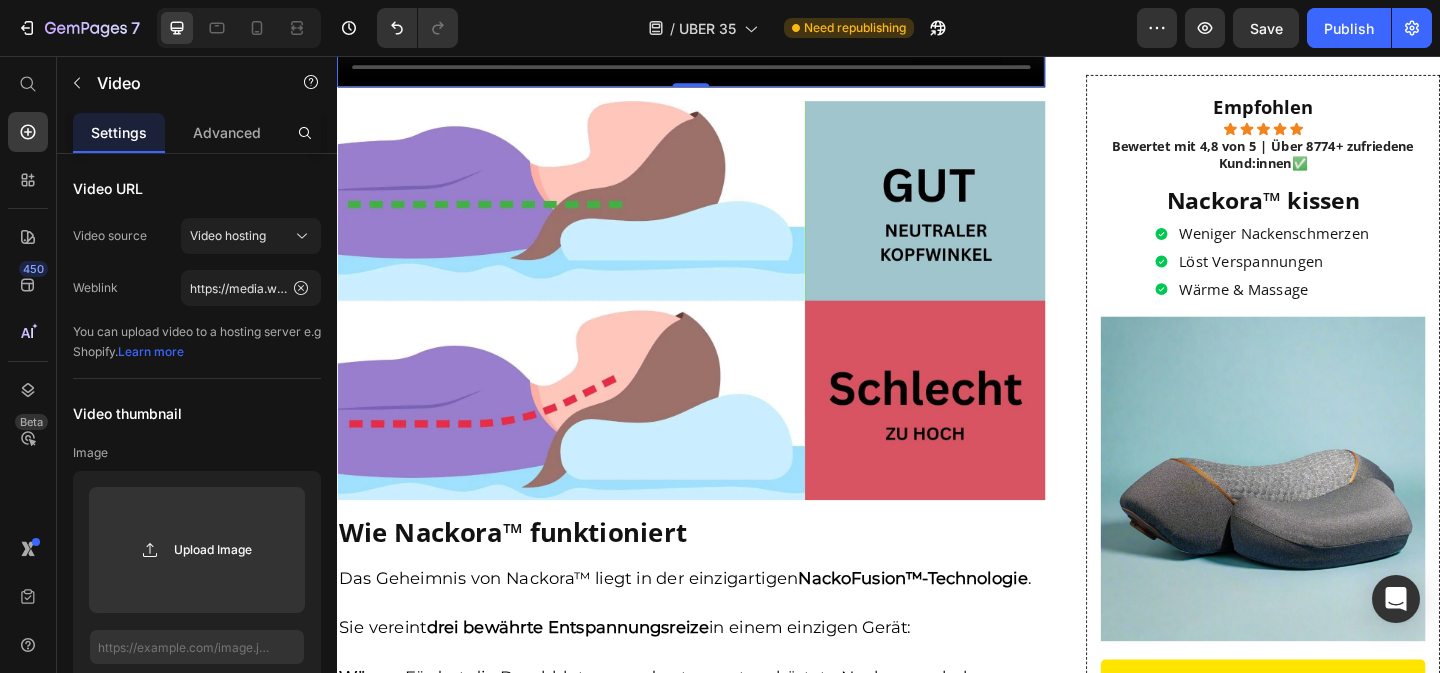 scroll, scrollTop: 6568, scrollLeft: 0, axis: vertical 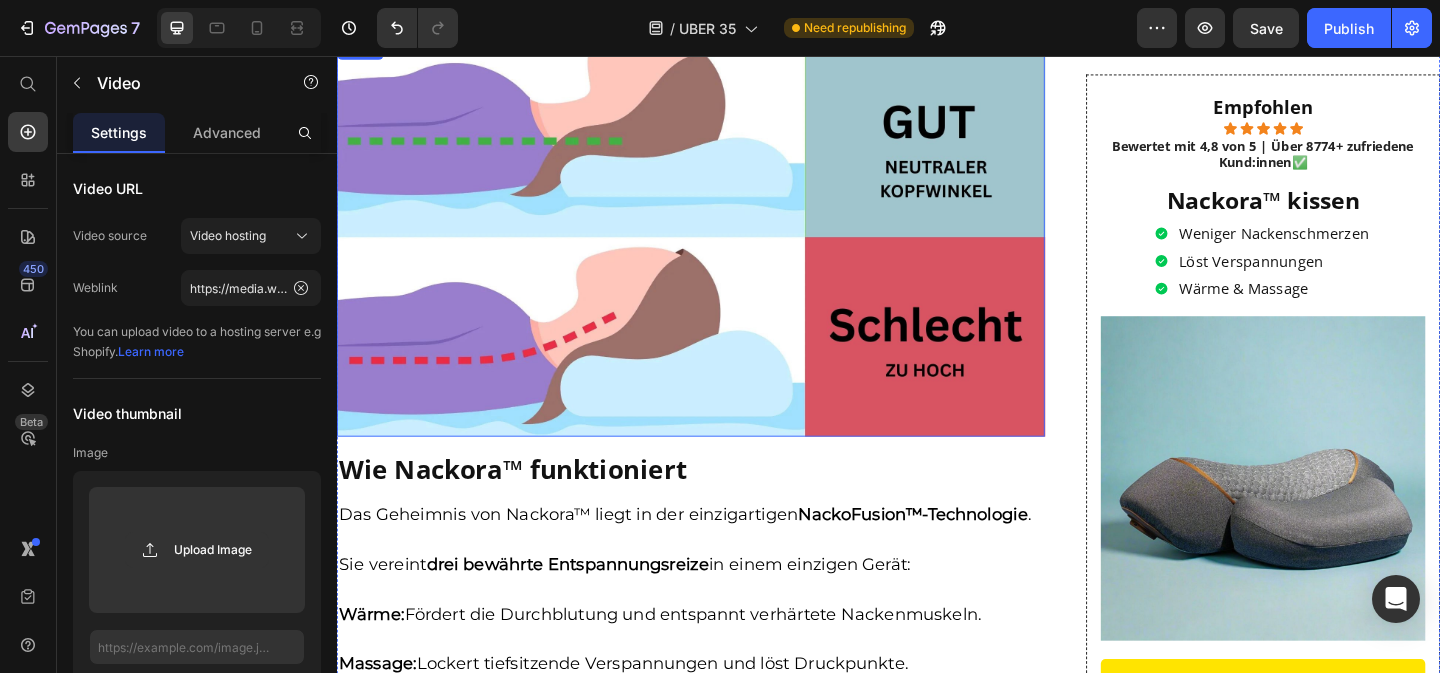 click at bounding box center (722, 252) 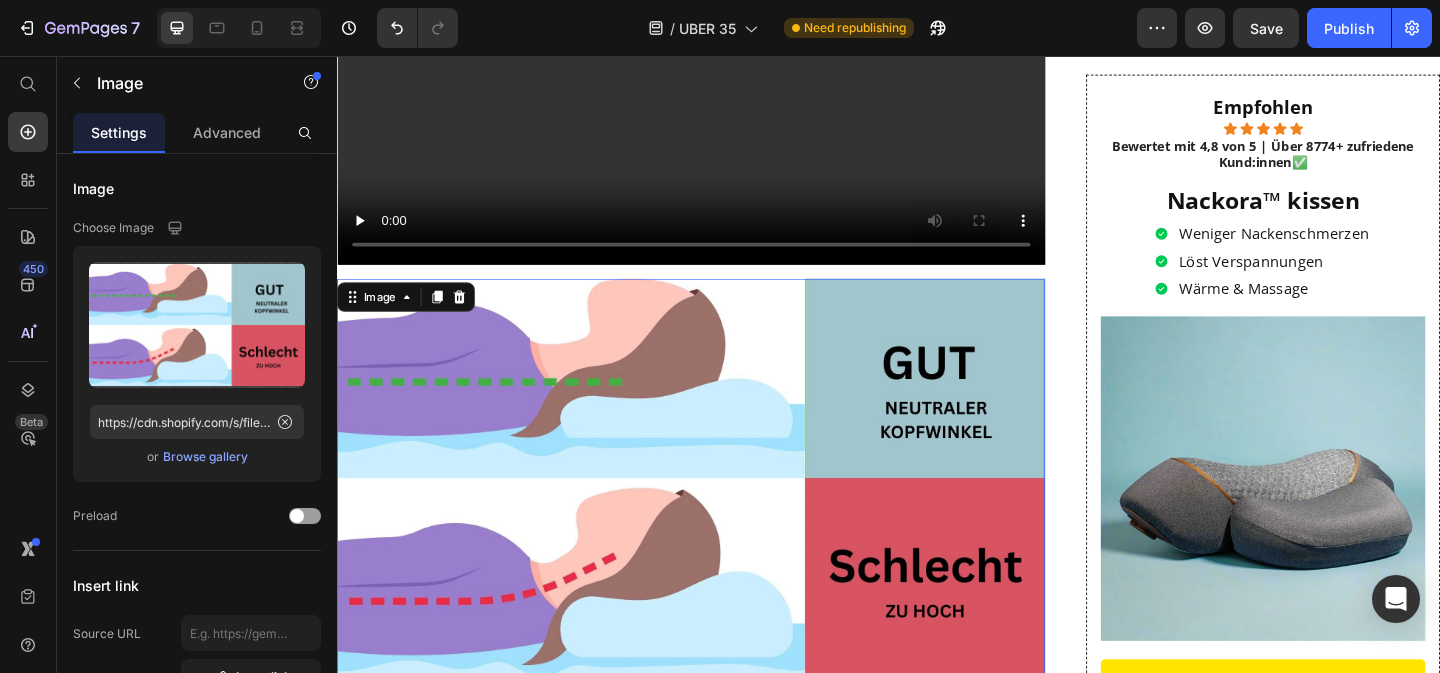 scroll, scrollTop: 6302, scrollLeft: 0, axis: vertical 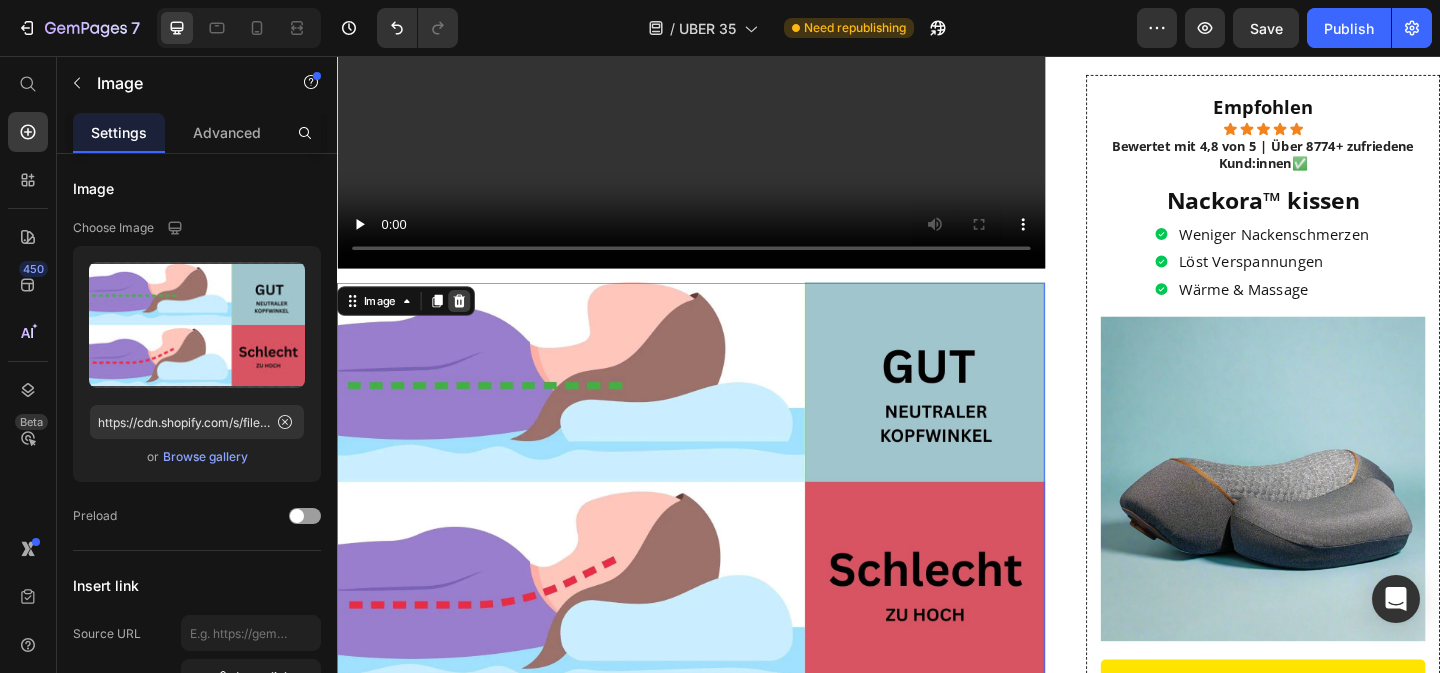 click 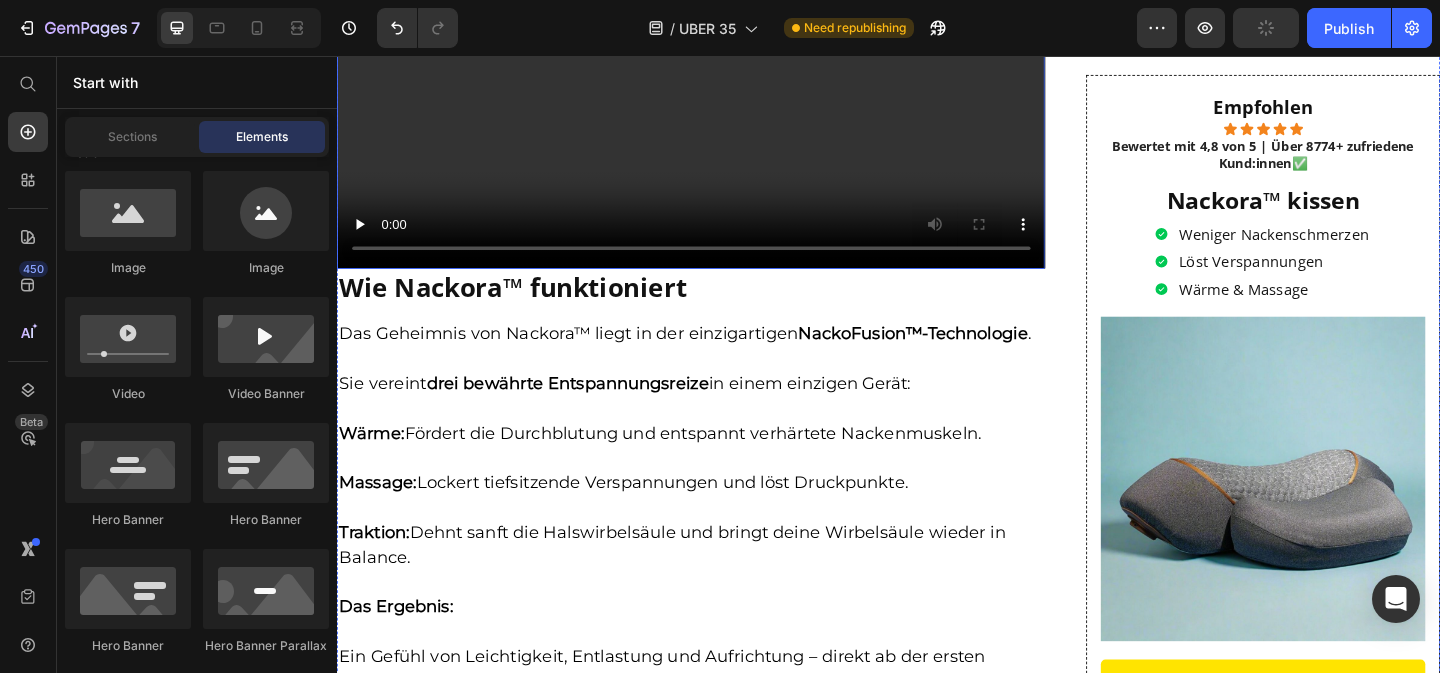 click at bounding box center (722, 70) 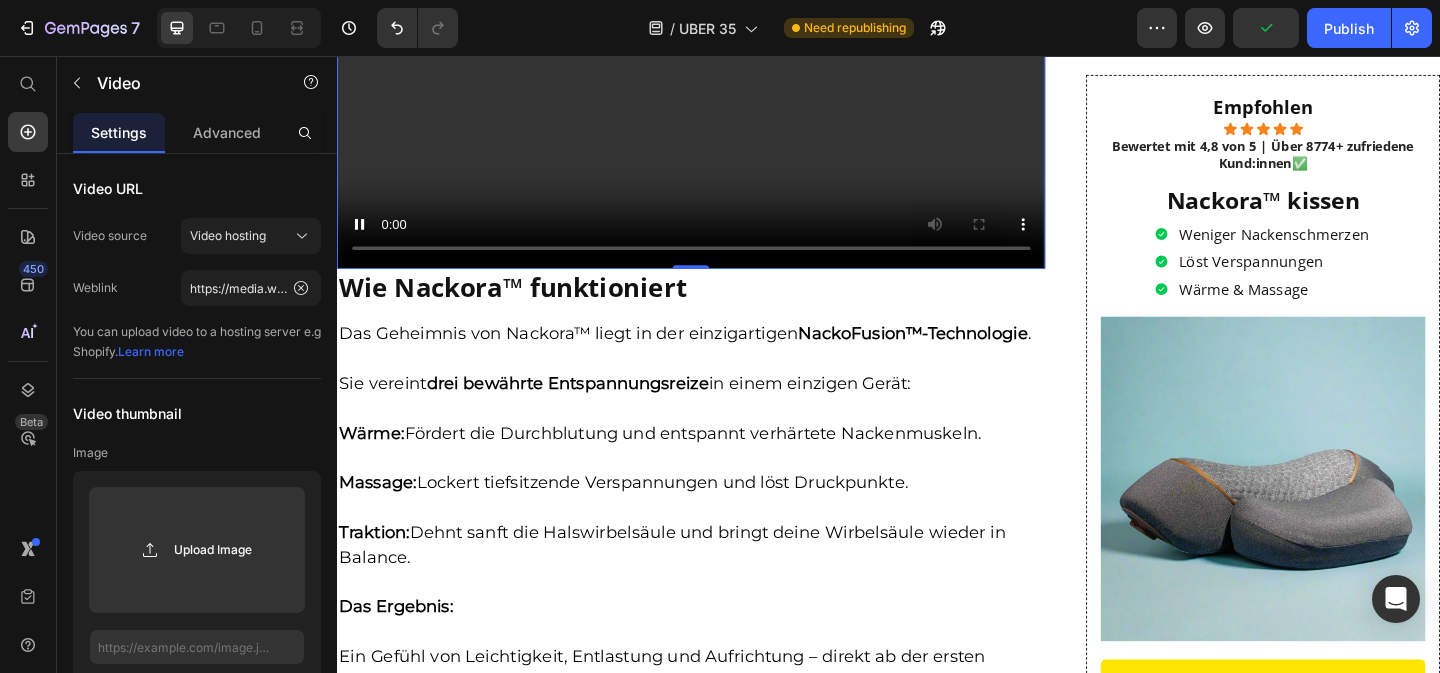 scroll, scrollTop: 6096, scrollLeft: 0, axis: vertical 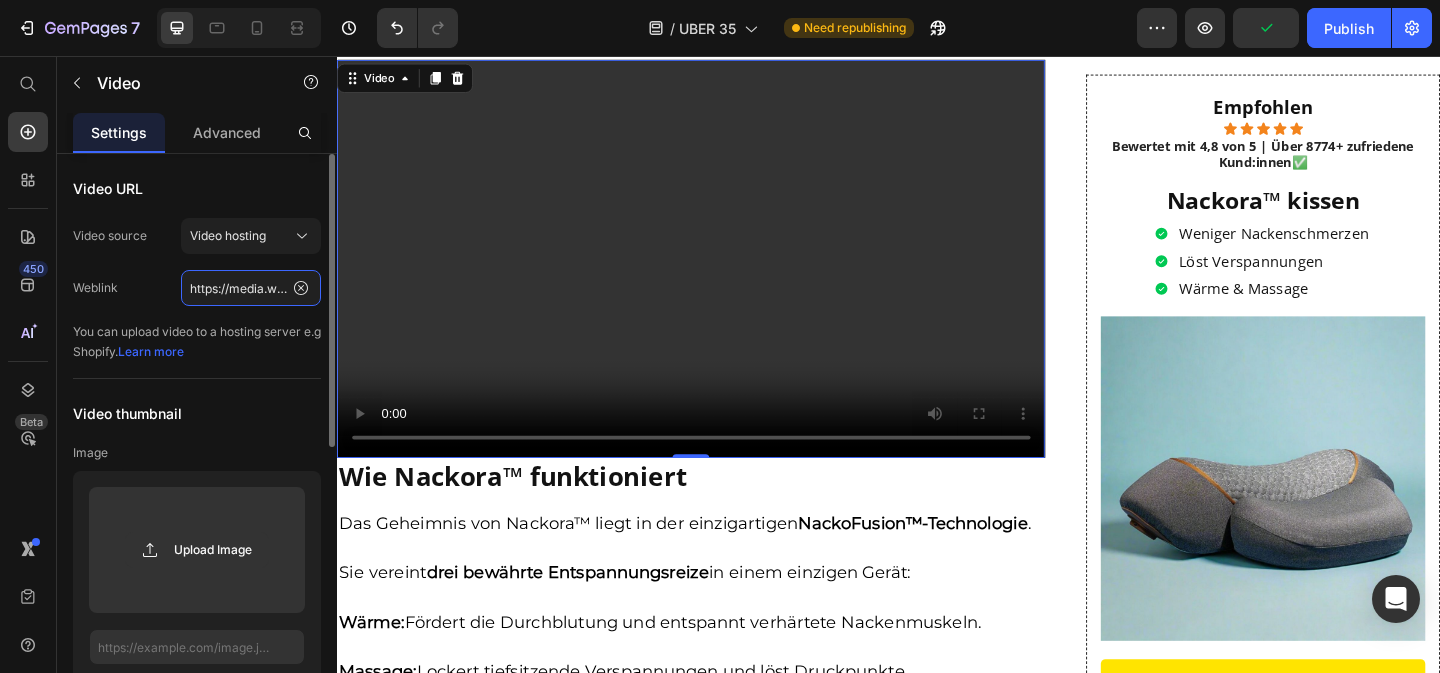 click on "https://media.w3.org/2010/05/sintel/trailer.mp4" 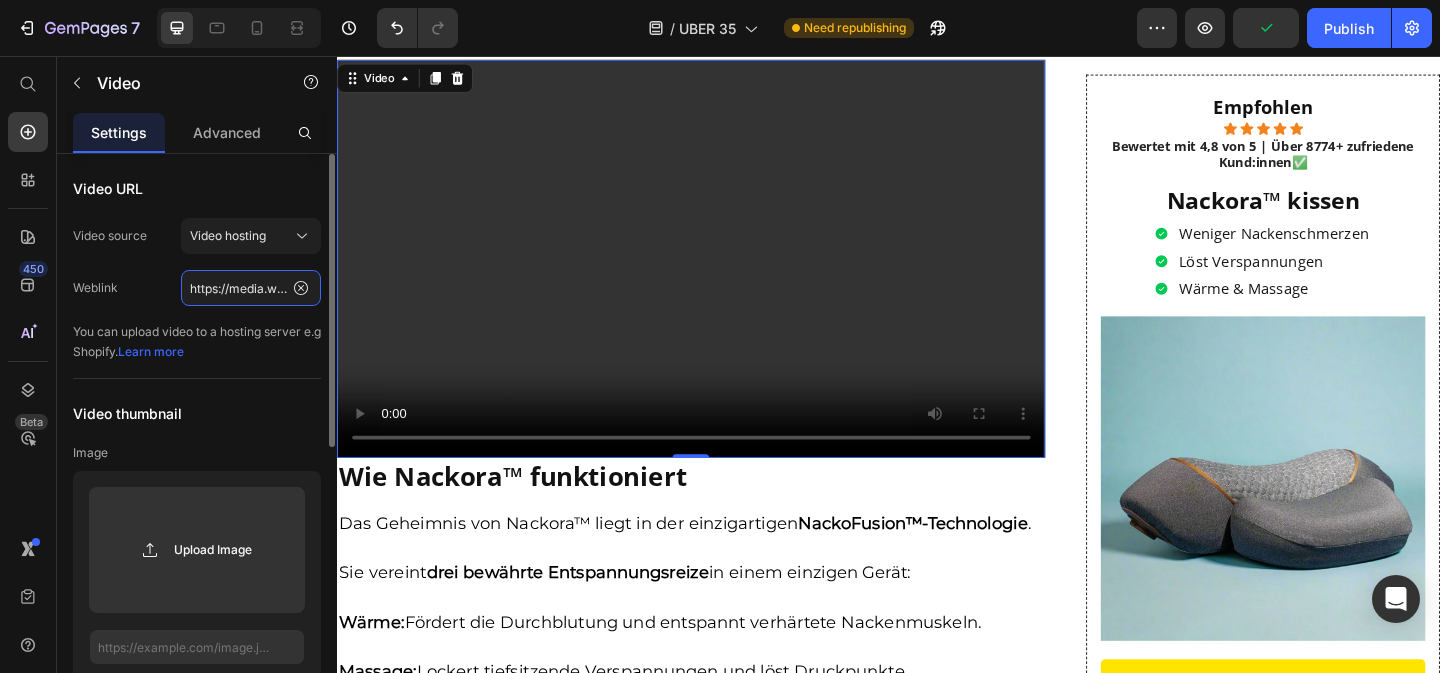paste on "cdn.shopify.com/videos/c/o/v/644ab81fae3f4e2c8fa46ee3215614ba" 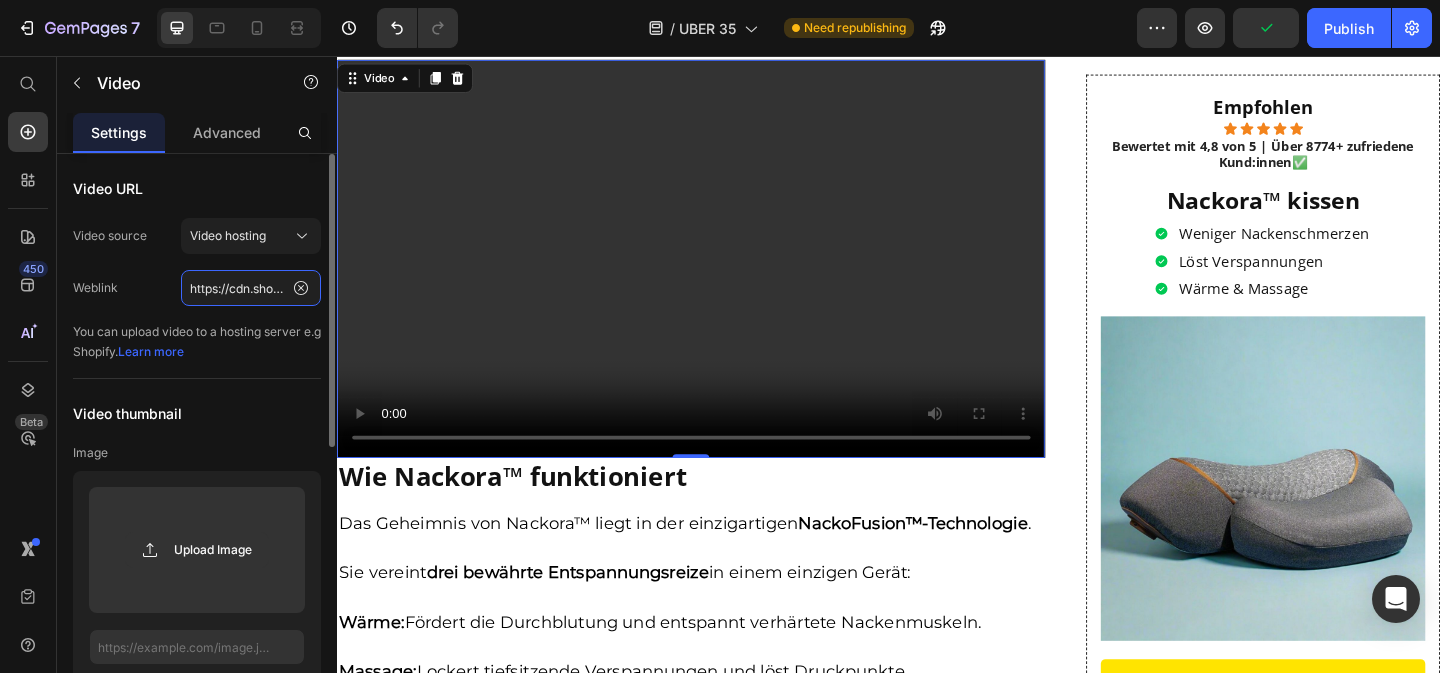scroll, scrollTop: 0, scrollLeft: 361, axis: horizontal 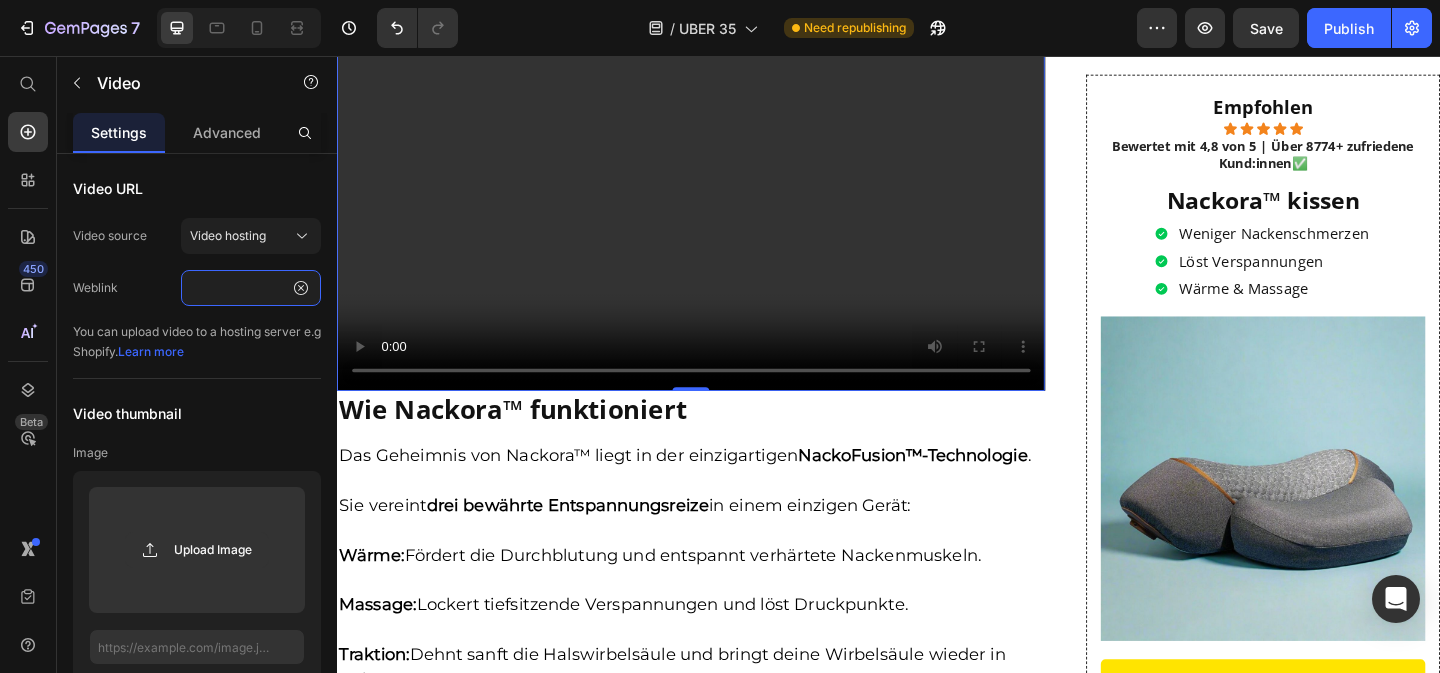 type on "https://cdn.shopify.com/videos/c/o/v/644ab81fae3f4e2c8fa46ee3215614ba.mp4" 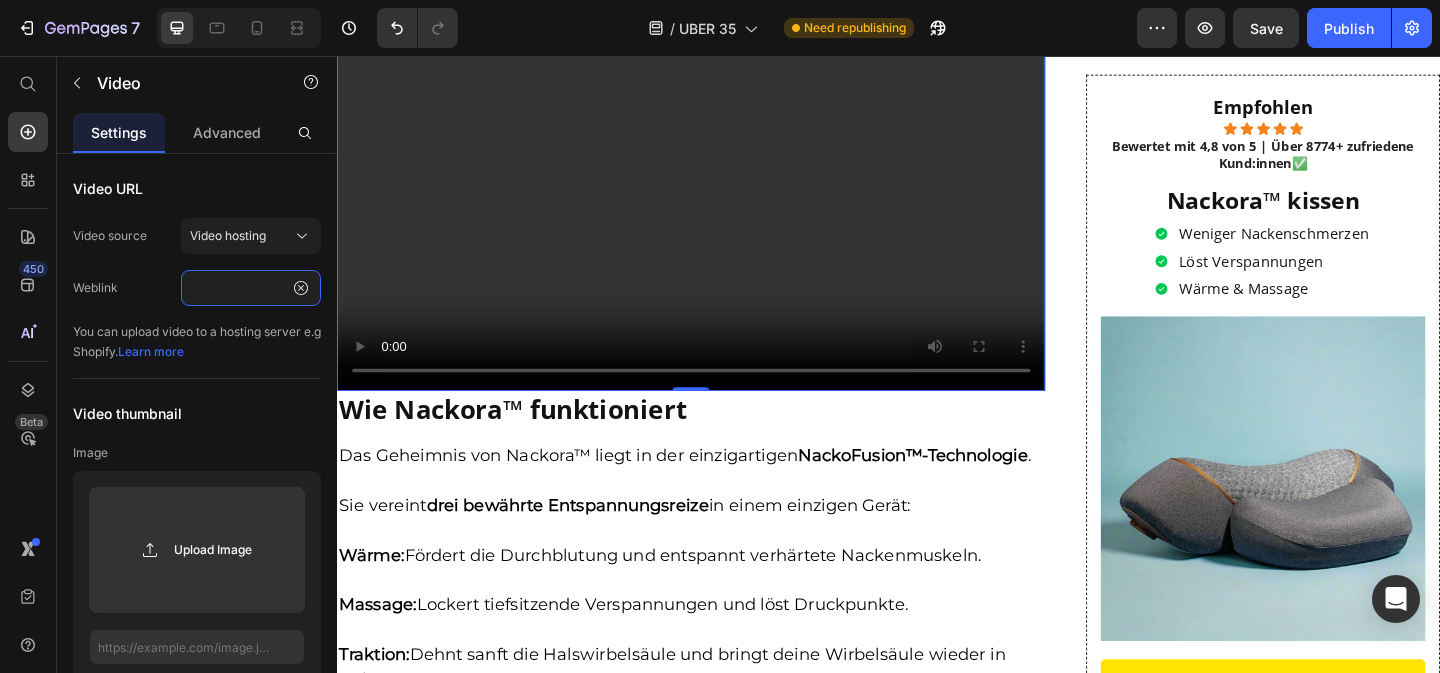 scroll, scrollTop: 0, scrollLeft: 0, axis: both 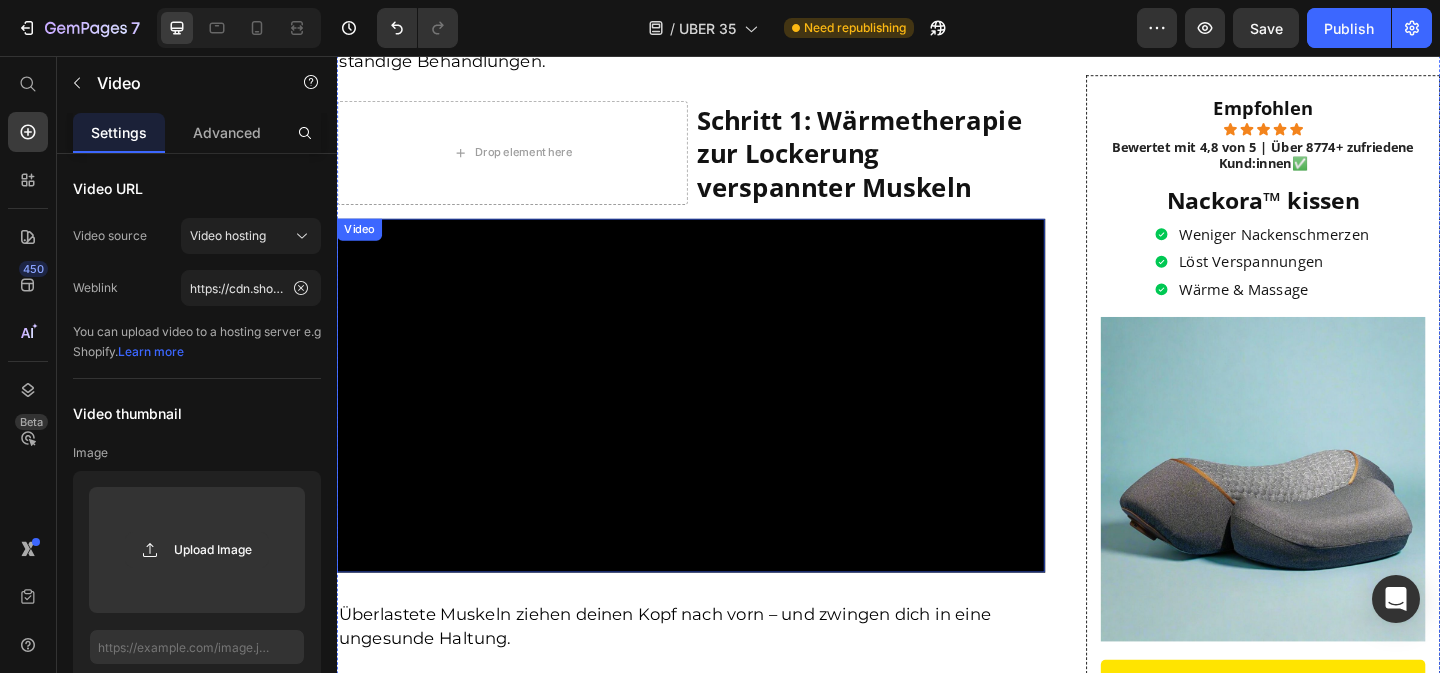 click at bounding box center [722, 425] 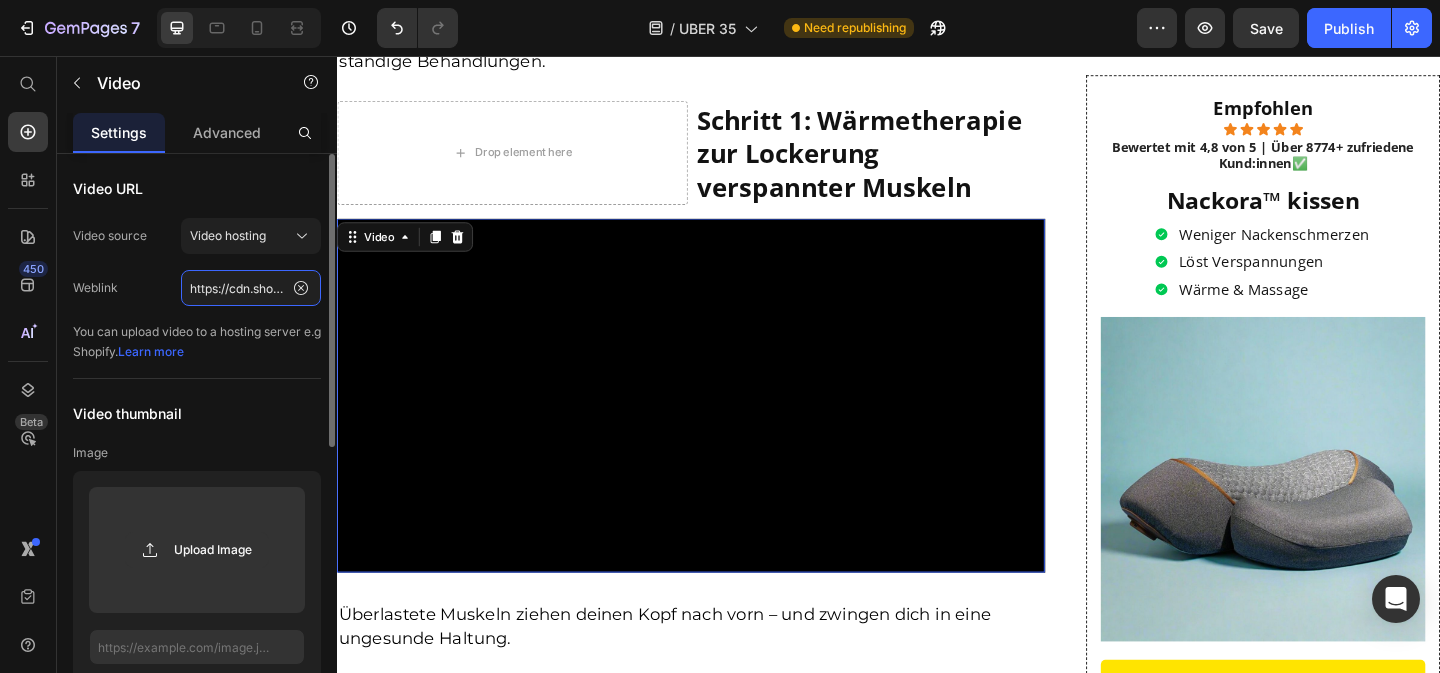click on "https://cdn.shopify.com/videos/c/o/v/0010f4465dfc4b5eb357f970e7080b7b.mp4" 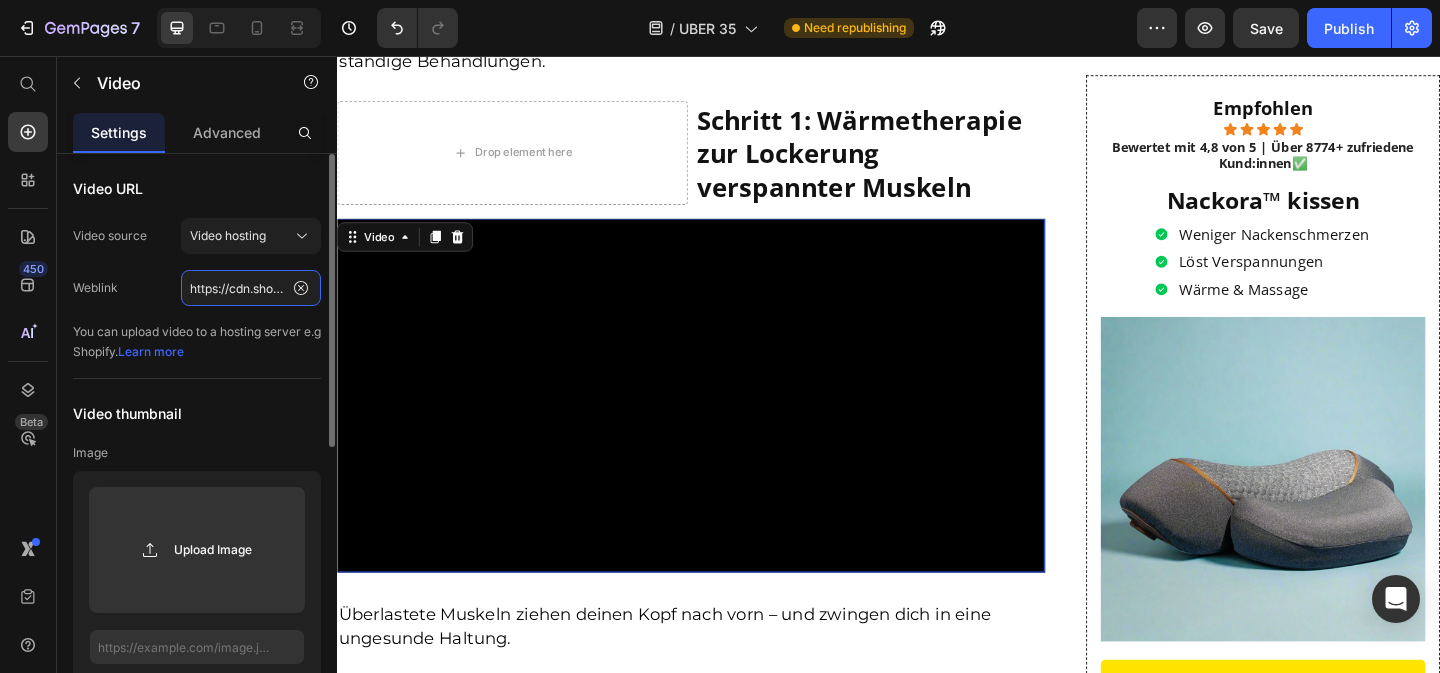 paste on "e8ca19eeb4cc47ff92a646ebae7ef0c2" 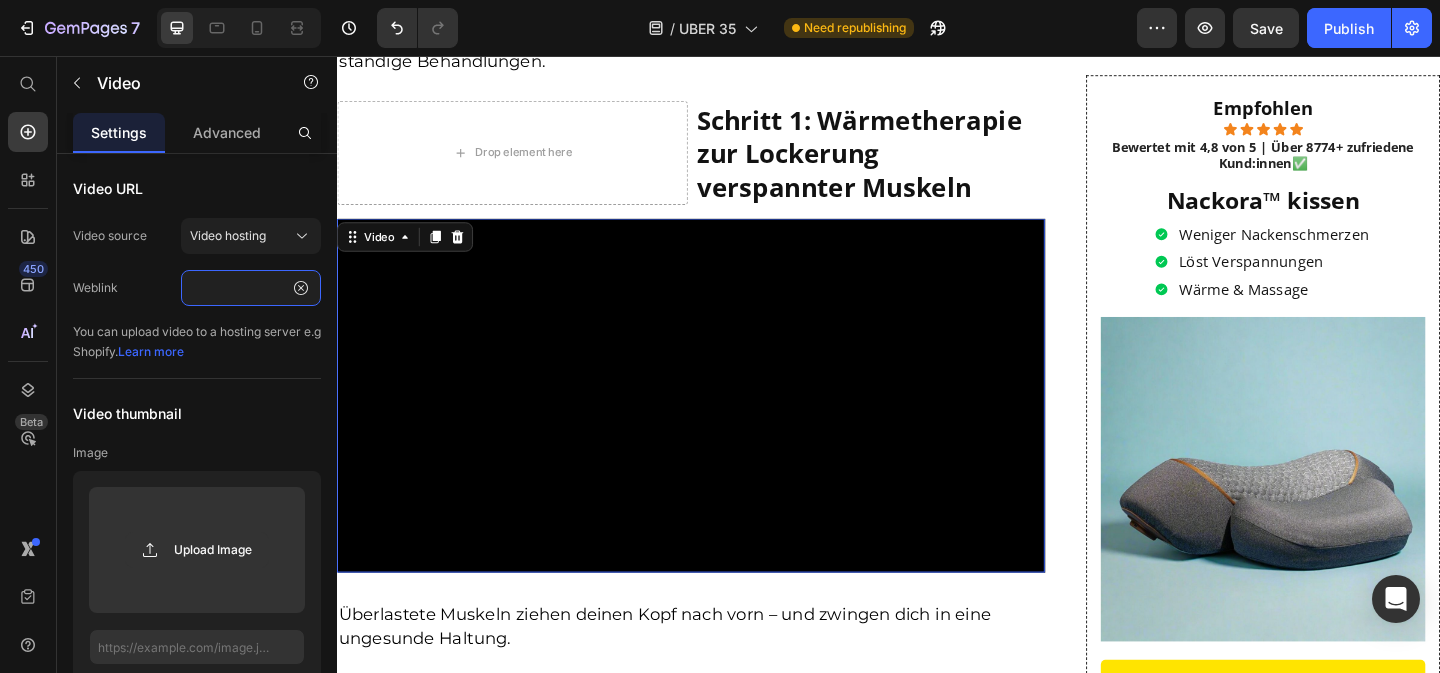 scroll, scrollTop: 6842, scrollLeft: 0, axis: vertical 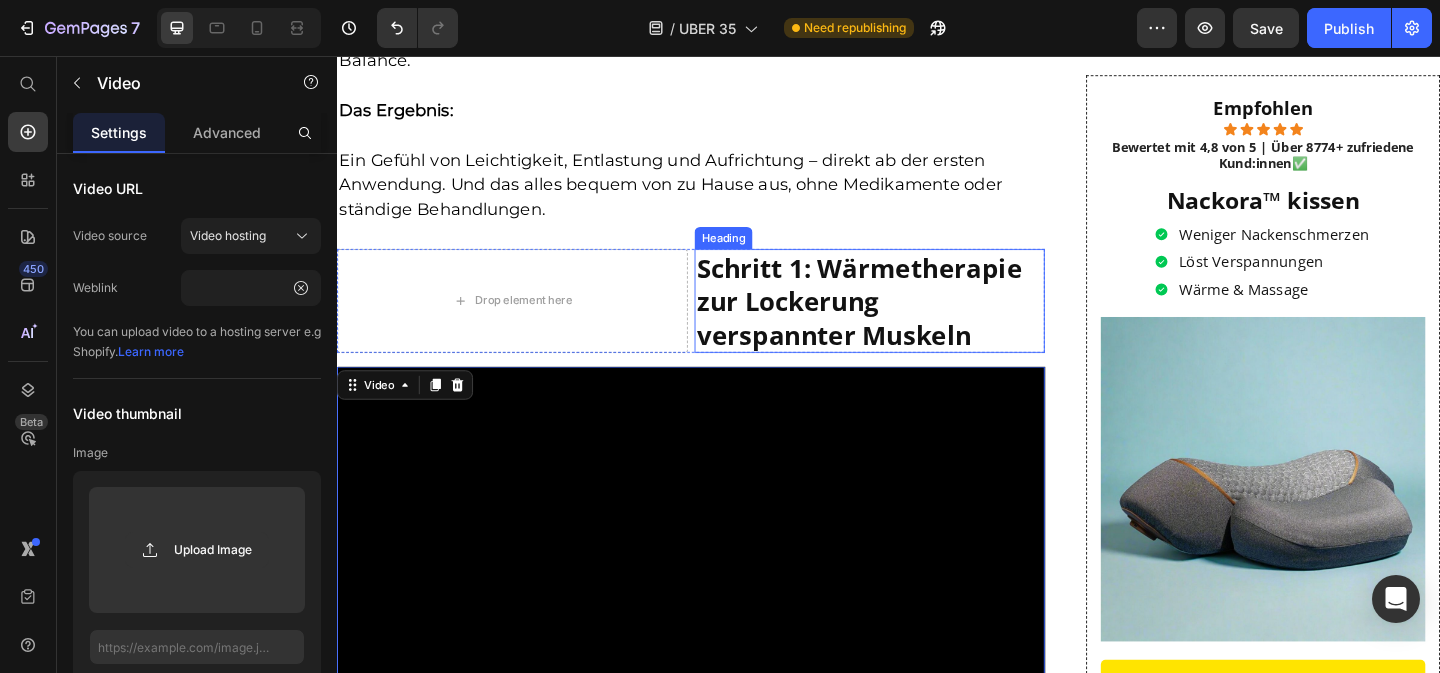 click on "Schritt 1: Wärmetherapie zur Lockerung verspannter Muskeln" at bounding box center [905, 322] 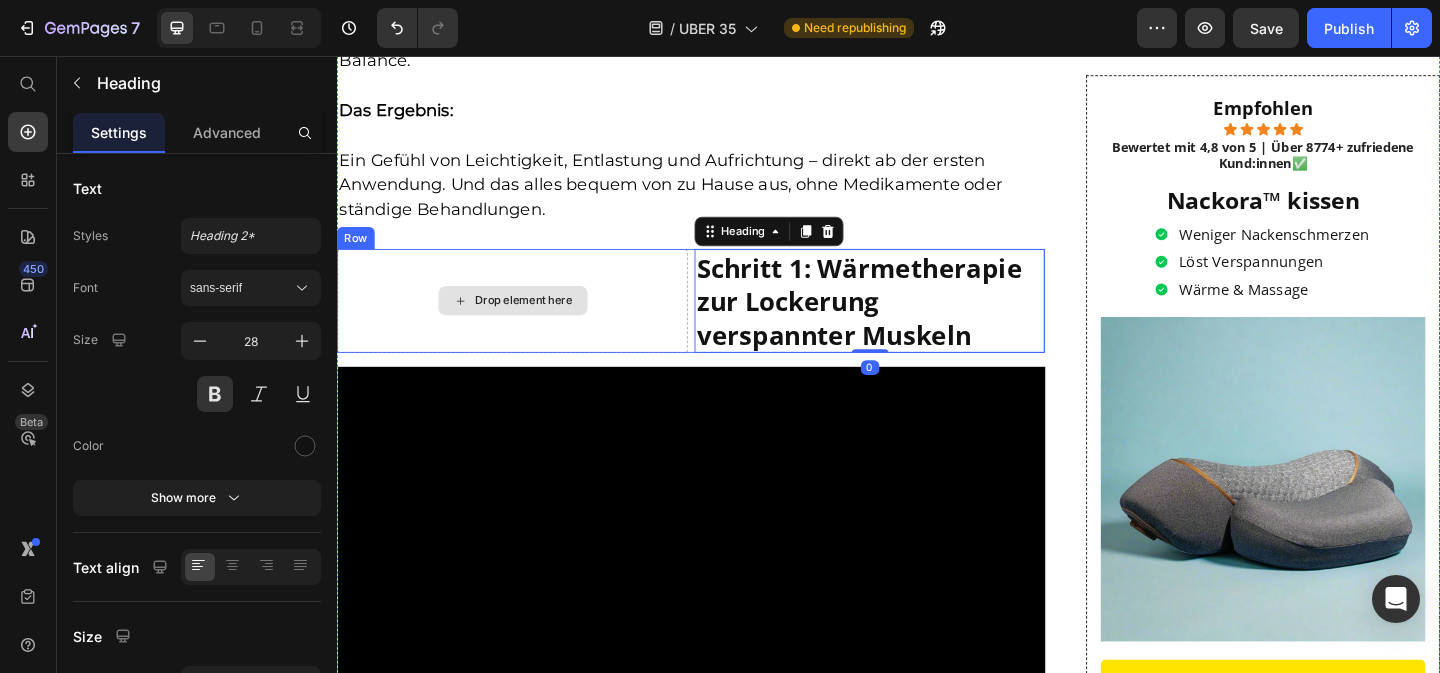 click on "Drop element here" at bounding box center (528, 322) 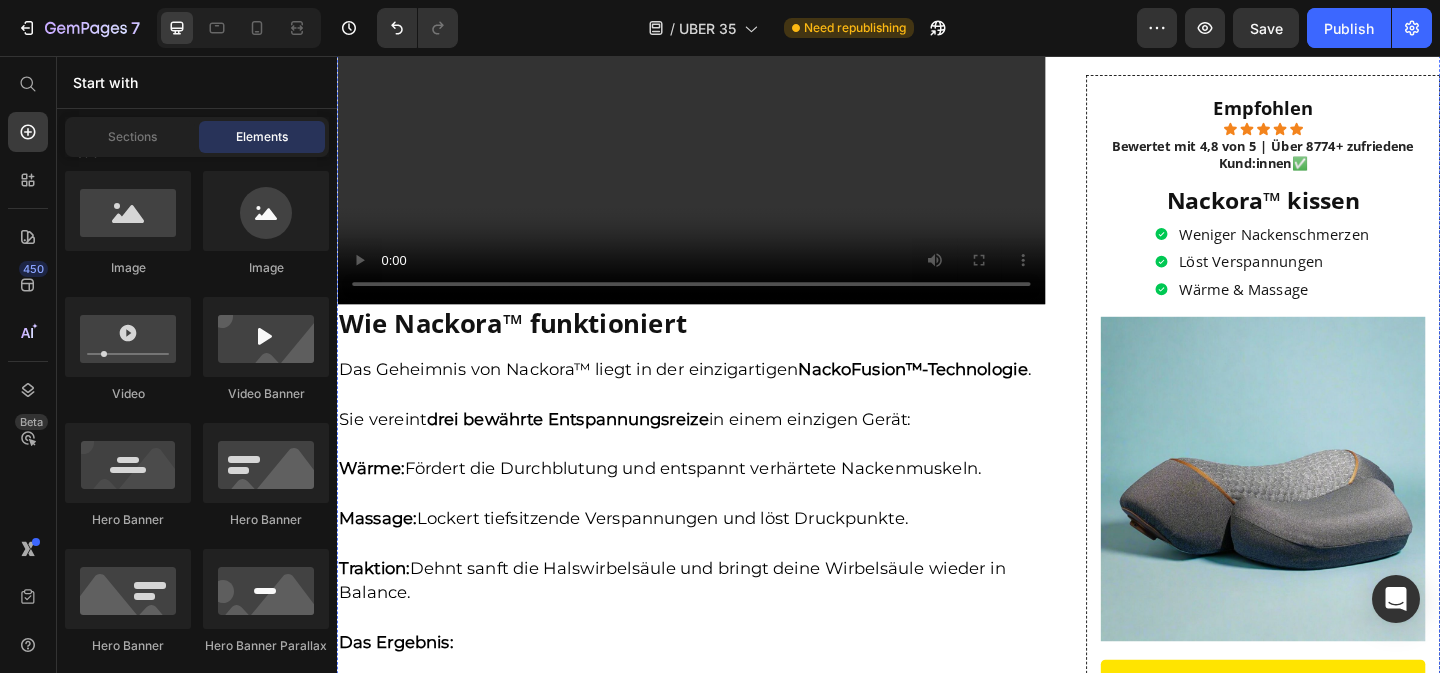 scroll, scrollTop: 6255, scrollLeft: 0, axis: vertical 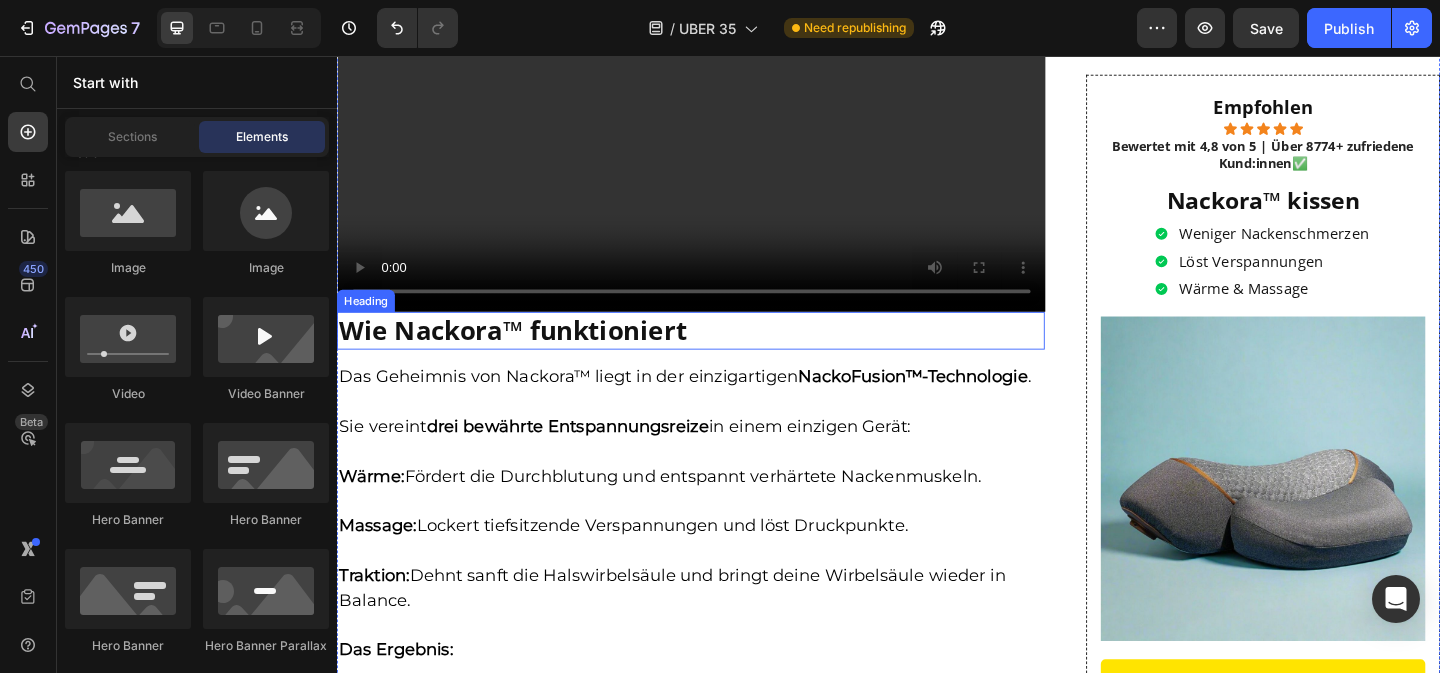 click on "Wie Nackora™ funktioniert" at bounding box center (722, 354) 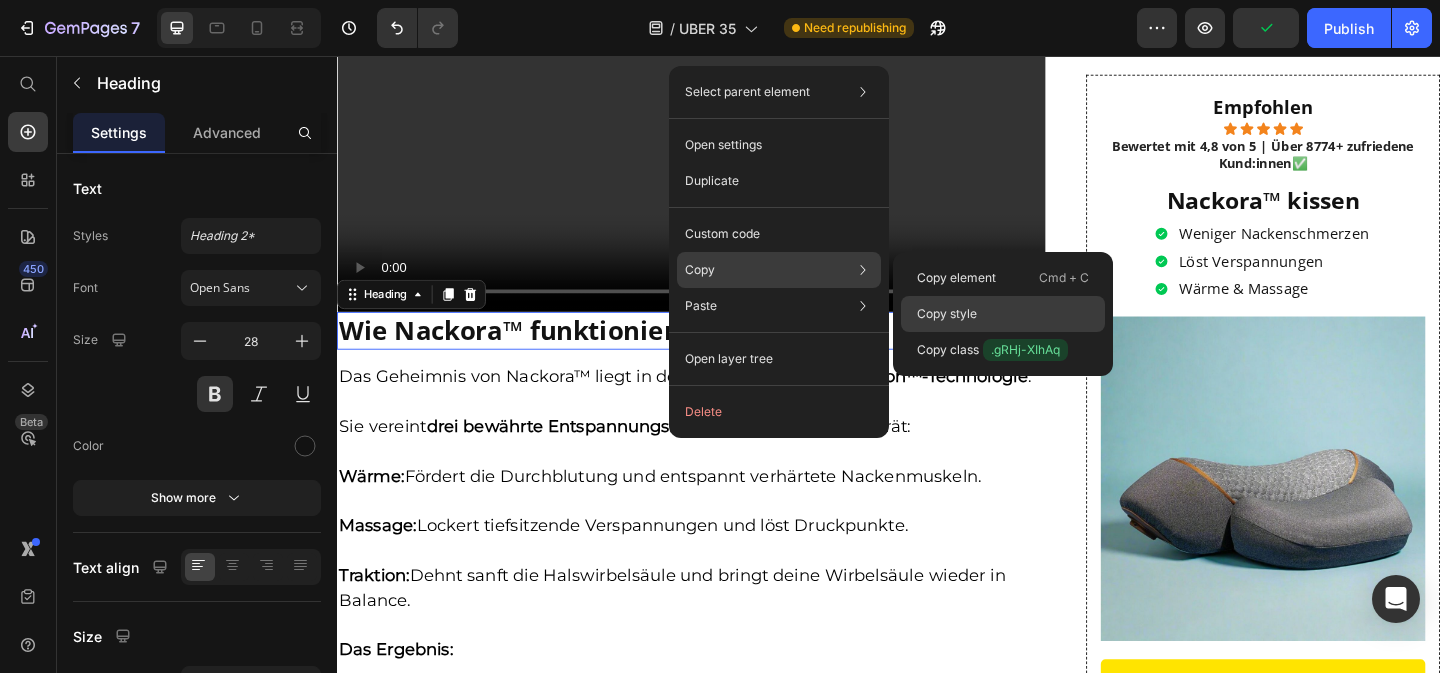 click on "Copy style" at bounding box center [947, 314] 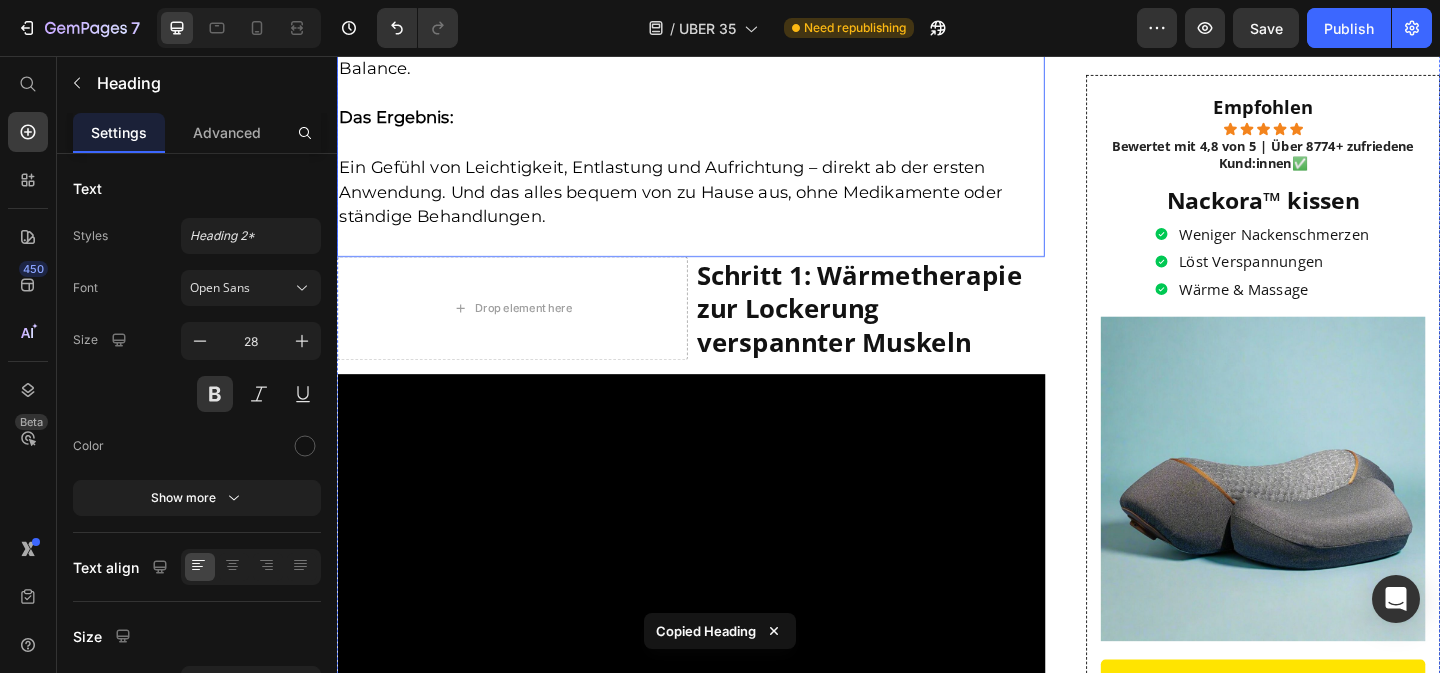 scroll, scrollTop: 6837, scrollLeft: 0, axis: vertical 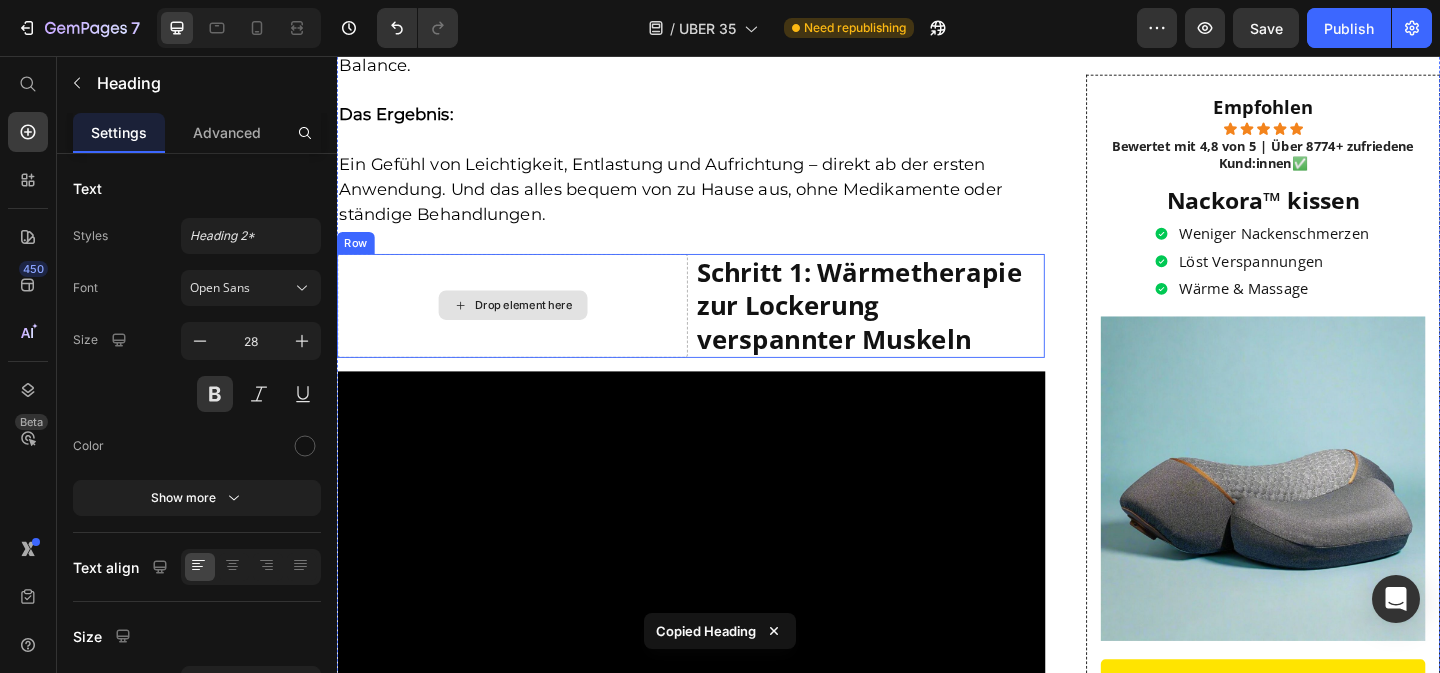 click on "Drop element here" at bounding box center [527, 327] 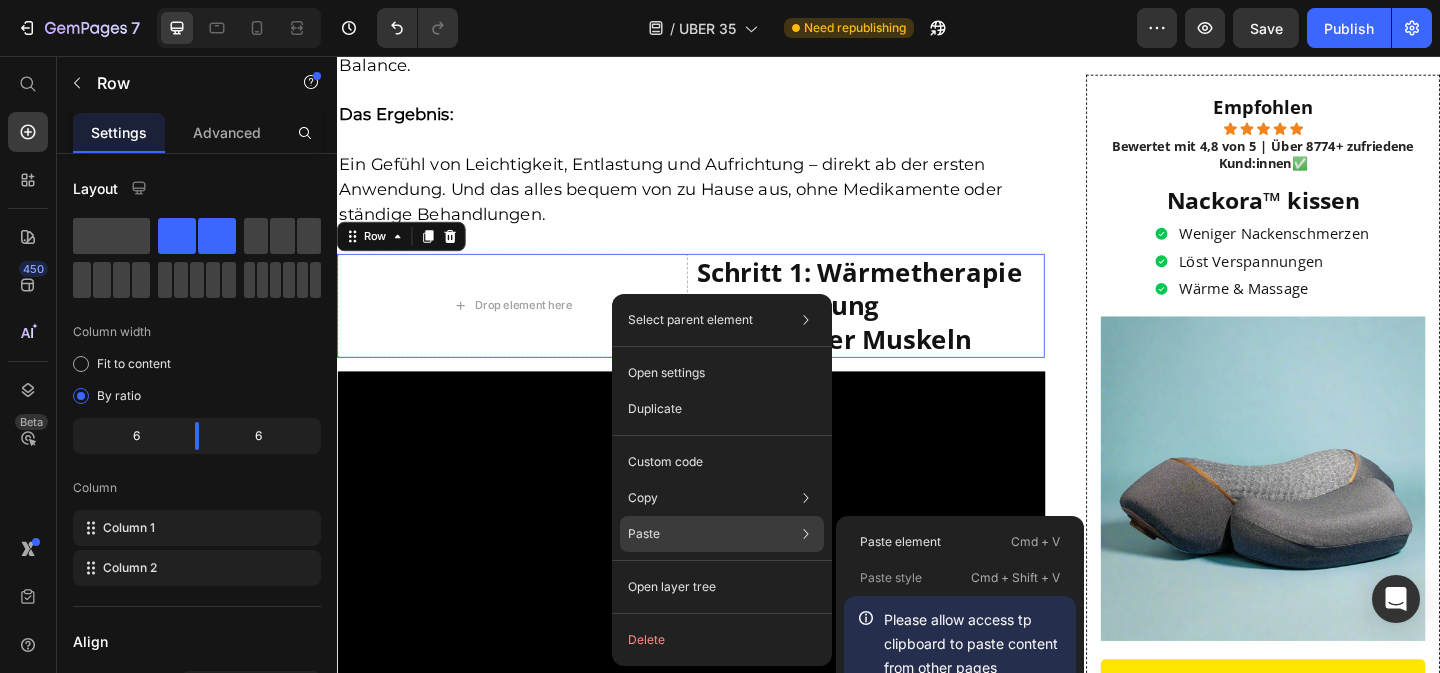 click on "Paste style" at bounding box center (891, 578) 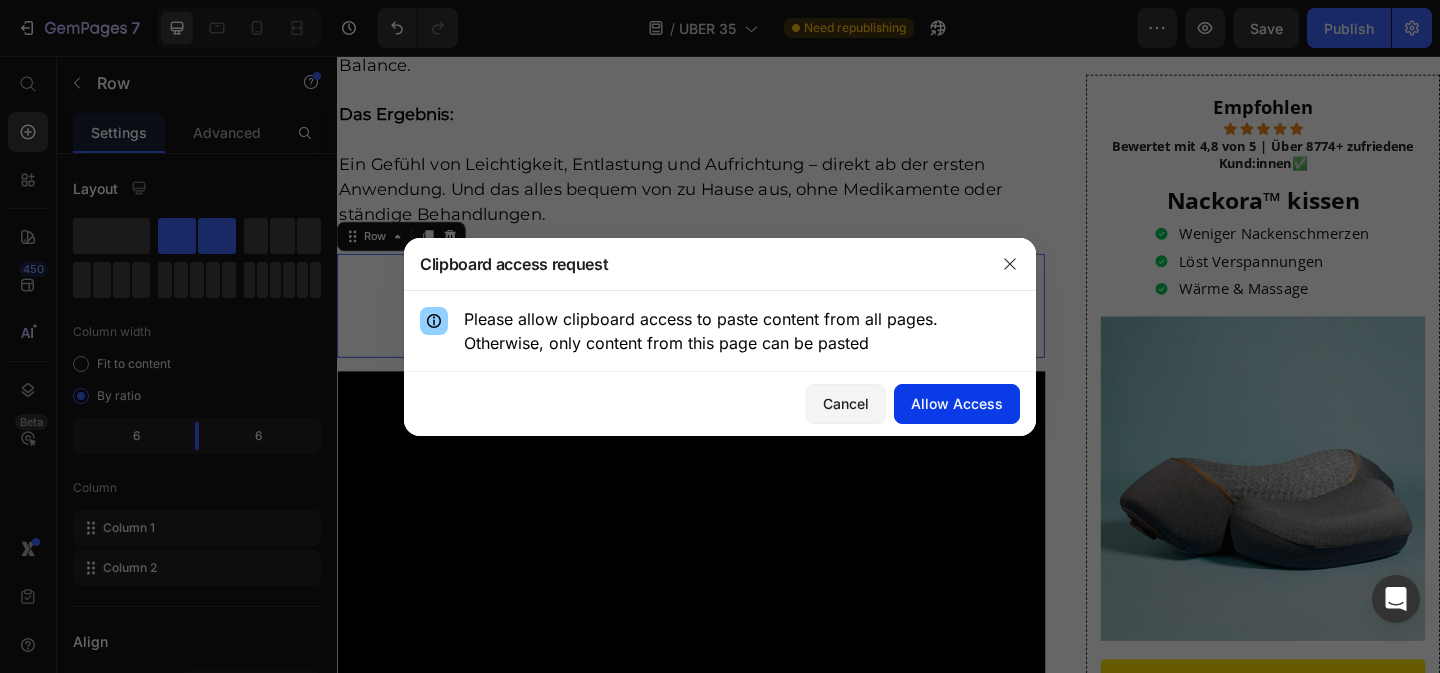 click on "Allow Access" at bounding box center [957, 403] 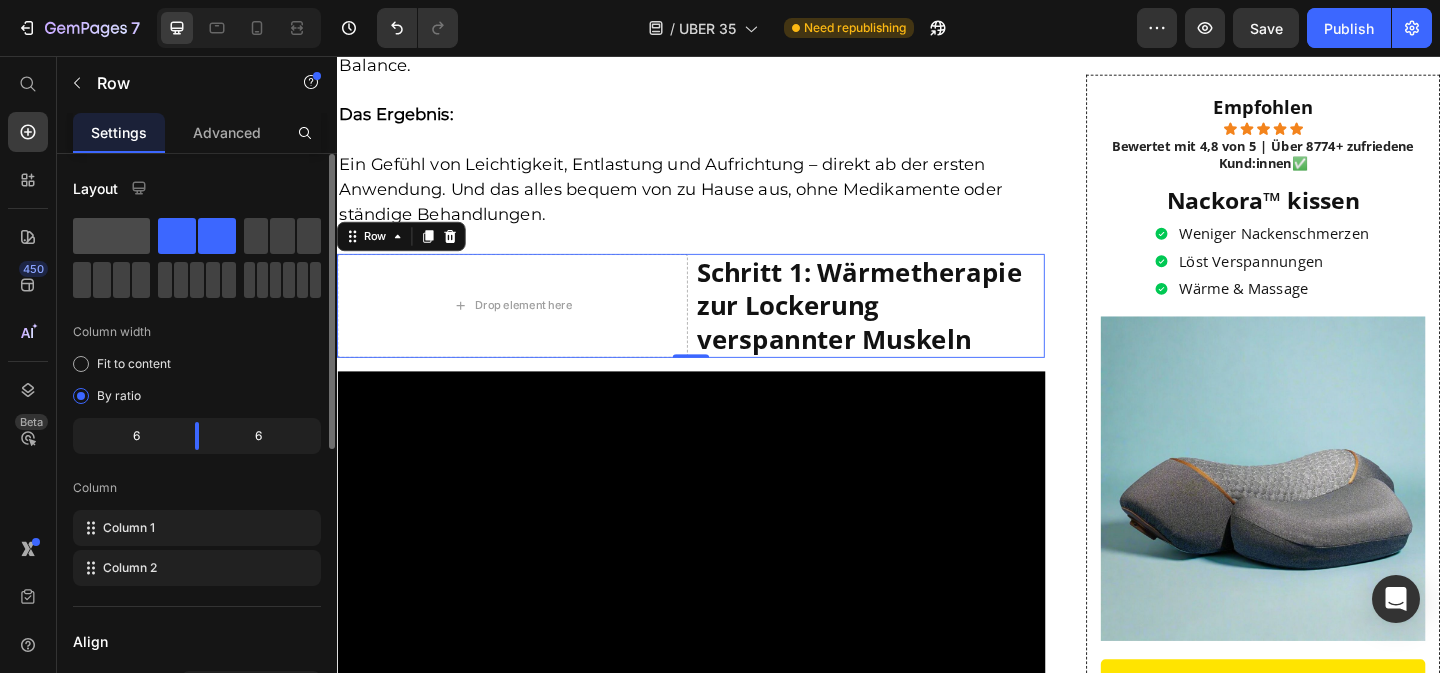 click 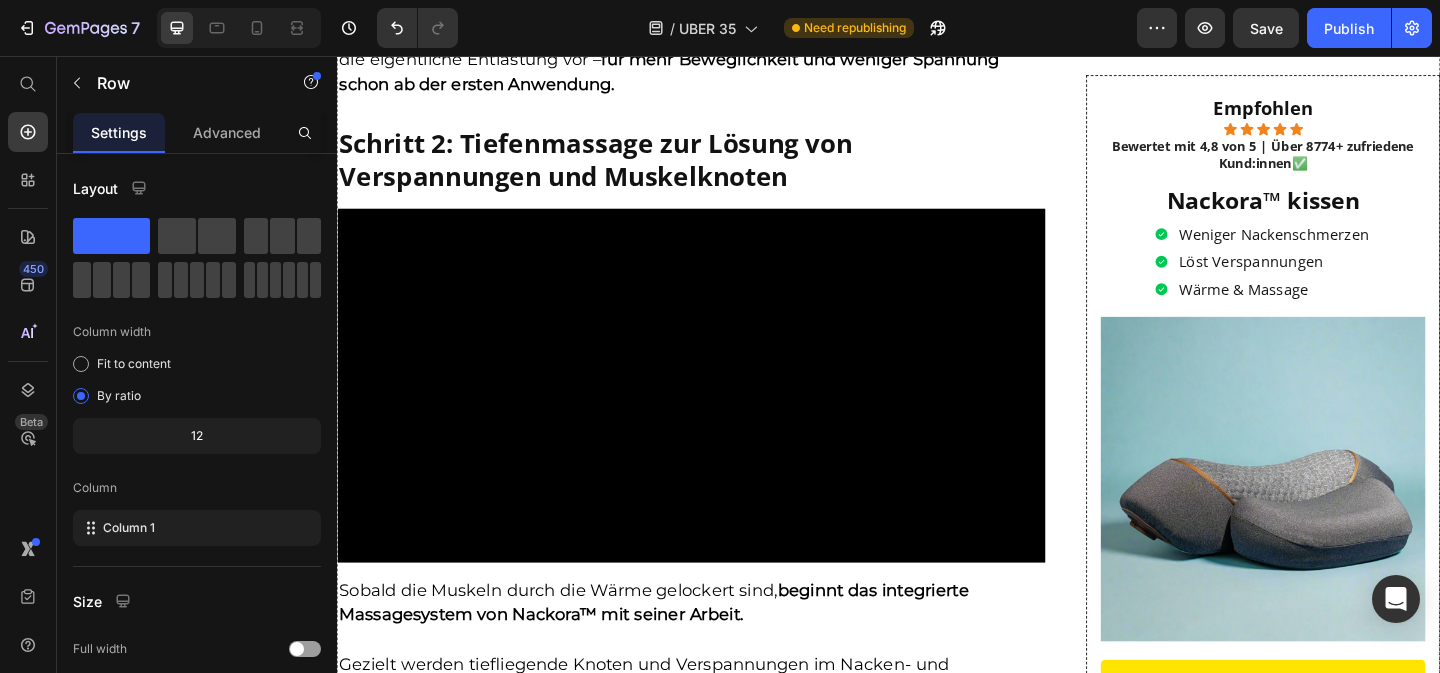 scroll, scrollTop: 7893, scrollLeft: 0, axis: vertical 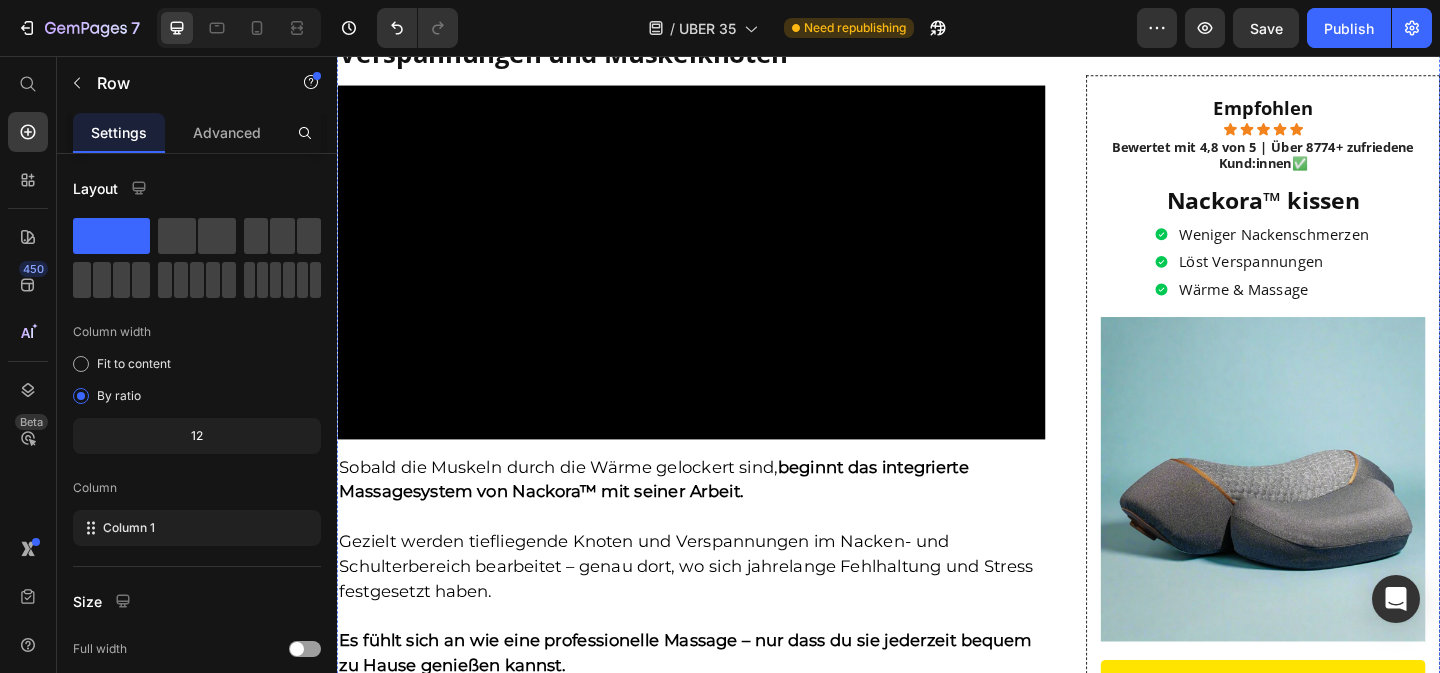 click at bounding box center (722, 280) 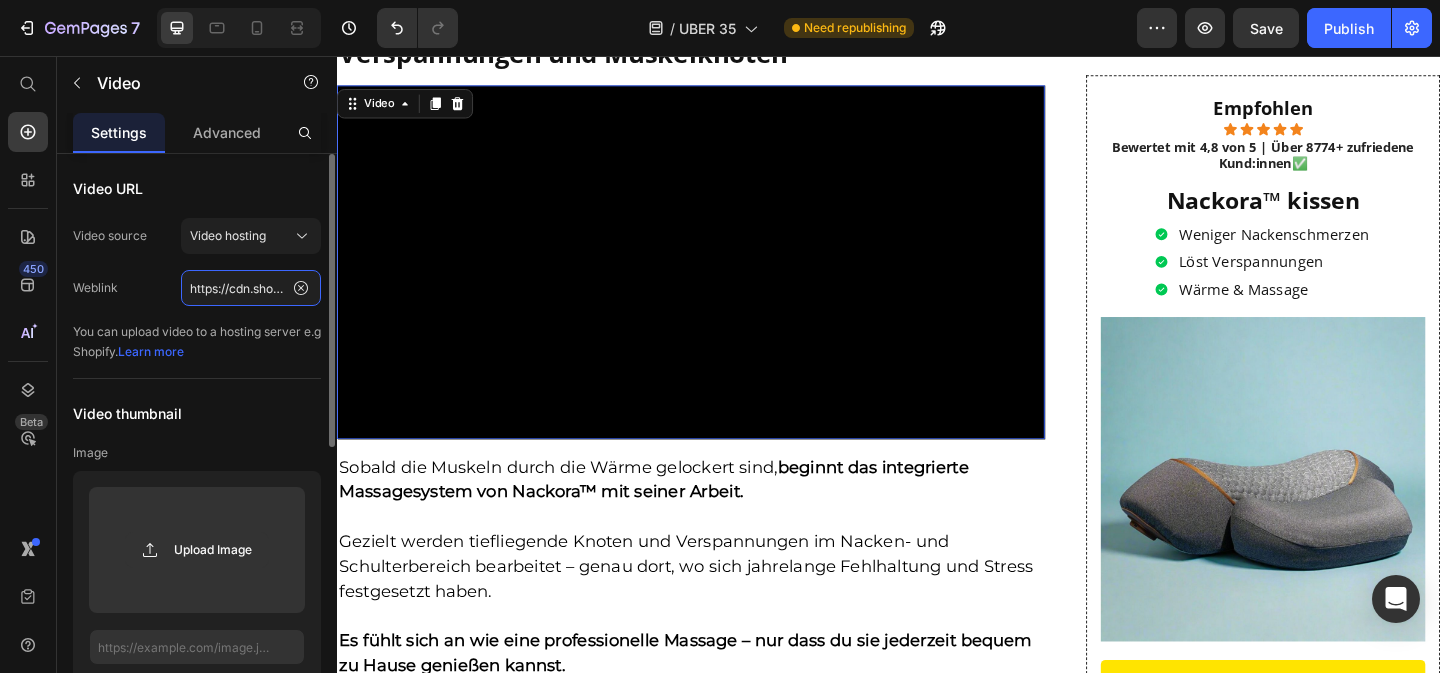 click on "https://cdn.shopify.com/videos/c/o/v/d04f6a3dce474edeb9cc5c9f75d49cd4.mp4" 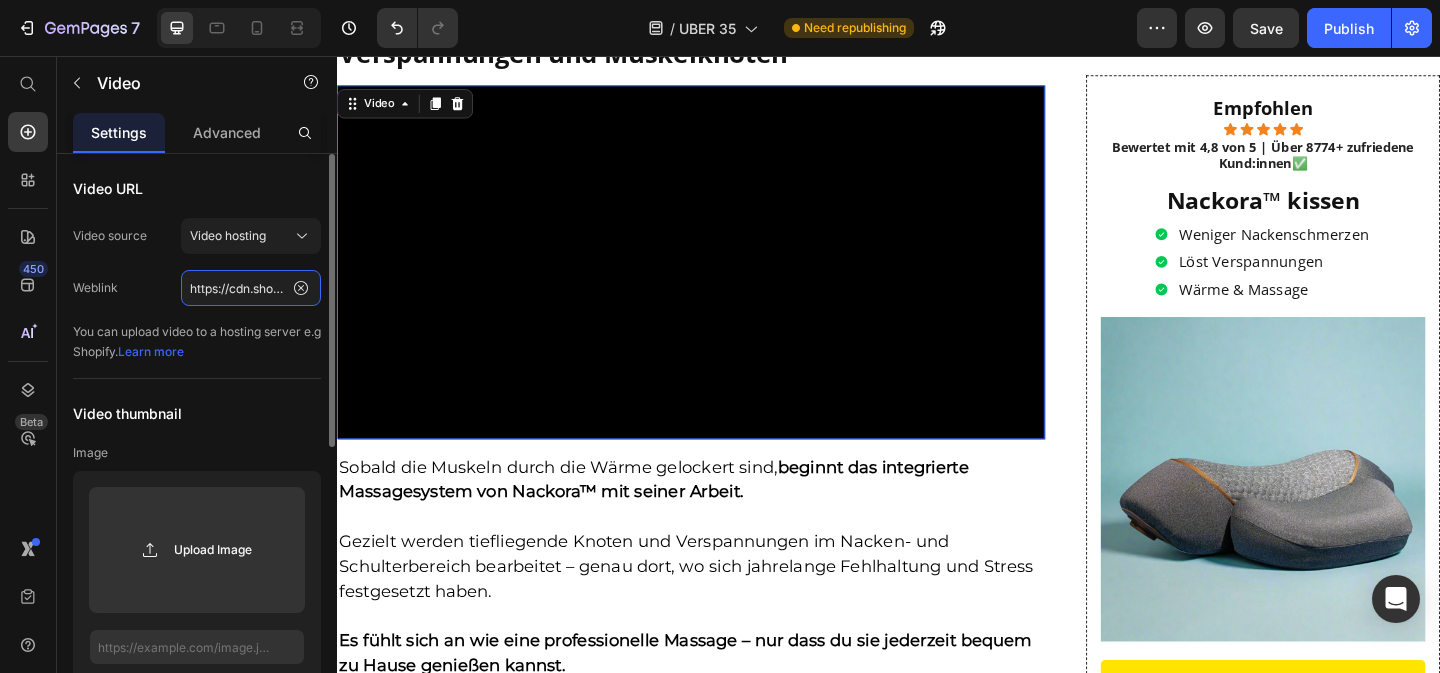 scroll, scrollTop: 0, scrollLeft: 368, axis: horizontal 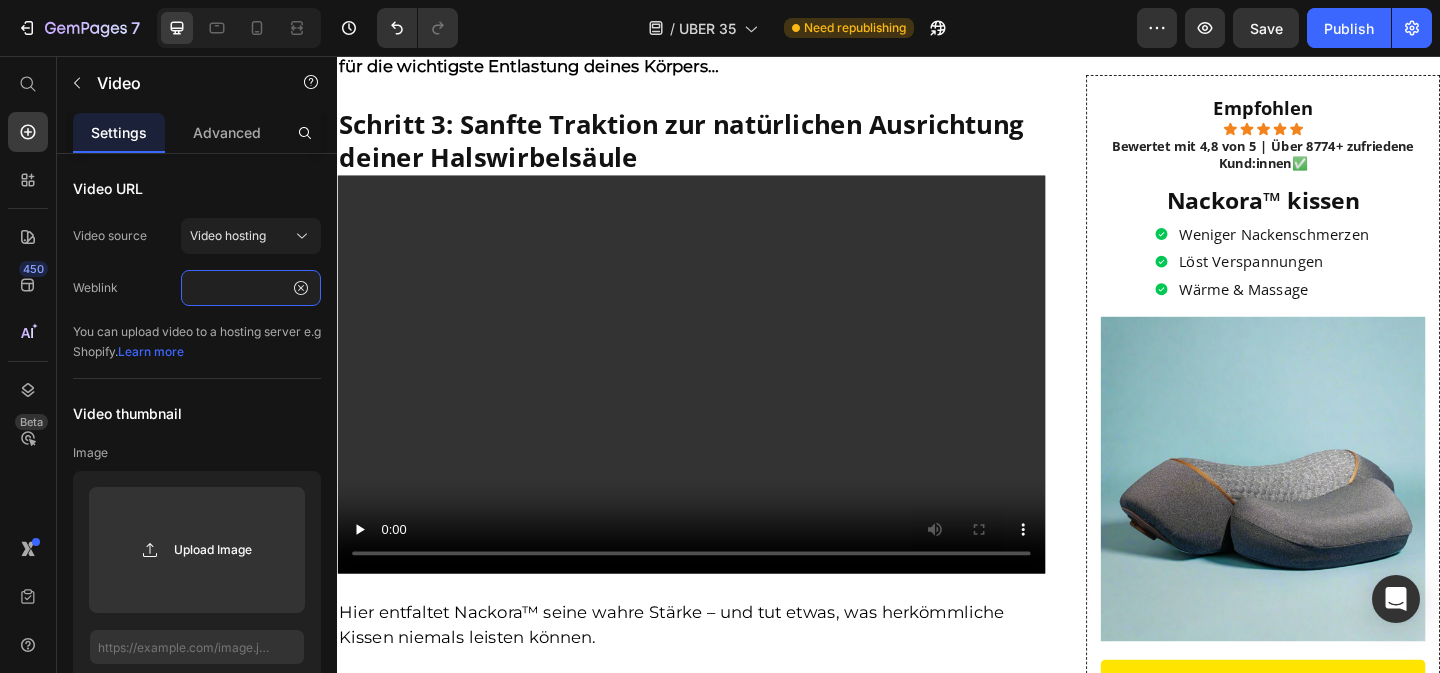 type on "https://cdn.shopify.com/videos/c/o/v/922355be7ceb43968b70af4cee87fa9c.mp4" 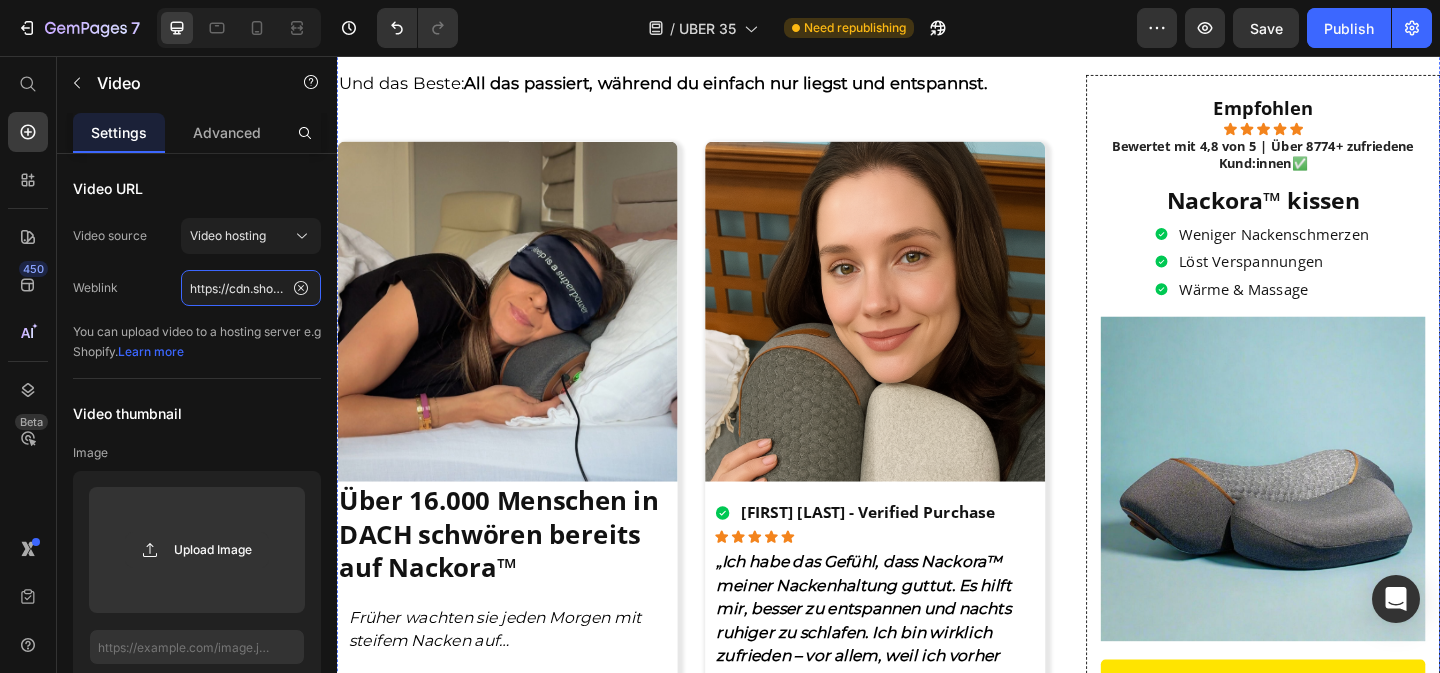 scroll, scrollTop: 9766, scrollLeft: 0, axis: vertical 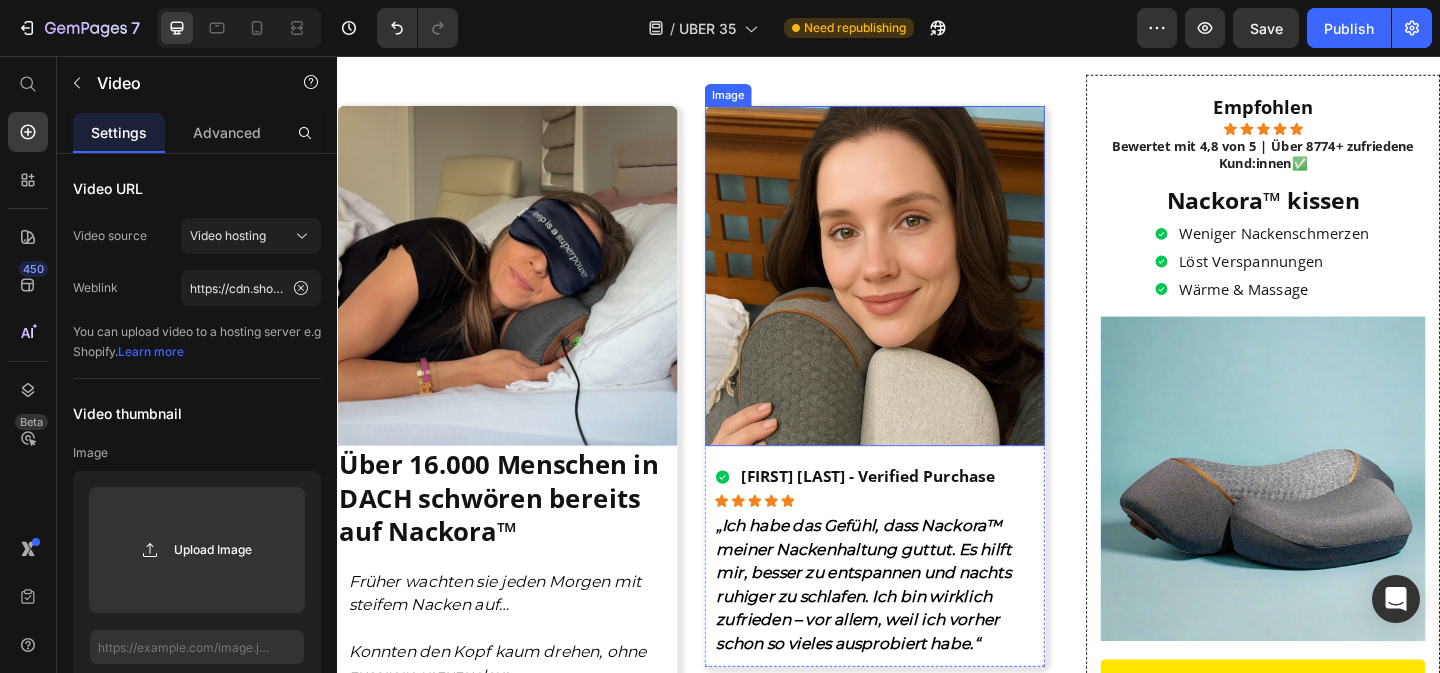 click at bounding box center [922, 295] 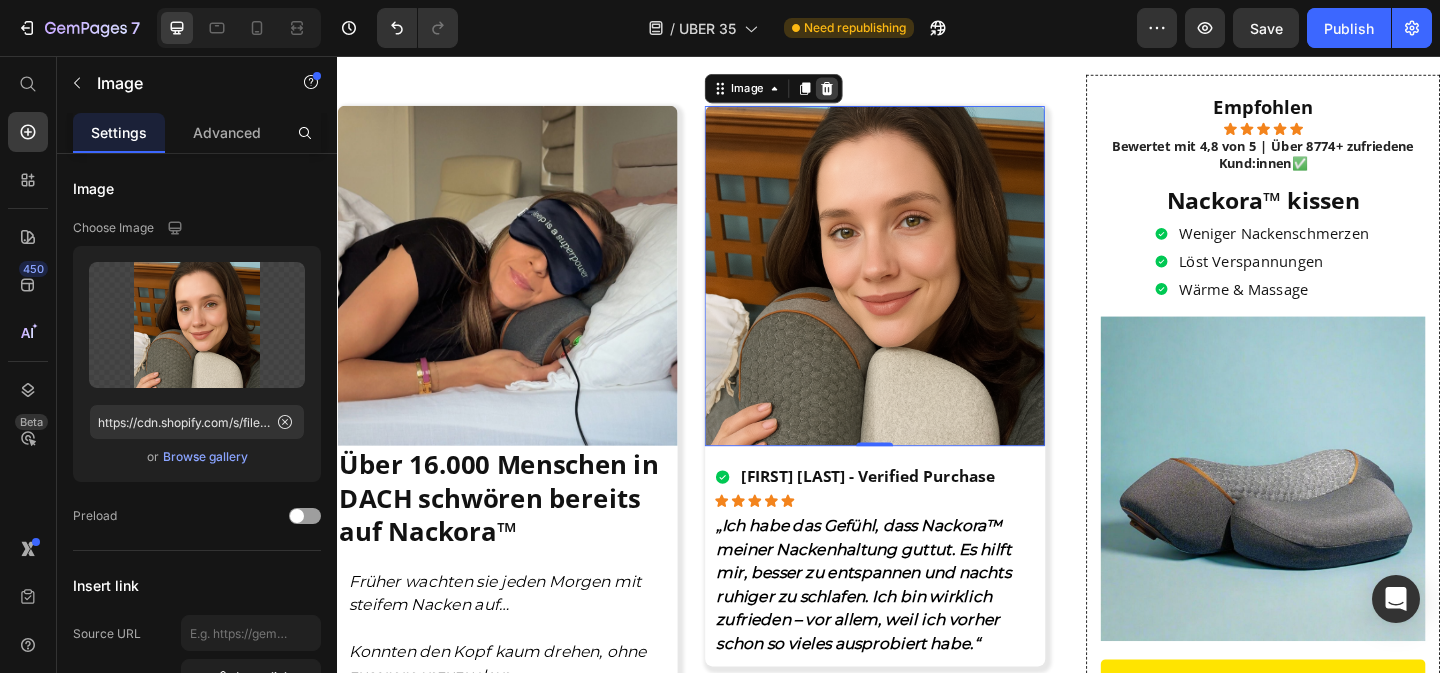 click 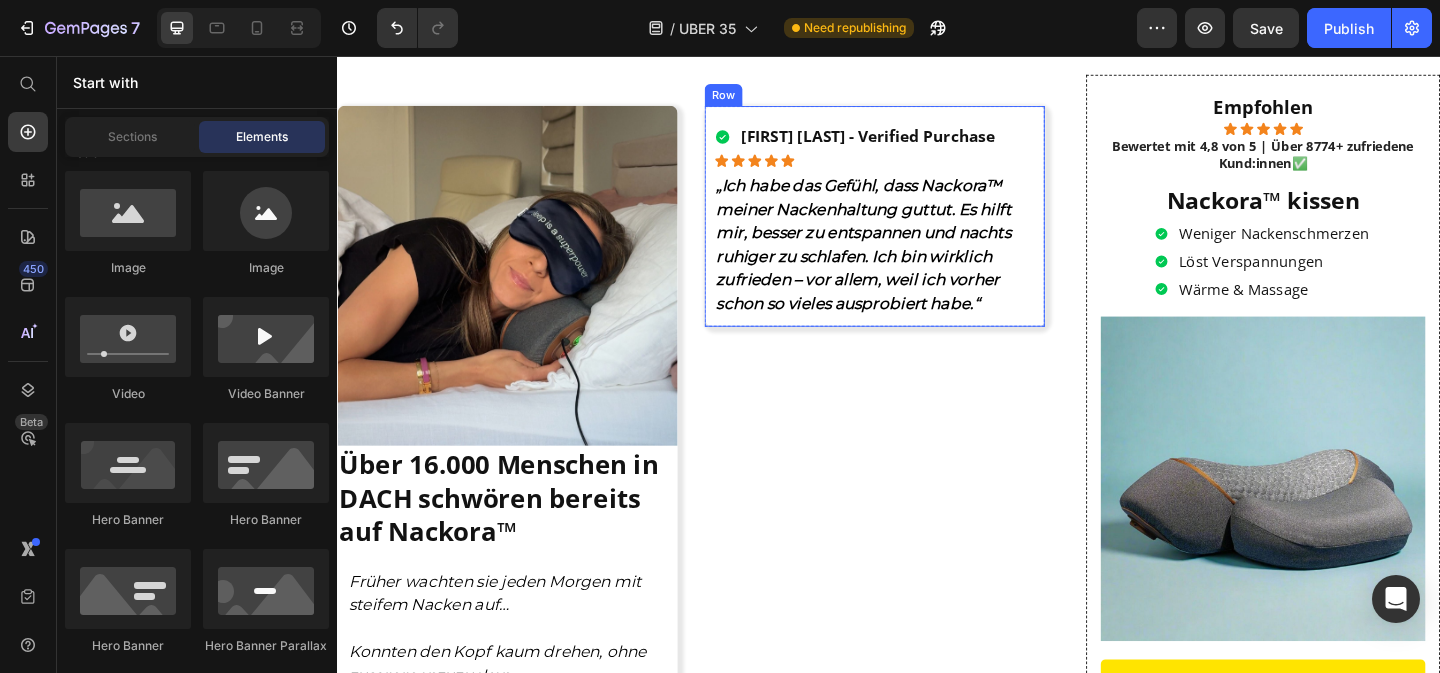 click on "Laurin M. - Verified Purchase Item List Icon Icon Icon Icon Icon Icon List „Ich habe das Gefühl, dass Nackora™ meiner Nackenhaltung guttut. Es hilft mir, besser zu entspannen und nachts ruhiger zu schlafen. Ich bin wirklich zufrieden – vor allem, weil ich vorher schon so vieles ausprobiert habe.“ Text Block Row" at bounding box center [922, 230] 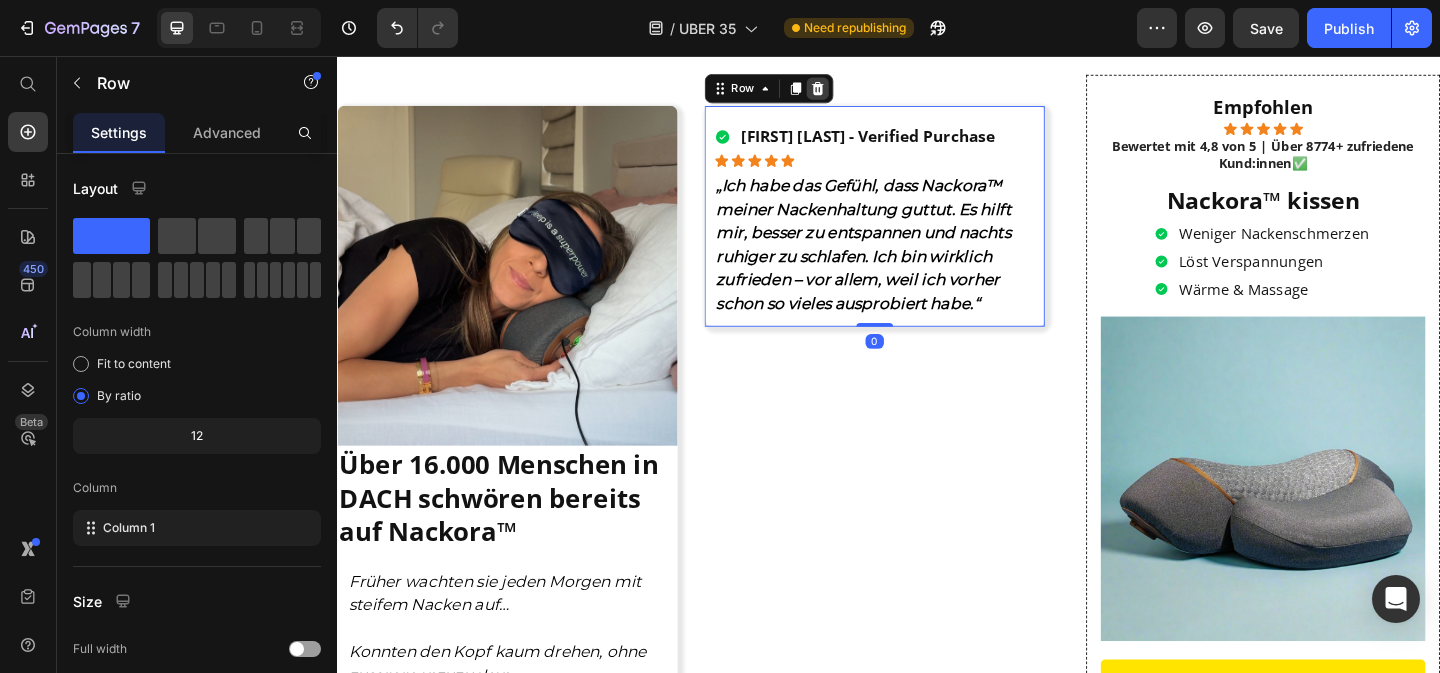 click 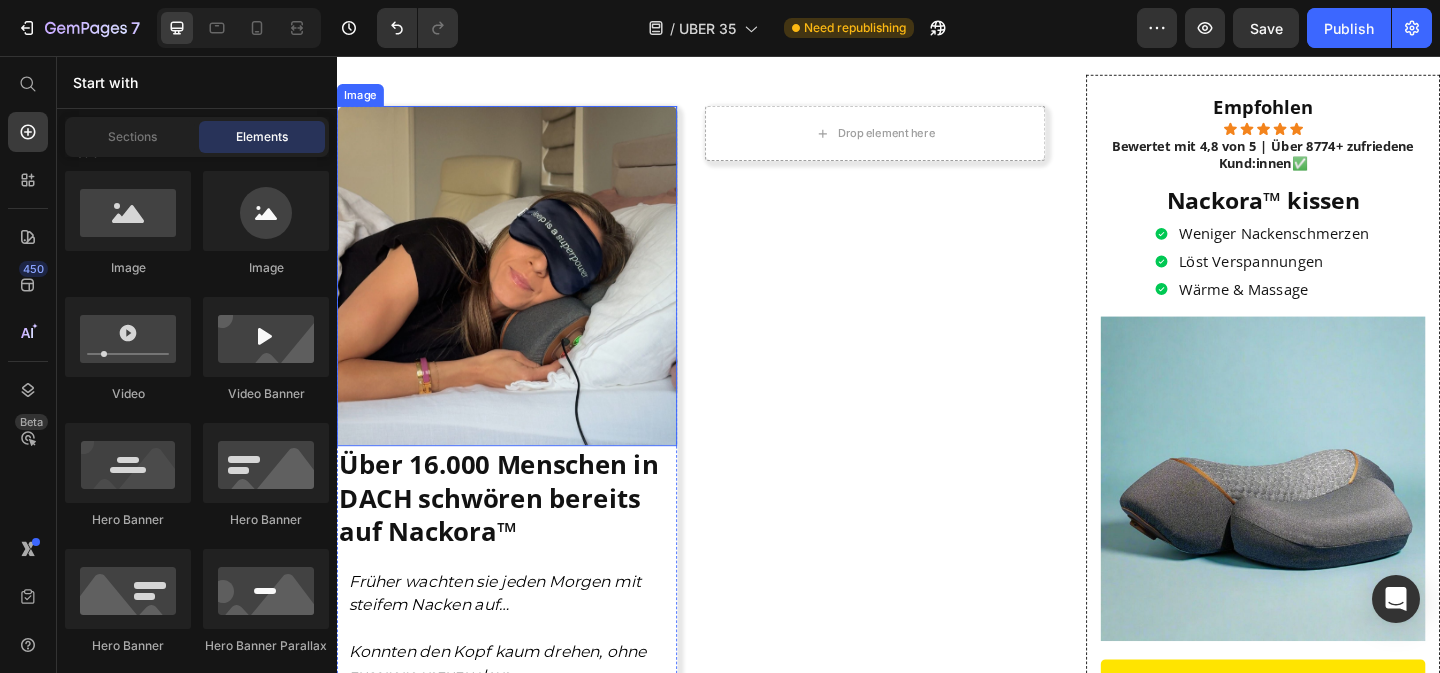 click at bounding box center [522, 295] 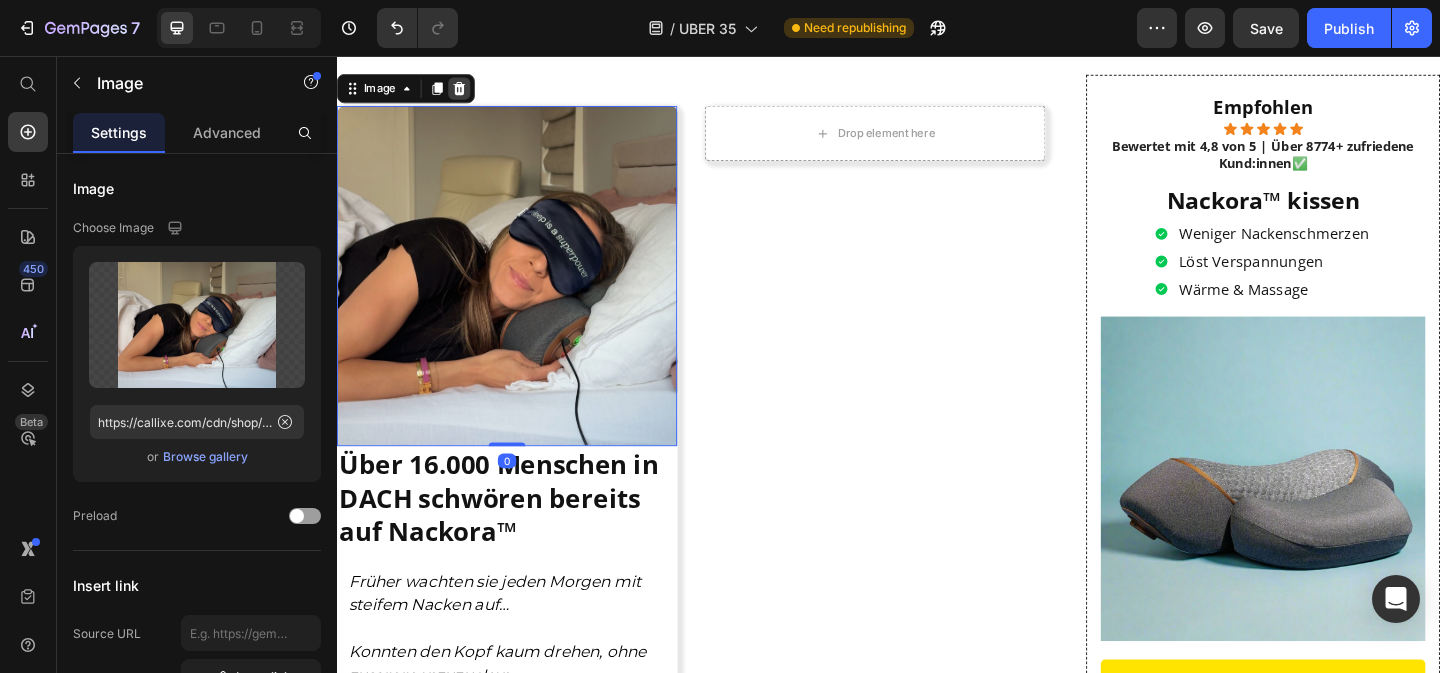 click 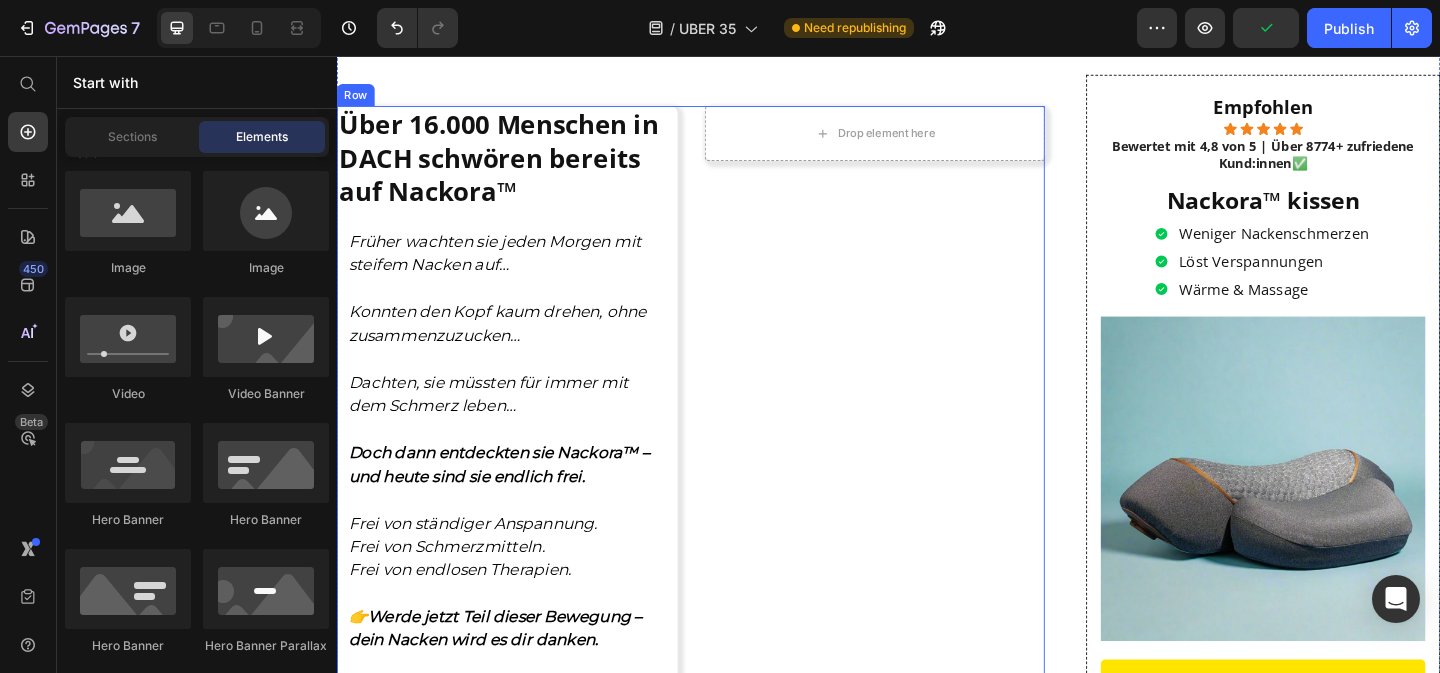 click on "Drop element here Row" at bounding box center [922, 426] 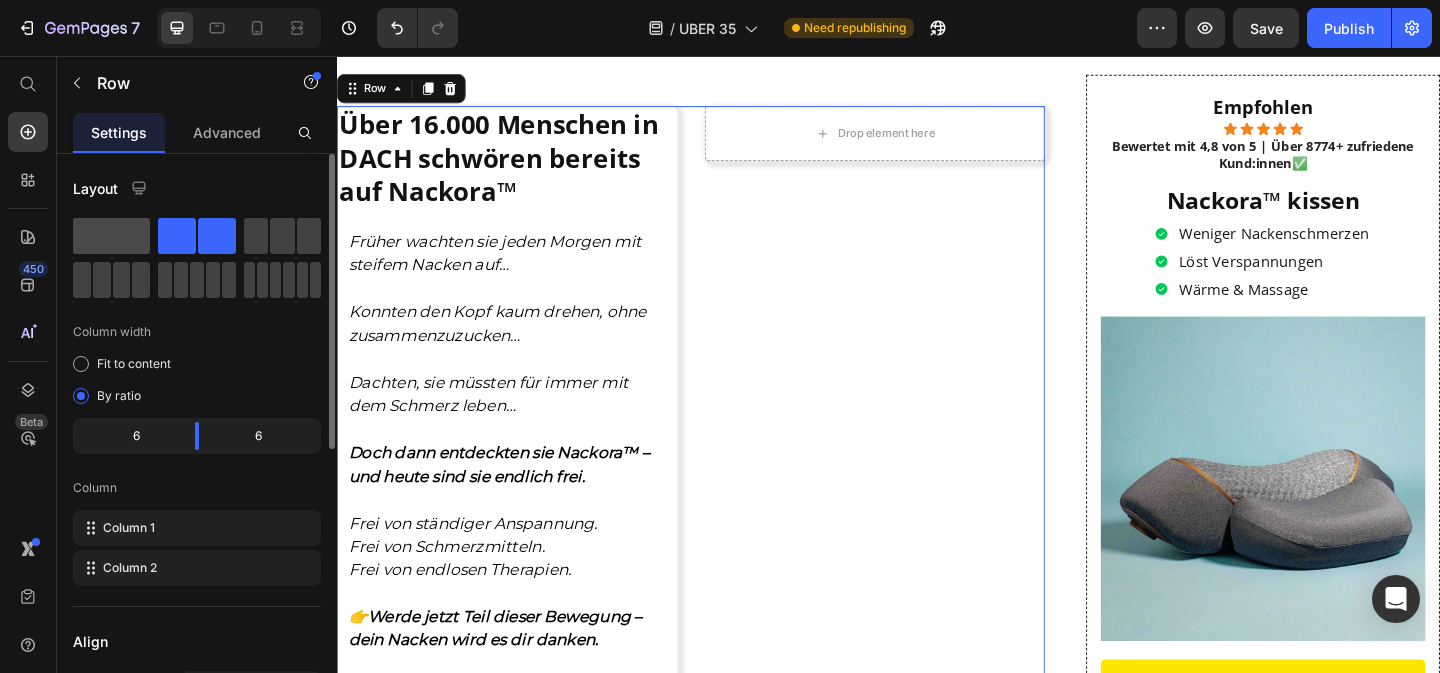 click 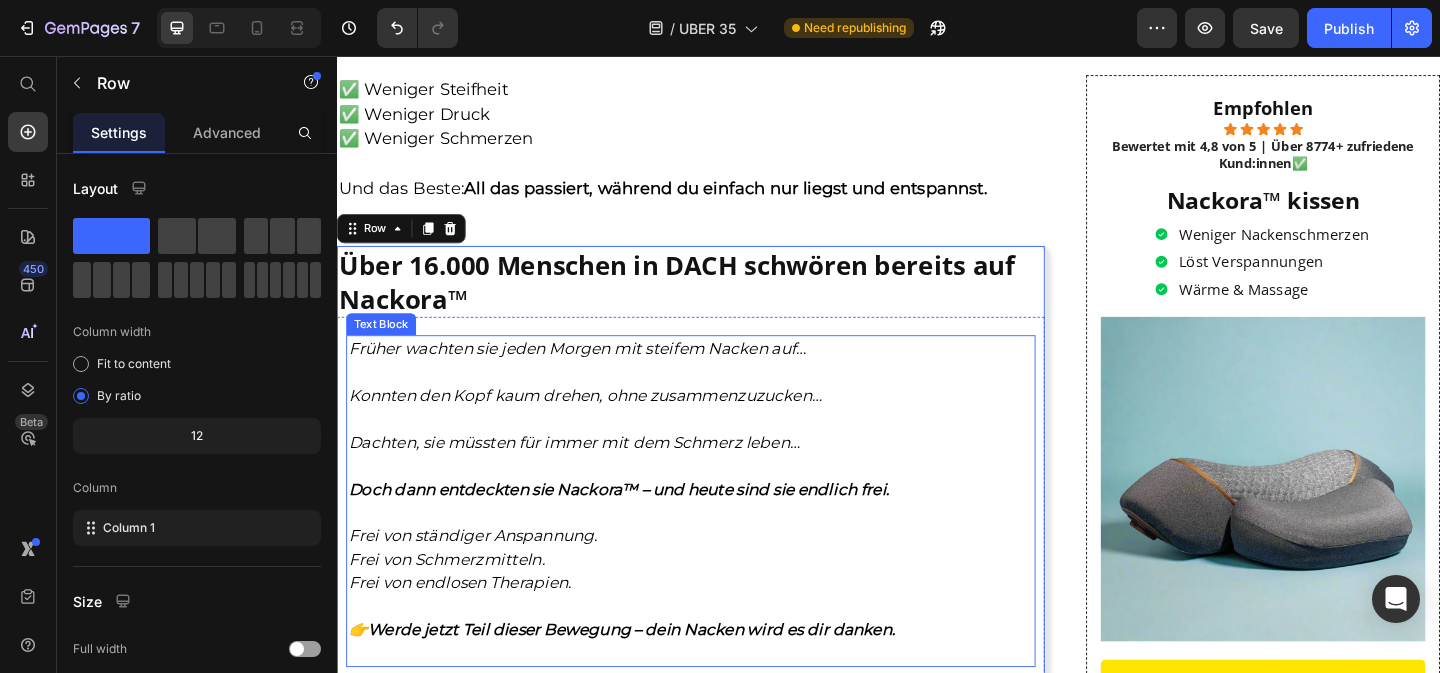 scroll, scrollTop: 9626, scrollLeft: 0, axis: vertical 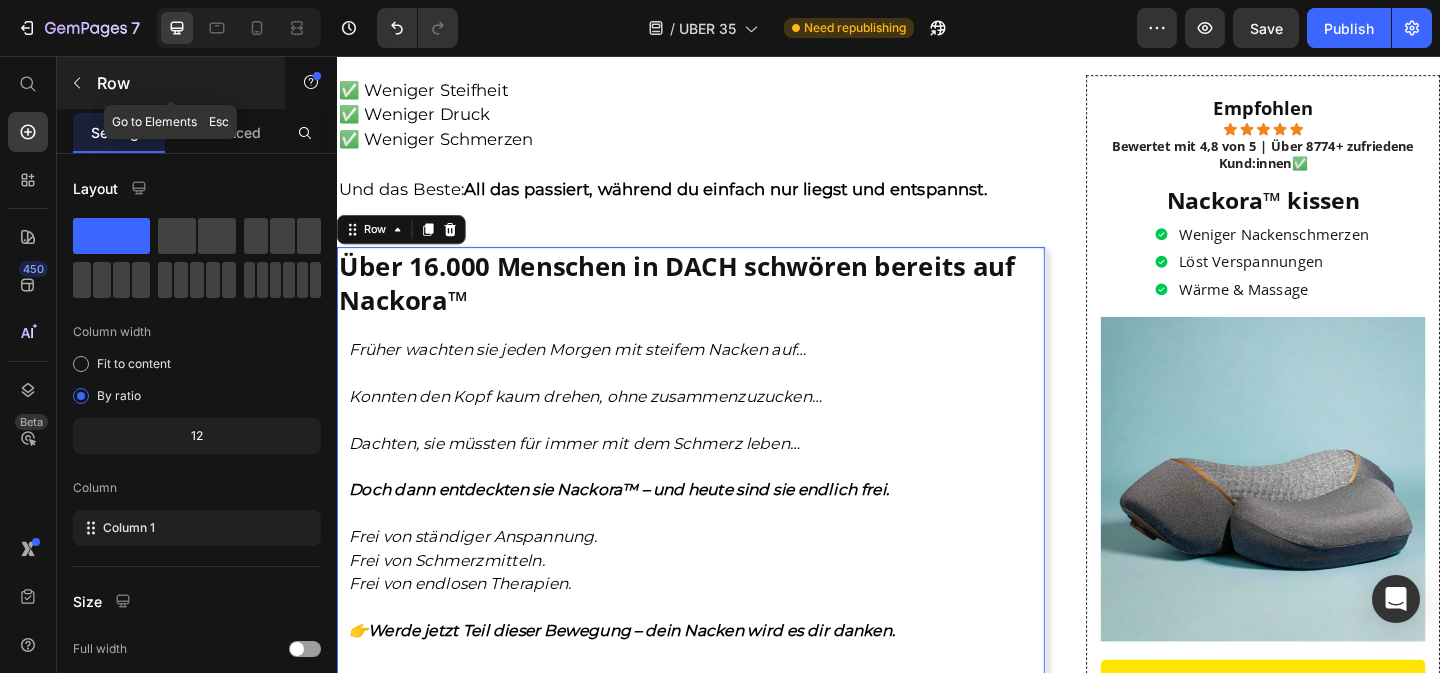 click 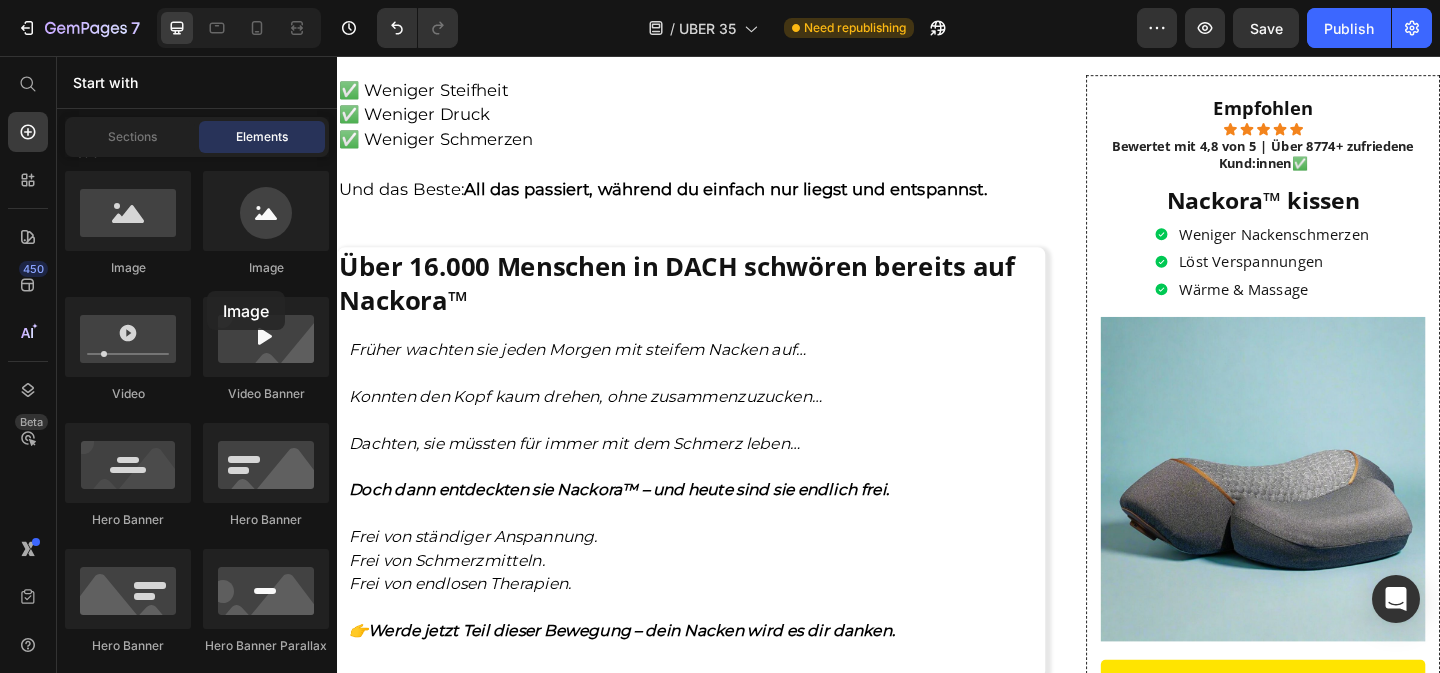 drag, startPoint x: 451, startPoint y: 282, endPoint x: 669, endPoint y: 333, distance: 223.88614 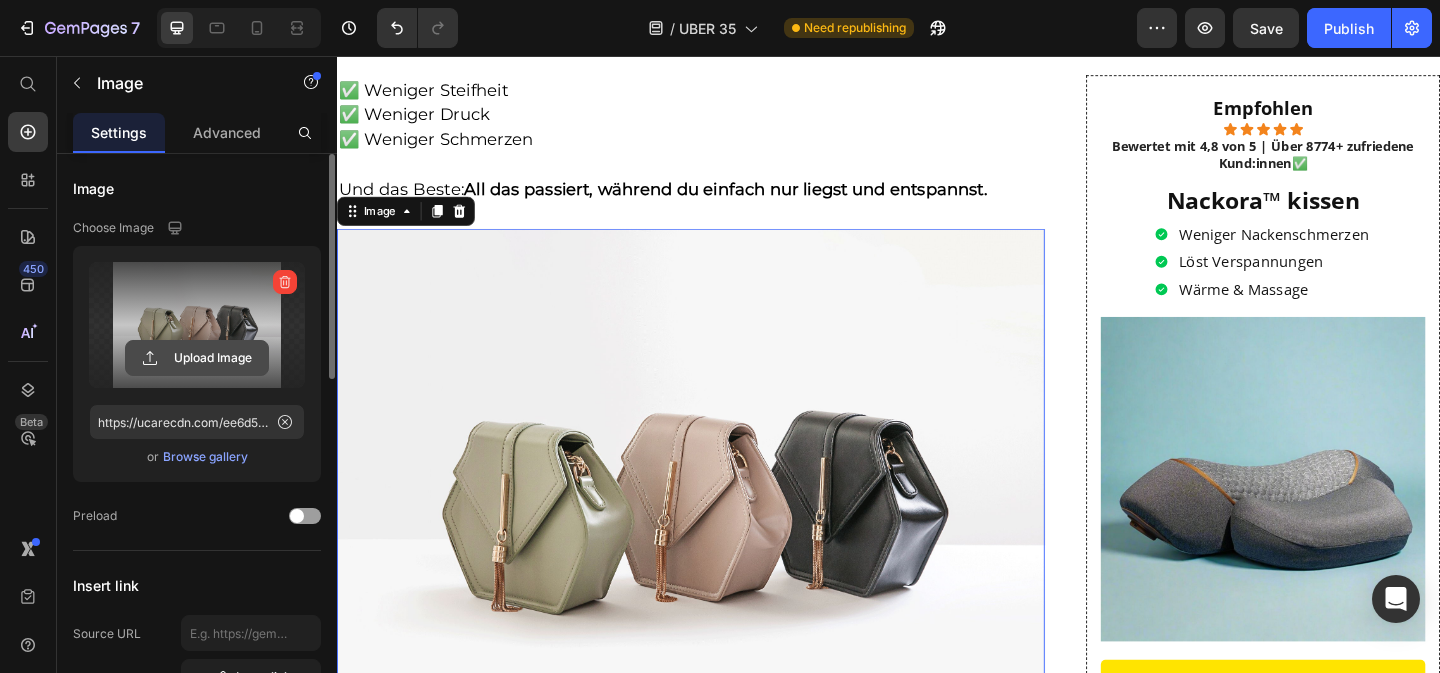 click 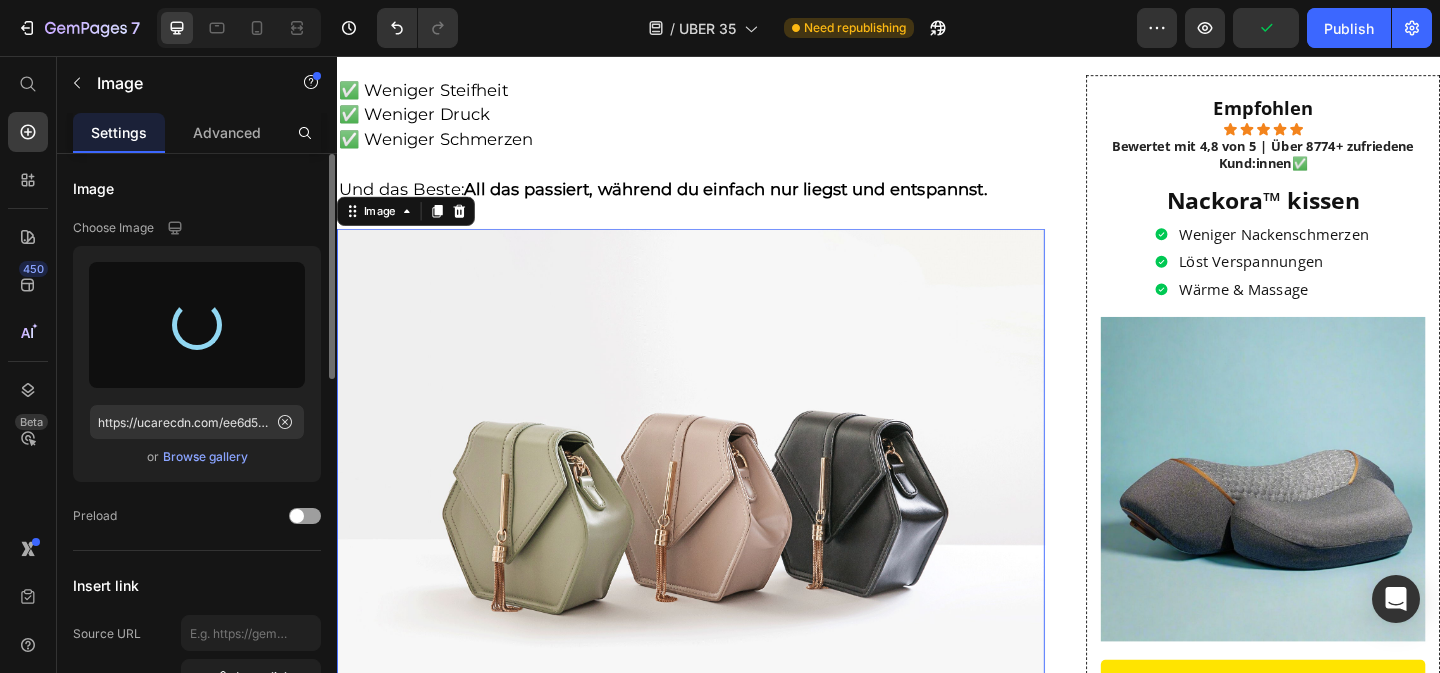 type on "https://cdn.shopify.com/s/files/1/0910/8448/9032/files/gempages_573925176786289710-52688f51-025b-4af0-a2b4-d28e4db28146.webp" 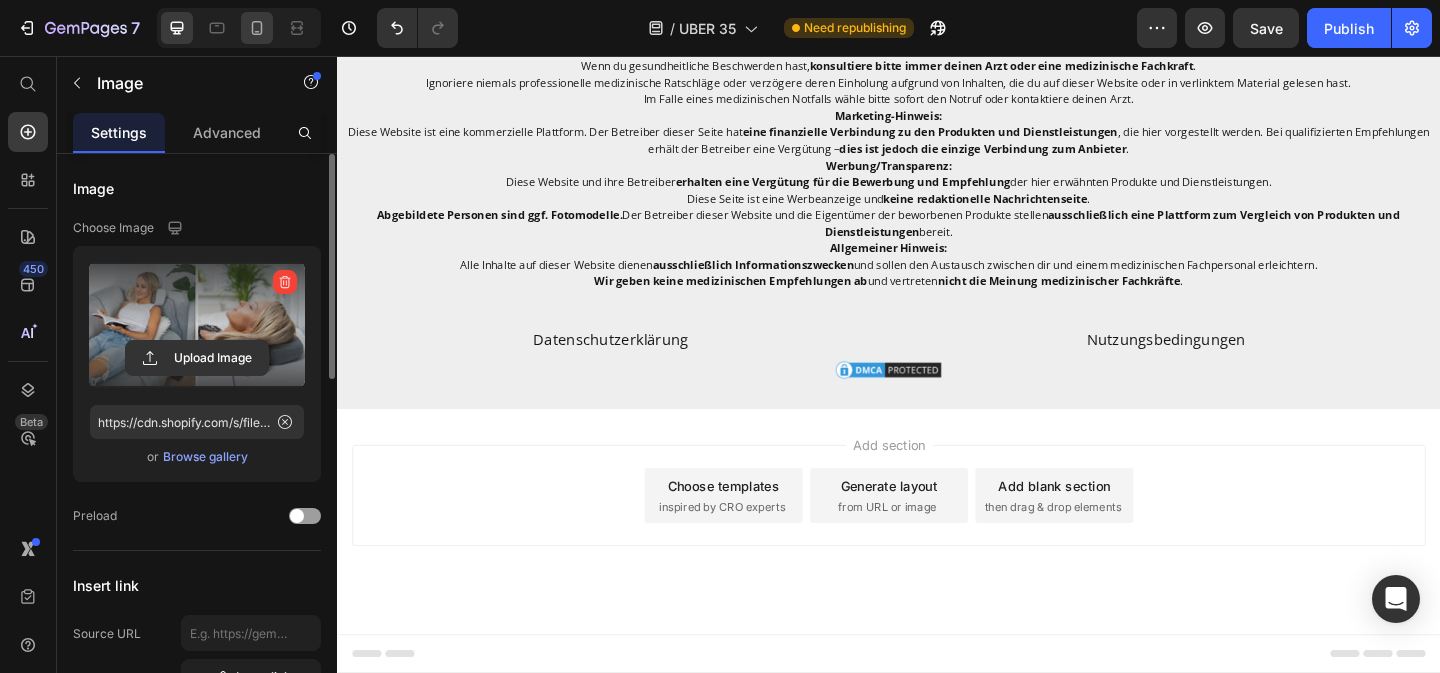 scroll, scrollTop: 18605, scrollLeft: 0, axis: vertical 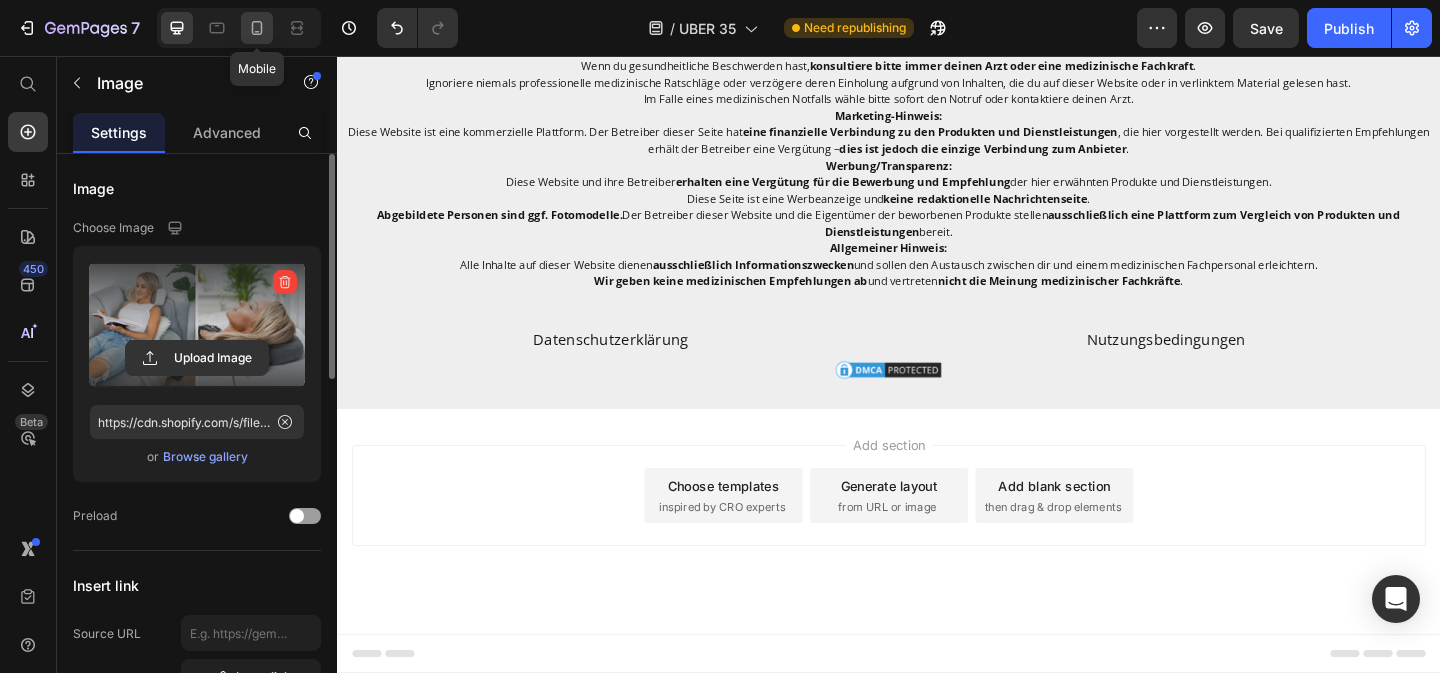 click 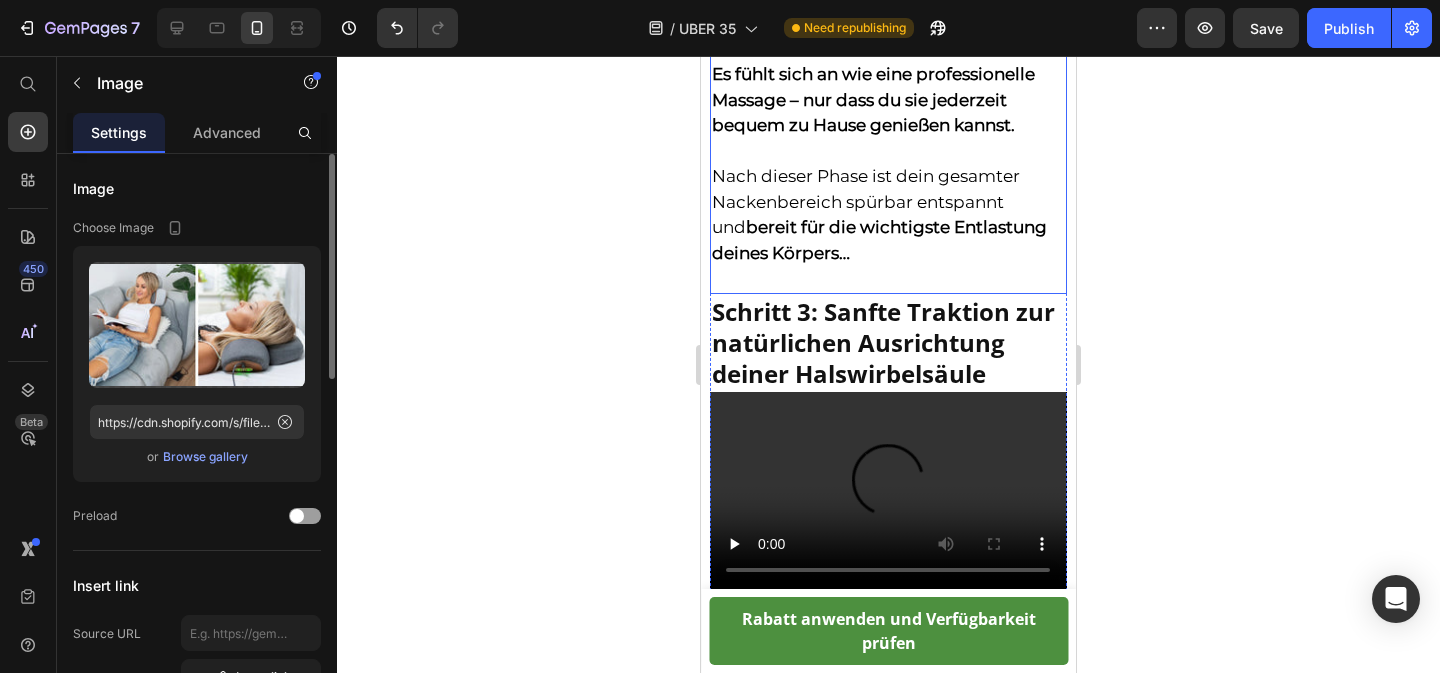 scroll, scrollTop: 8017, scrollLeft: 0, axis: vertical 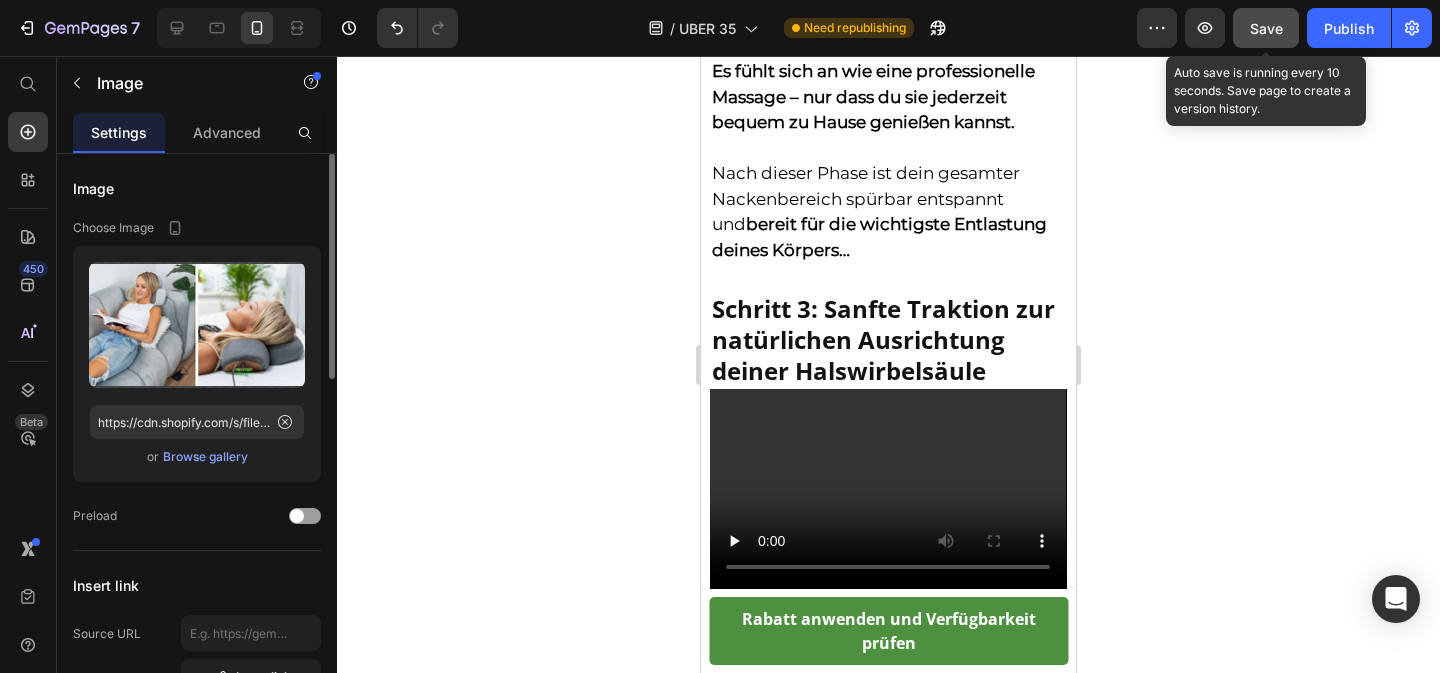 click on "Save" at bounding box center (1266, 28) 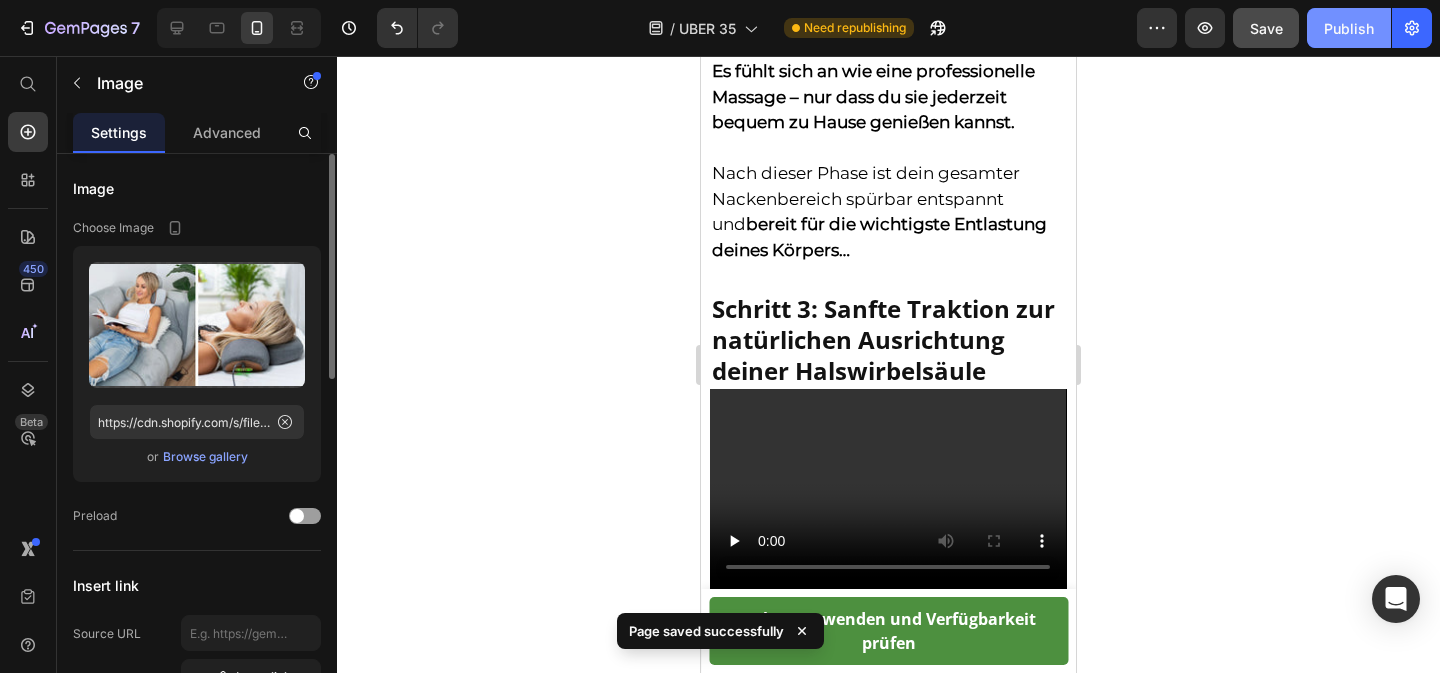 click on "Publish" at bounding box center [1349, 28] 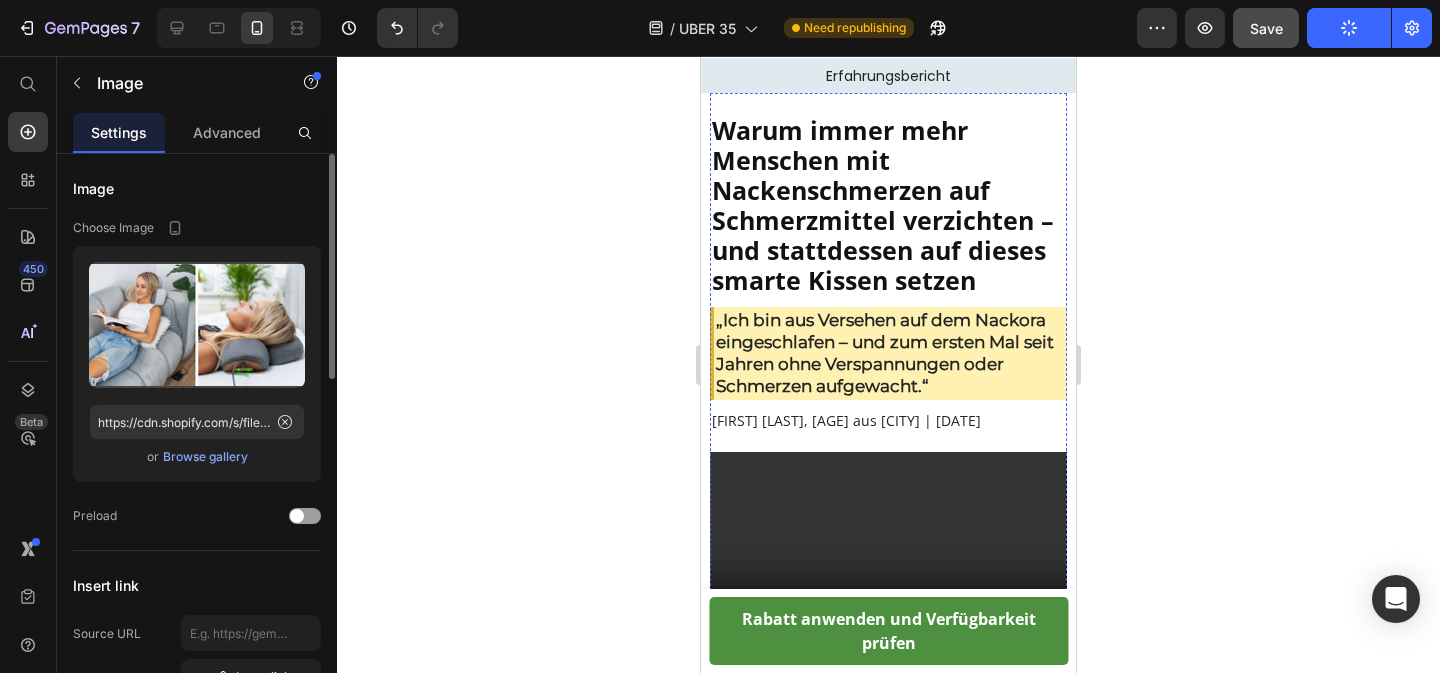 scroll, scrollTop: 0, scrollLeft: 0, axis: both 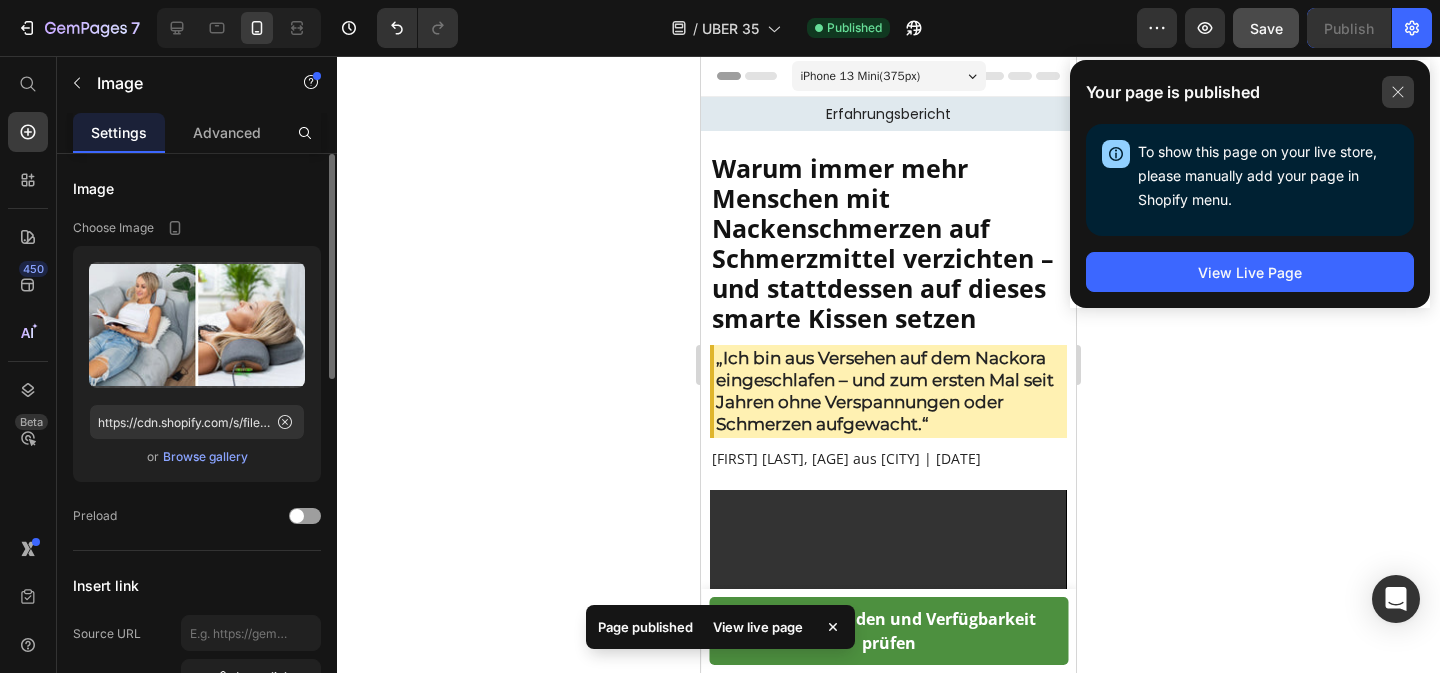 click 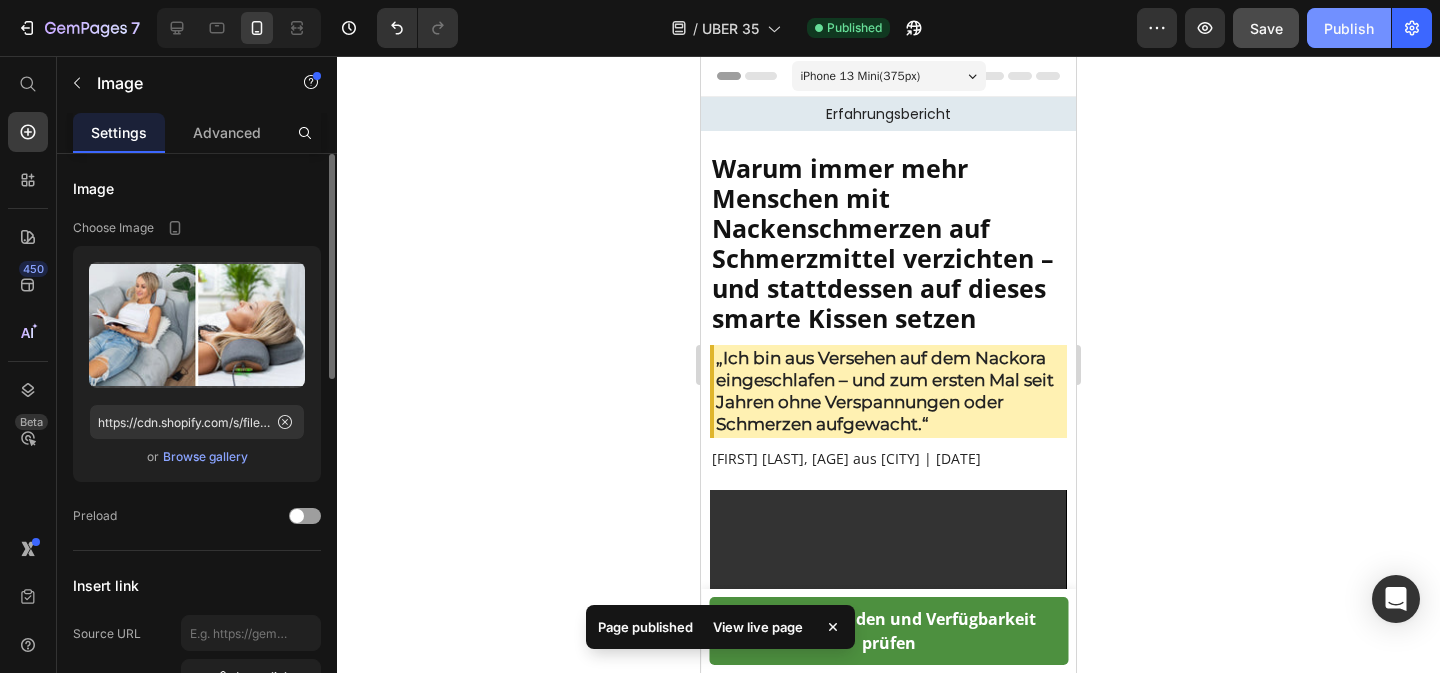 click on "Publish" at bounding box center (1349, 28) 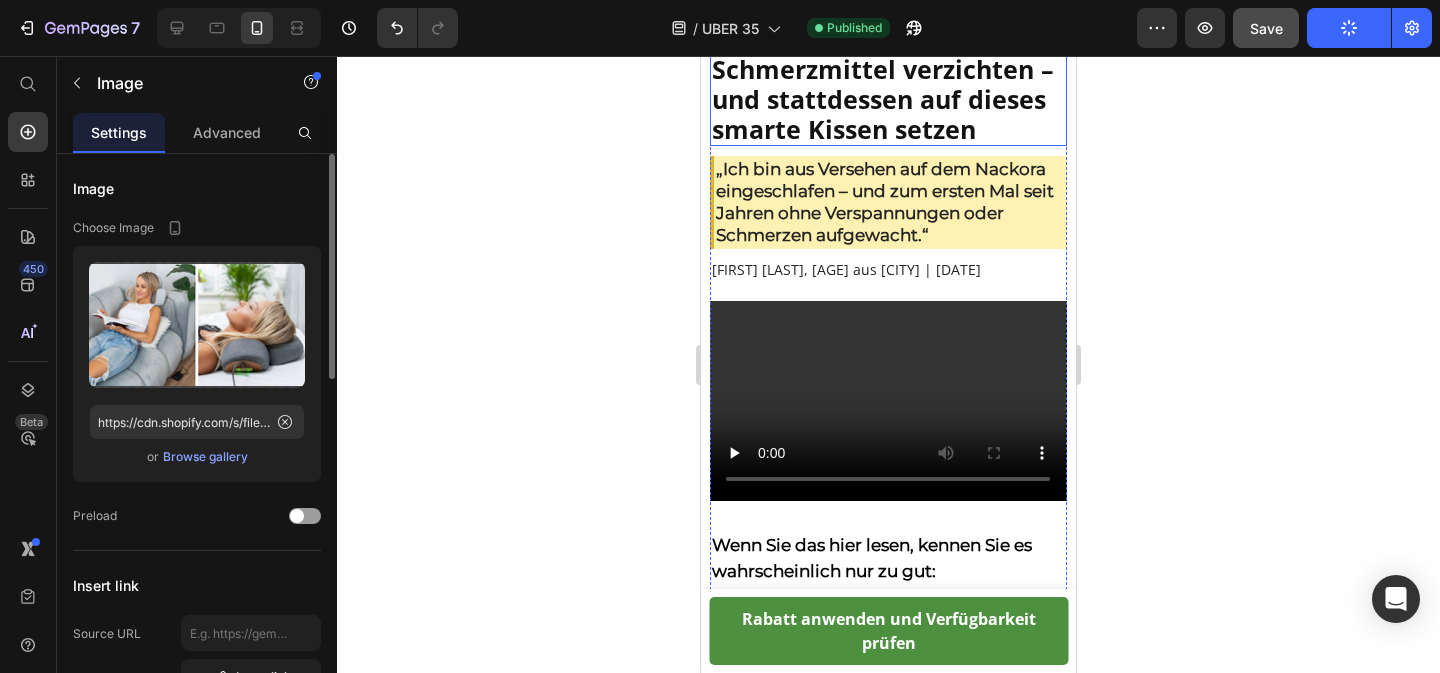 scroll, scrollTop: 195, scrollLeft: 0, axis: vertical 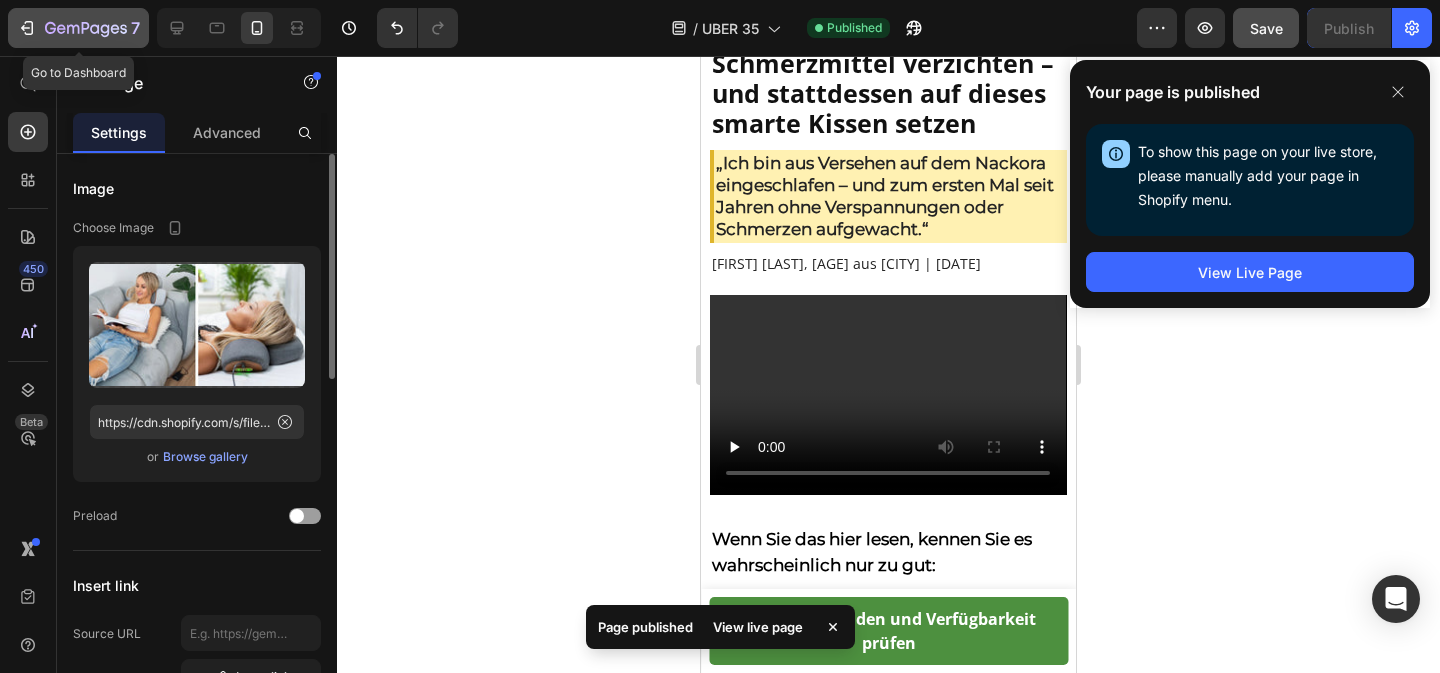 click 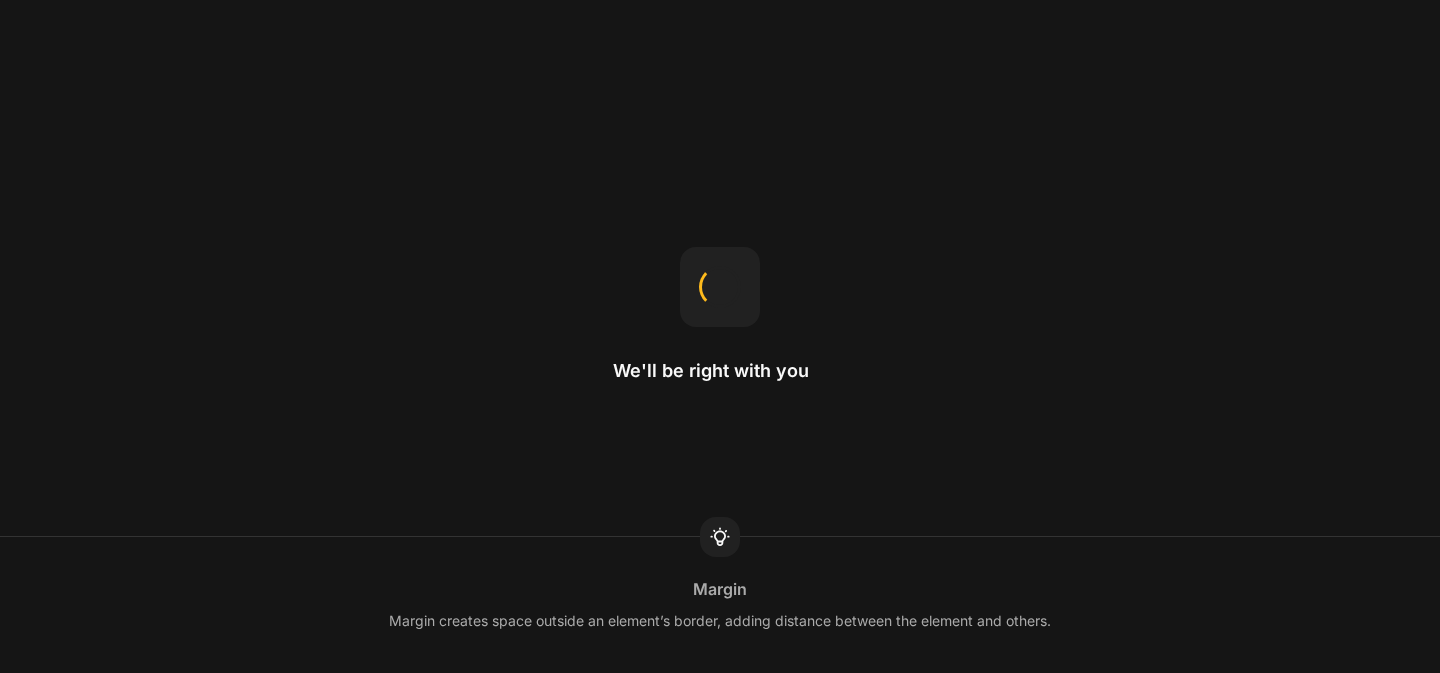 scroll, scrollTop: 0, scrollLeft: 0, axis: both 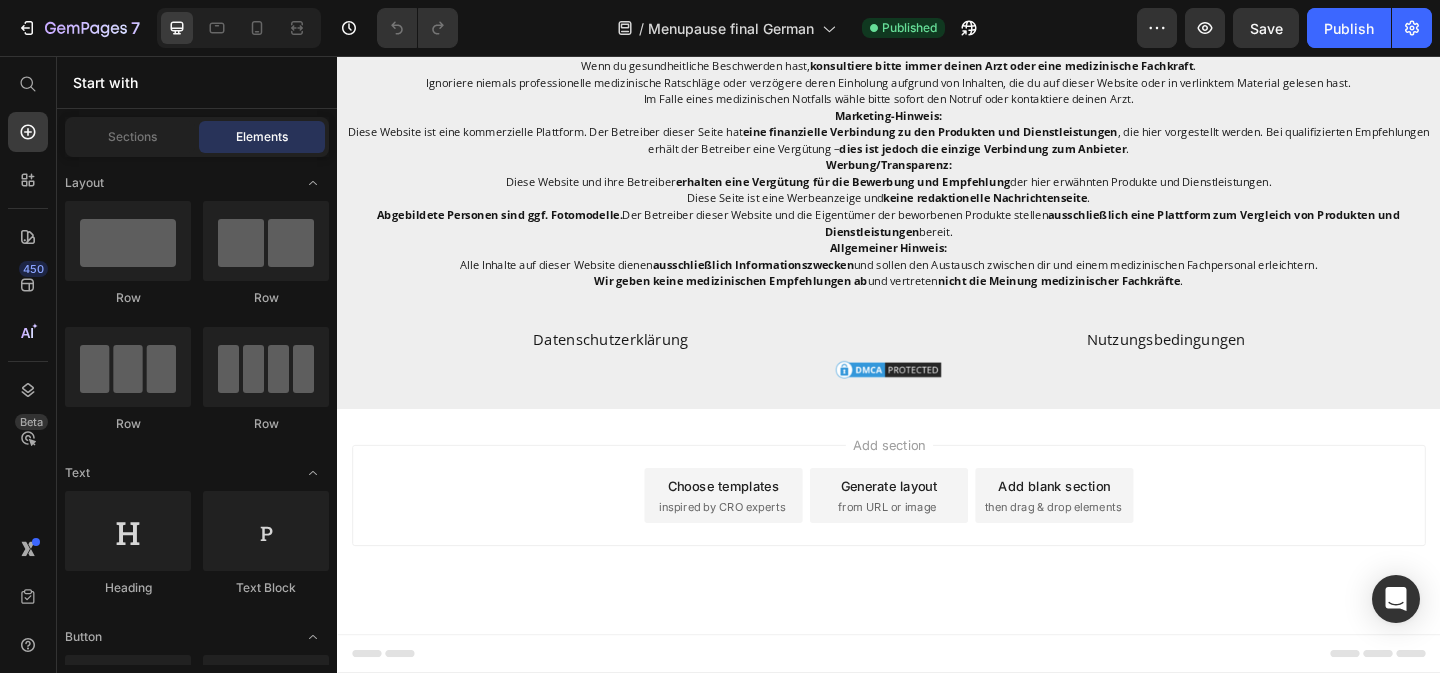 click on "Image „Ich habe bereits ein Nackenmassagegerät  – und habe ein zweites  für meine Tochter gekauft .Sie arbeitet  den ganzen Tag im Büro am Computer  und ist danach  auf dem Bauernhof aktiv . Ihr  Nacken und ihre Schultern schmerzen  oft sehr. Sie benutzt Nackora™  jeden Abend  – und schläft manchmal sogar  während der Anwendung ein . Sie liebt es – und ich auch. Vielen Dank!“ Text Block Row ⭐️⭐️⭐️⭐️⭐️ [PERSON_NAME], [AGE] Jahre, aus [CITY] 🇨🇭 Text Block Row Row" at bounding box center [722, -397] 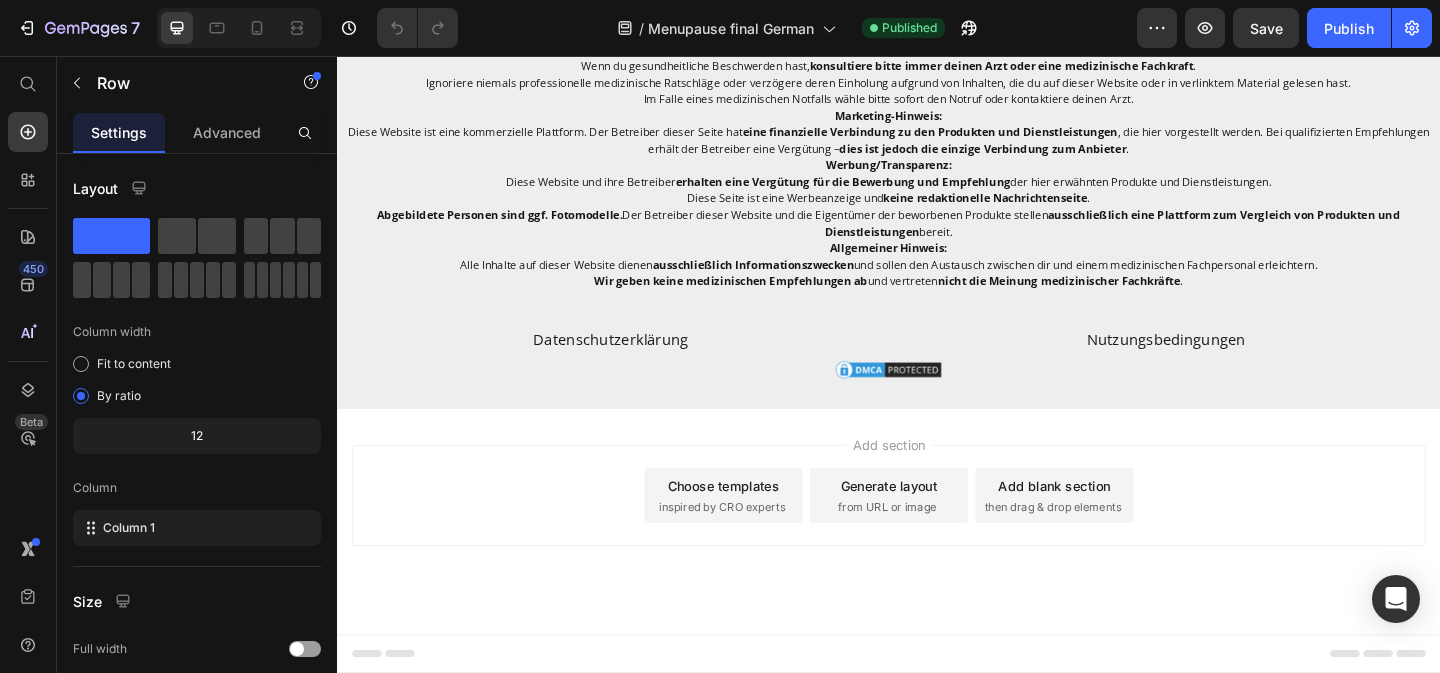 click 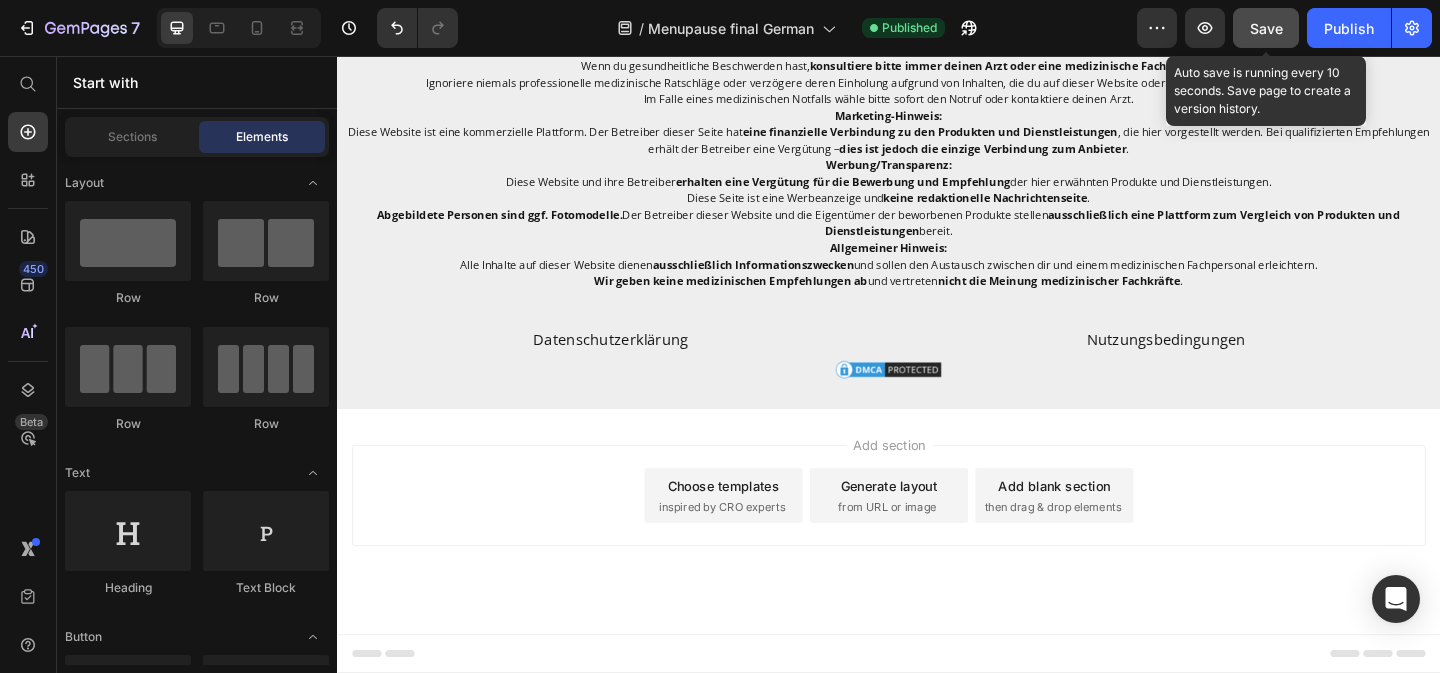 click on "Save" at bounding box center [1266, 28] 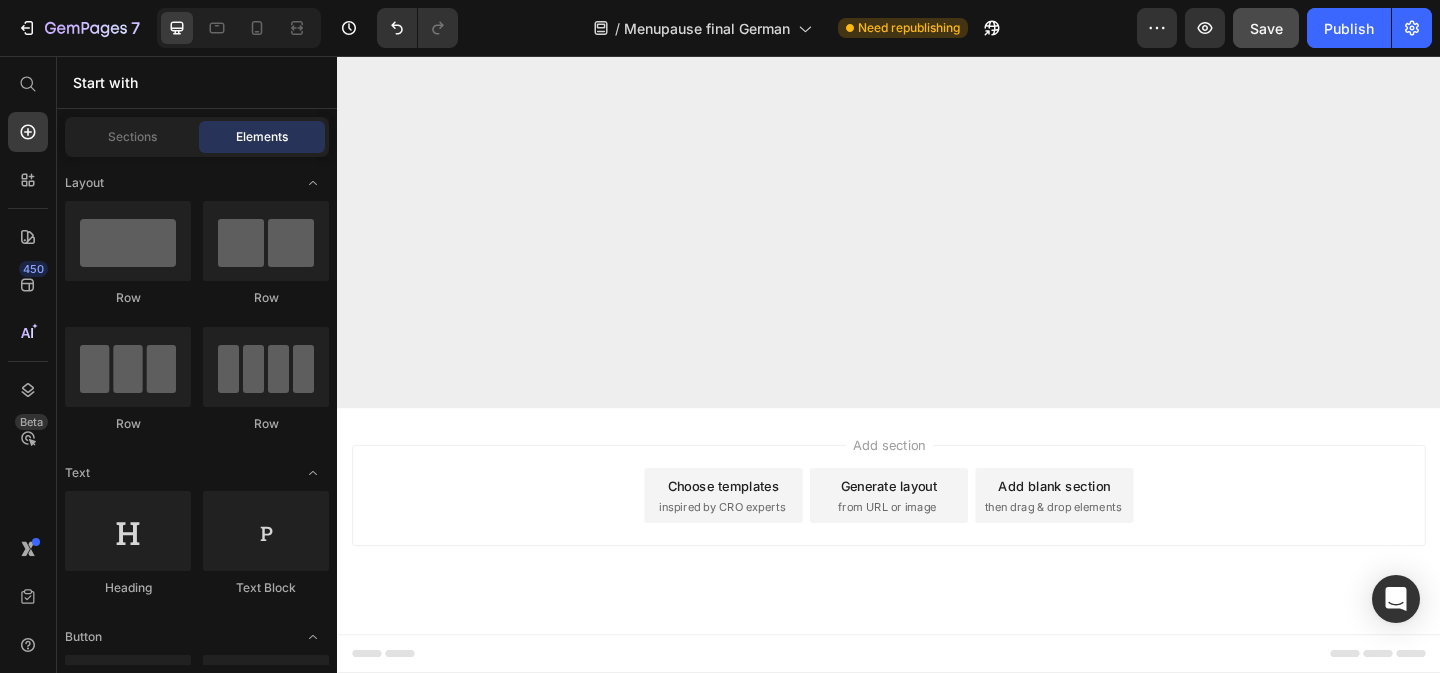 scroll, scrollTop: 17680, scrollLeft: 0, axis: vertical 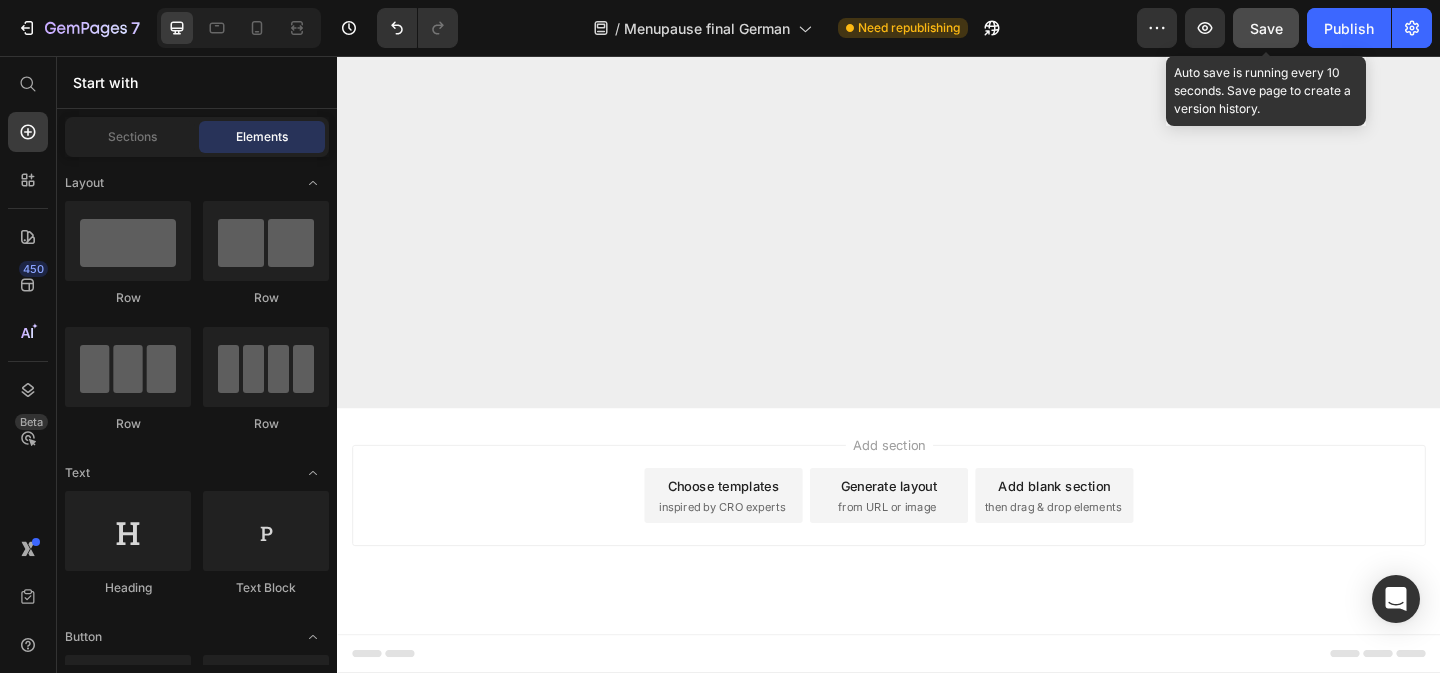 click on "Save" at bounding box center (1266, 28) 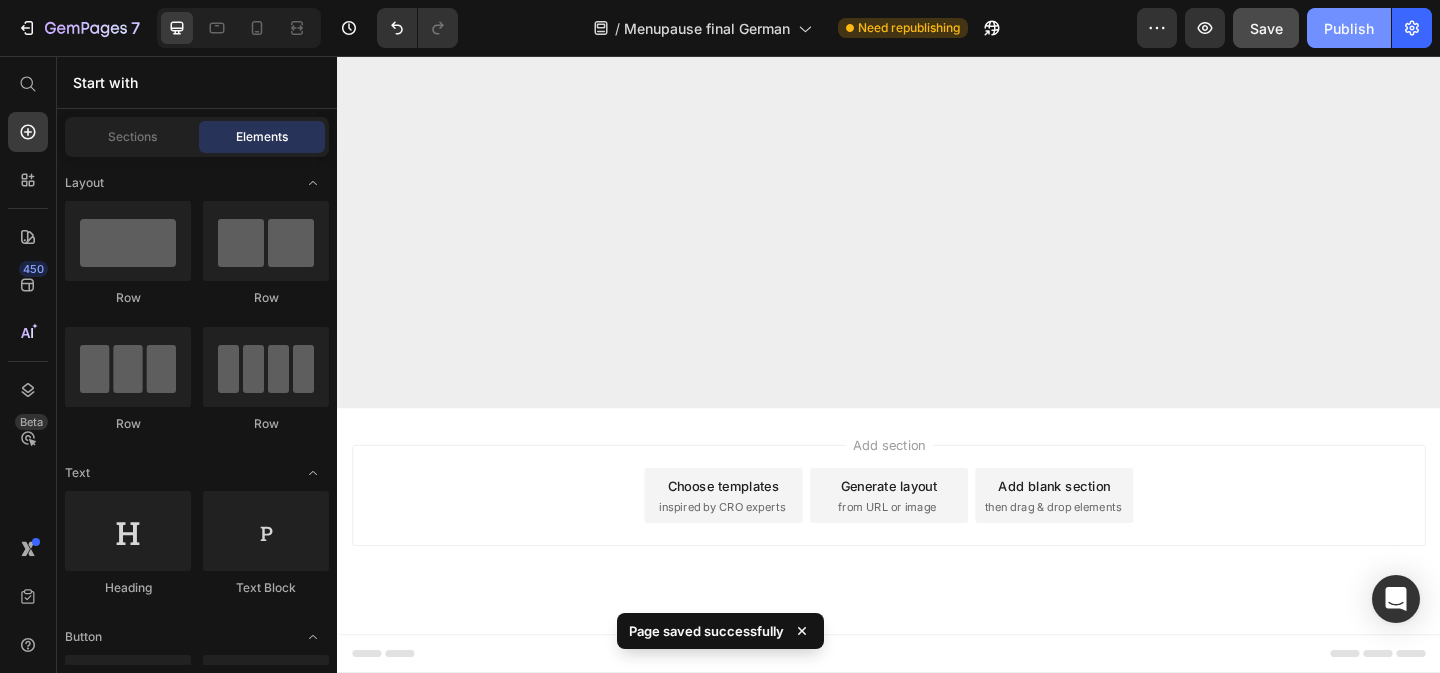 click on "Publish" at bounding box center [1349, 28] 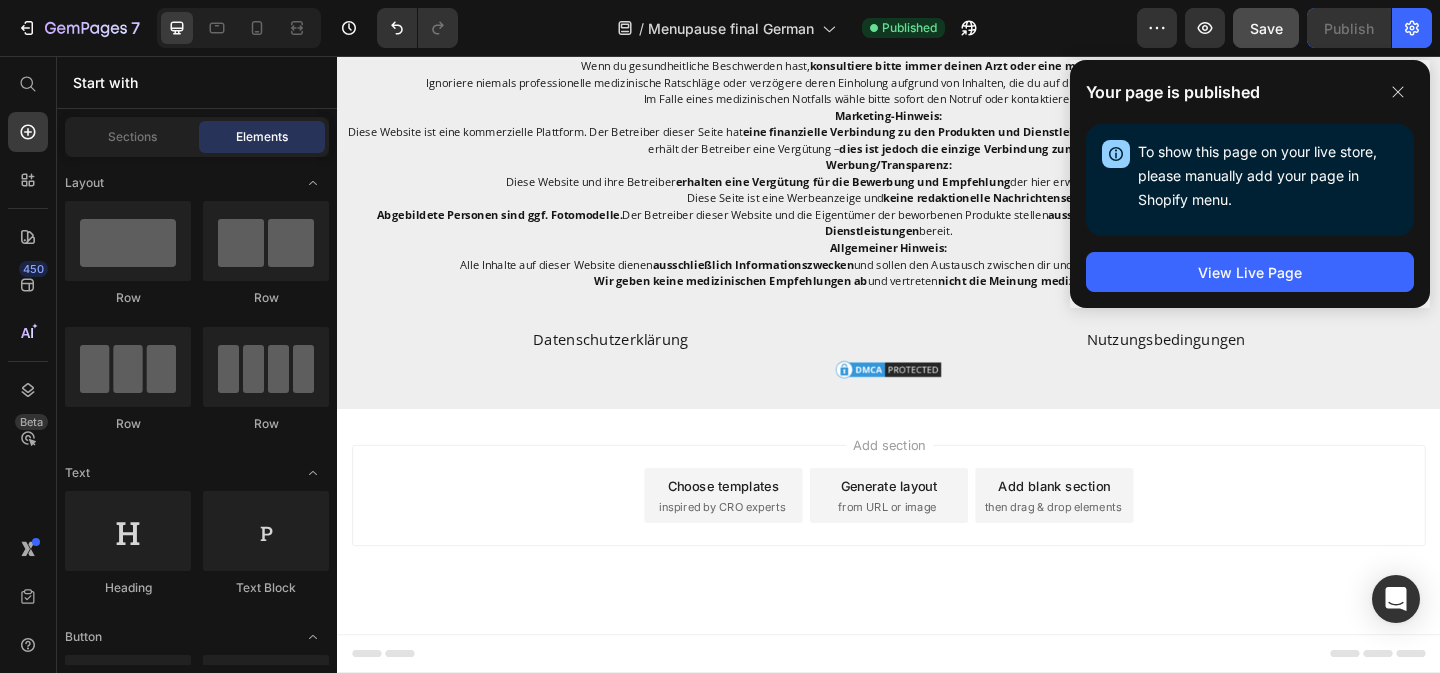 scroll, scrollTop: 18278, scrollLeft: 0, axis: vertical 